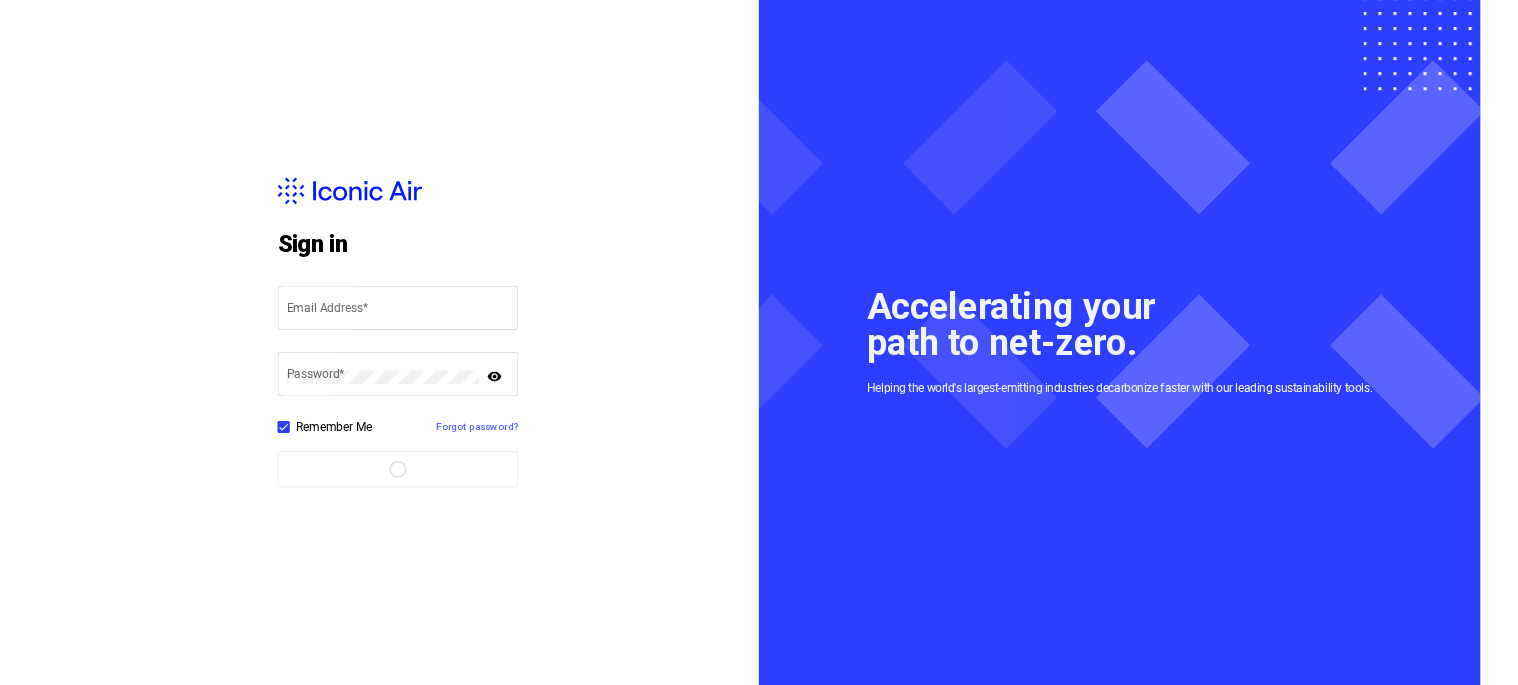 scroll, scrollTop: 0, scrollLeft: 0, axis: both 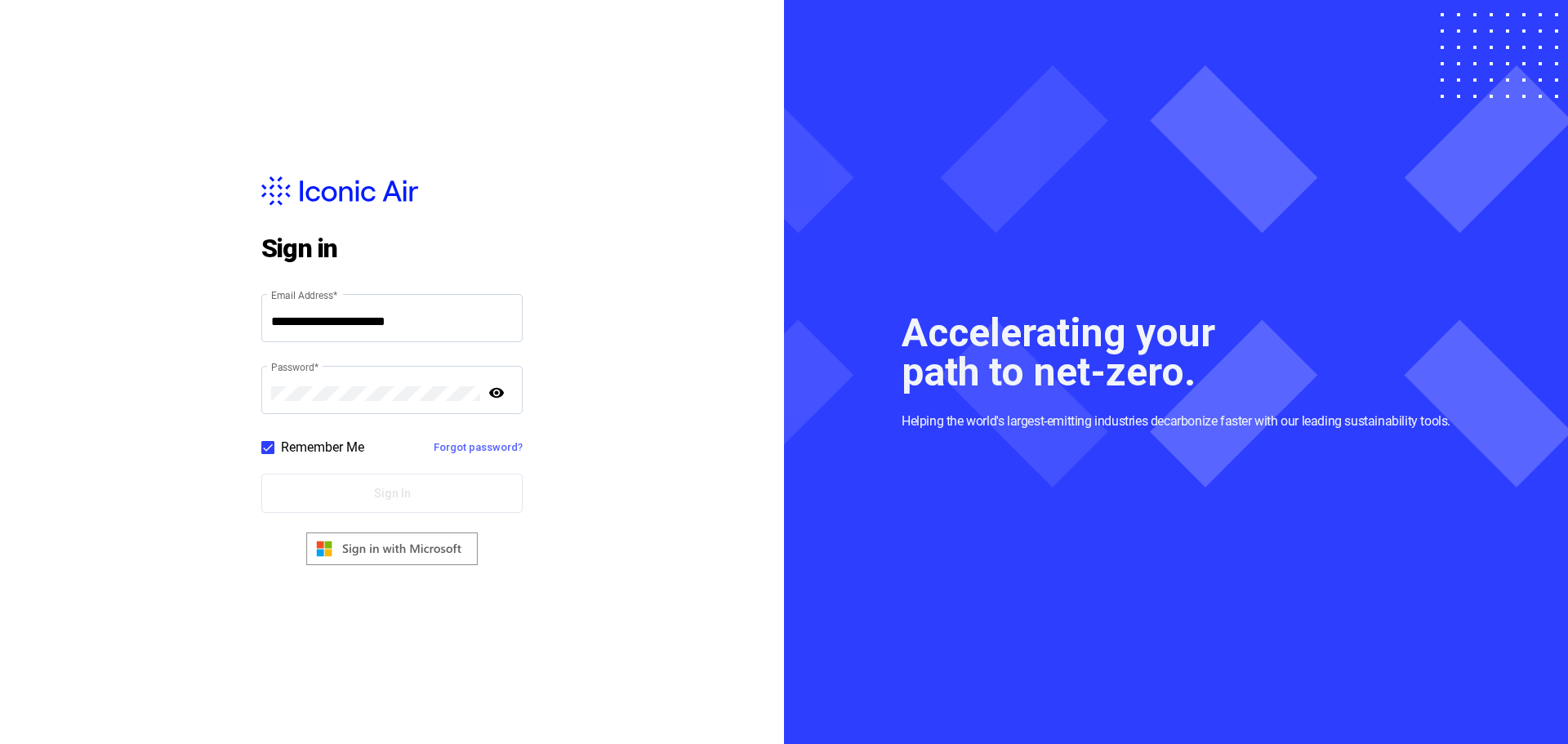 type on "**********" 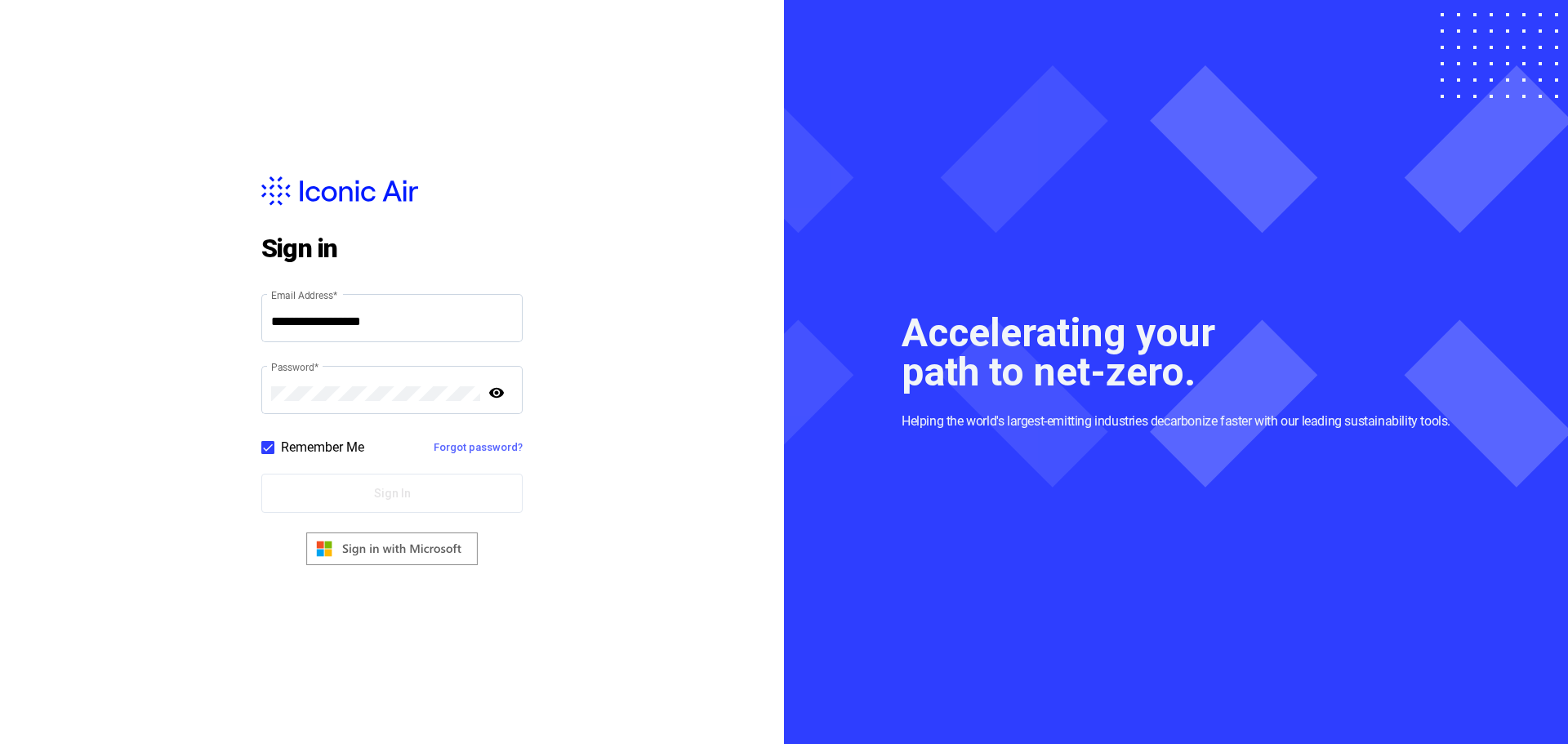 click on "Sign In" 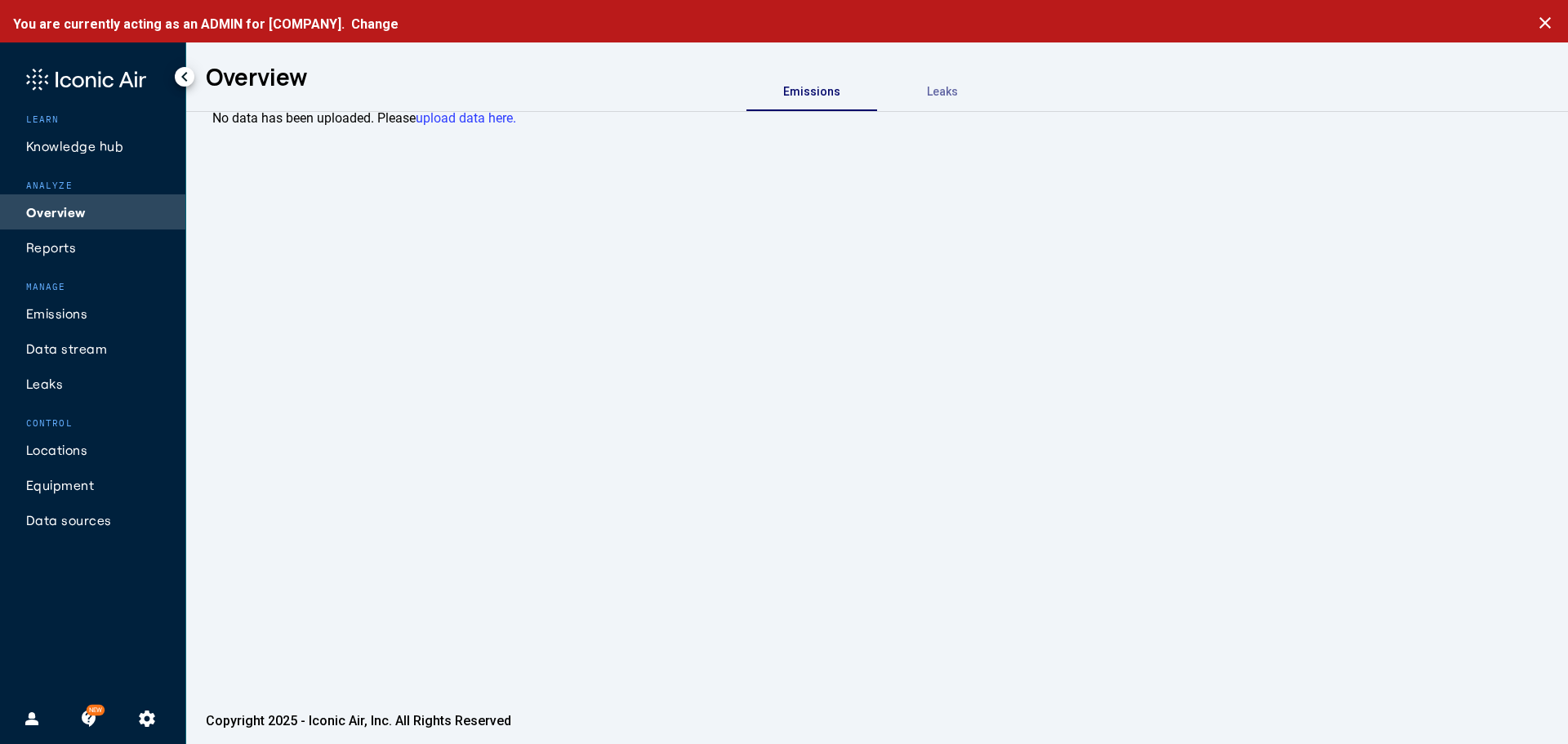 click on "settings" 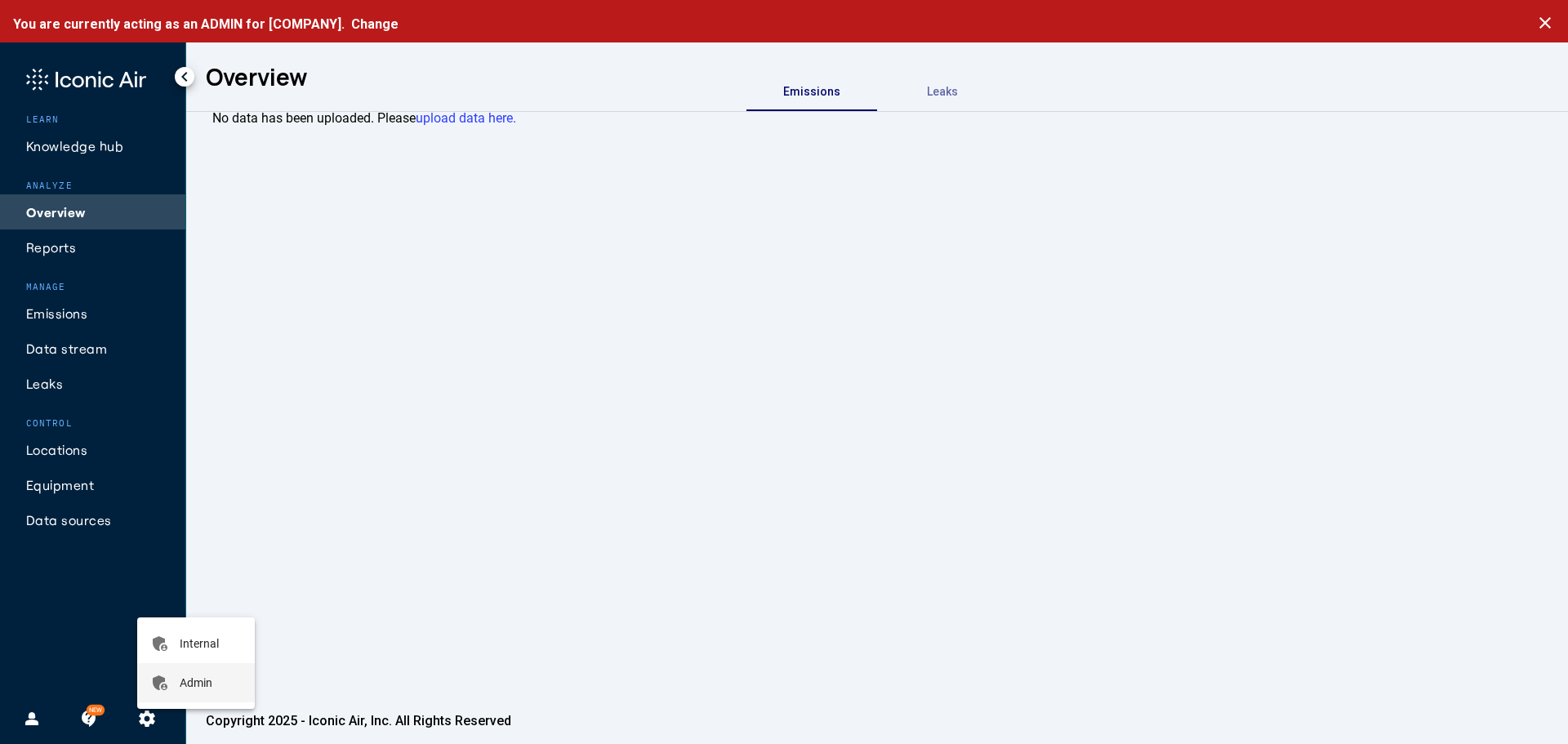 click on "Admin" at bounding box center [196, 683] 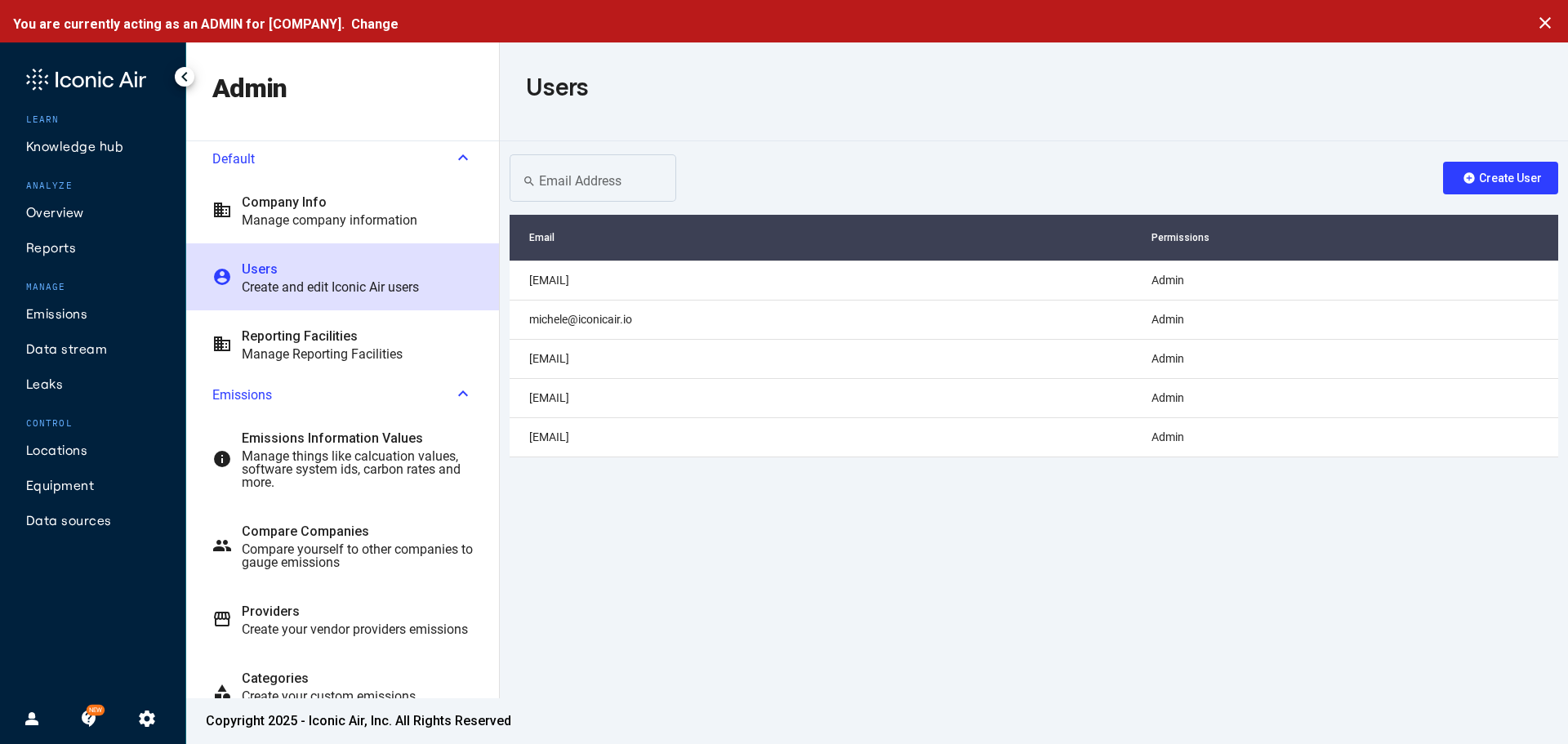 click on "settings" 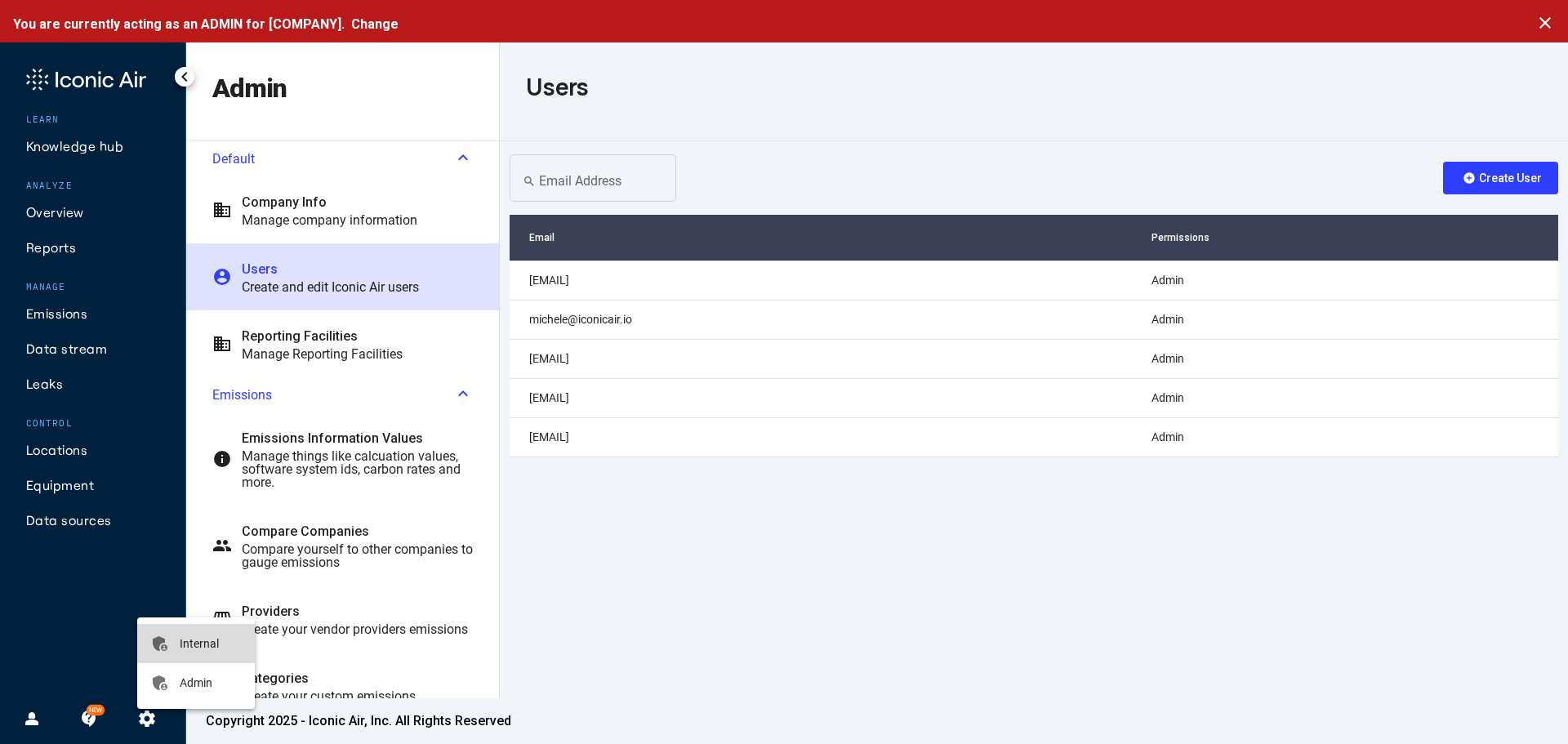 click on "Internal" at bounding box center (199, 644) 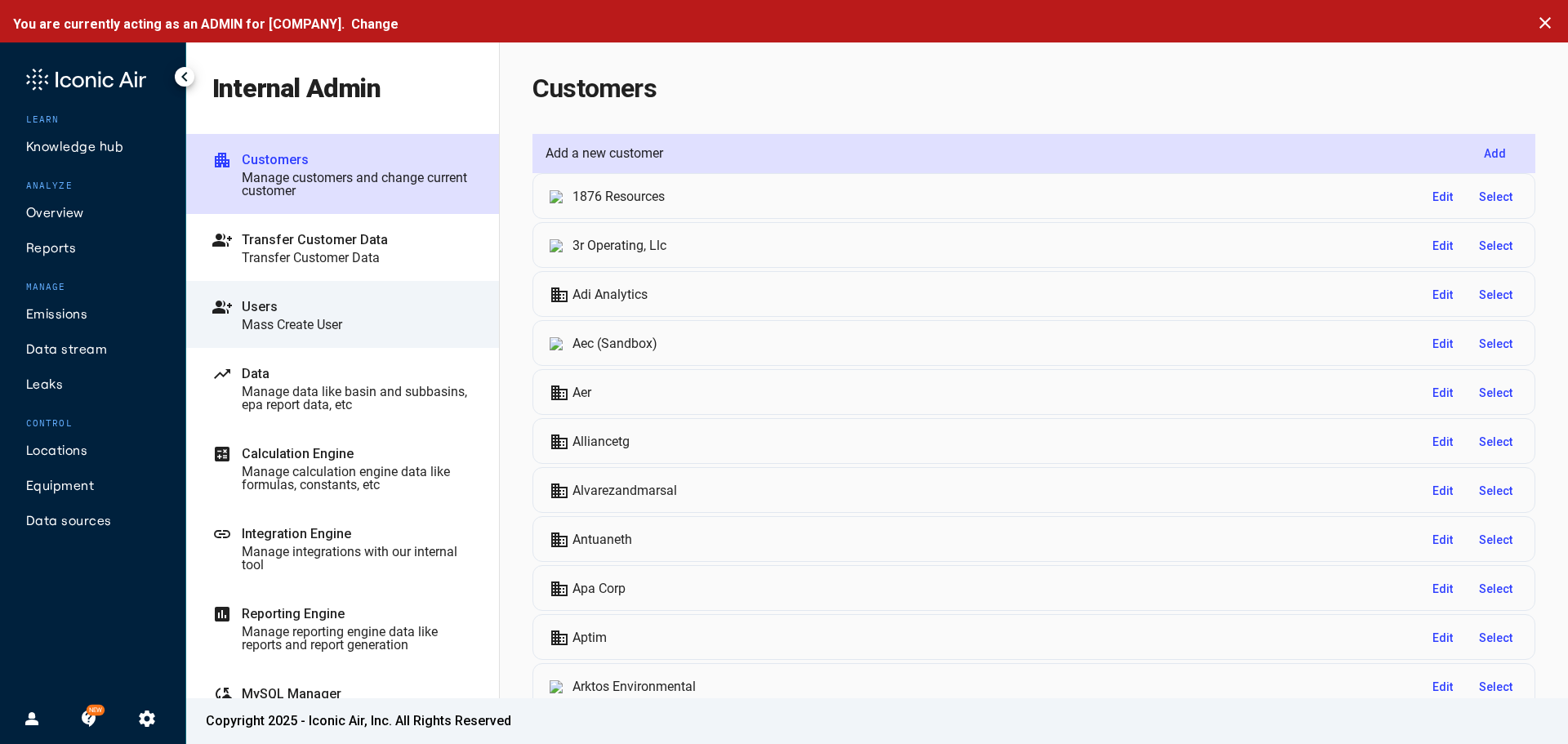 click on "group_add Users Mass Create User" 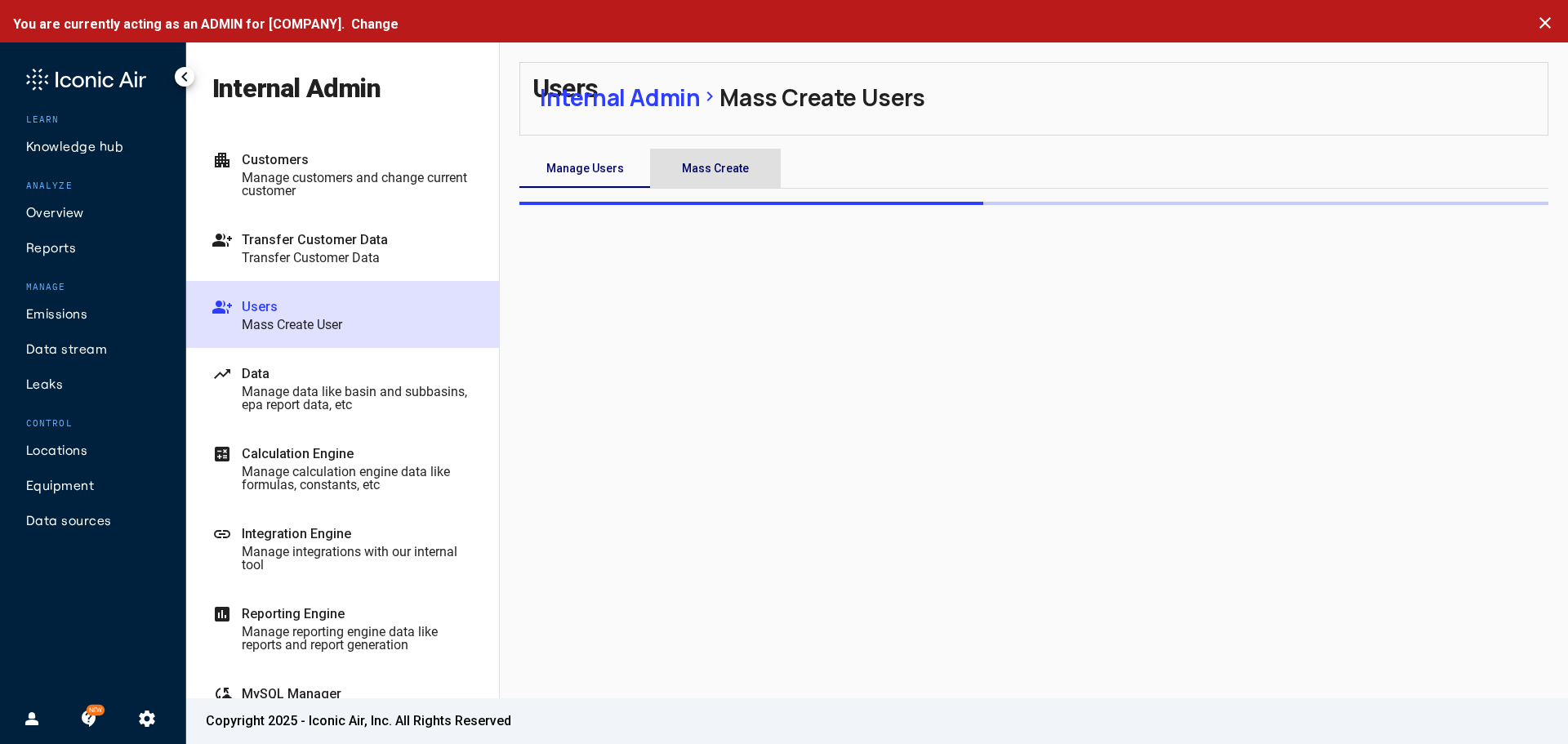 drag, startPoint x: 675, startPoint y: 163, endPoint x: 699, endPoint y: 167, distance: 24.33105 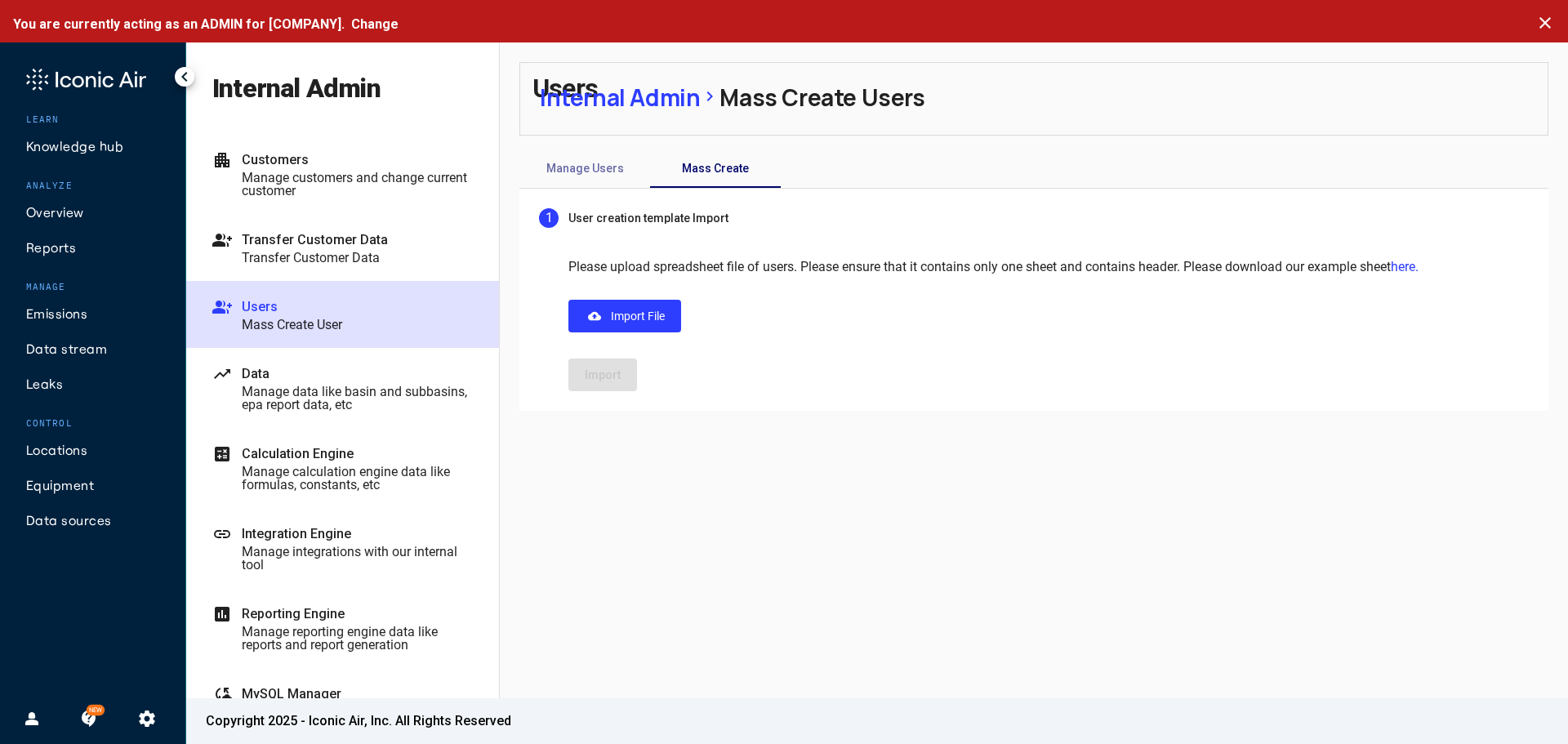 click on "here." at bounding box center [1405, 266] 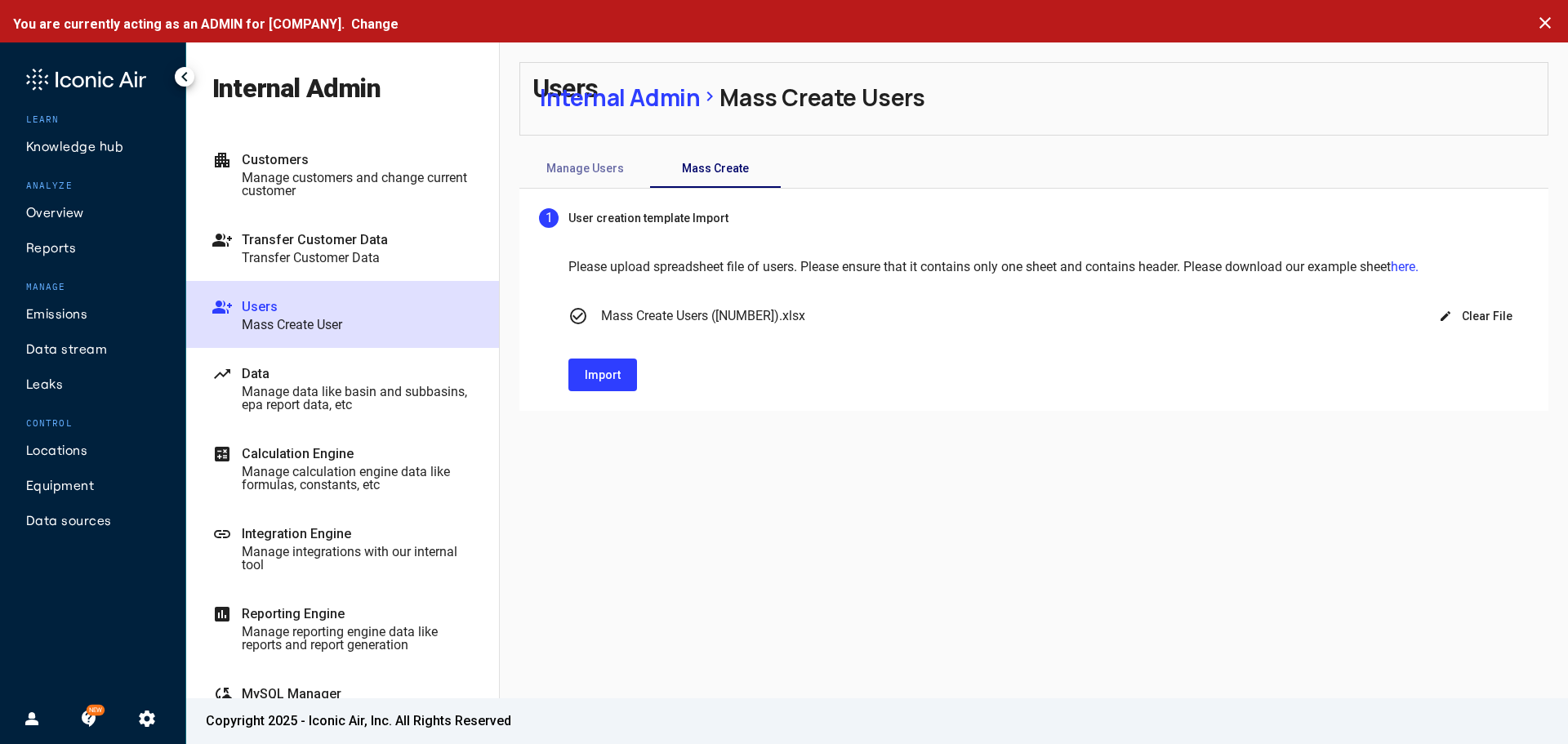 click on "Import" at bounding box center (603, 375) 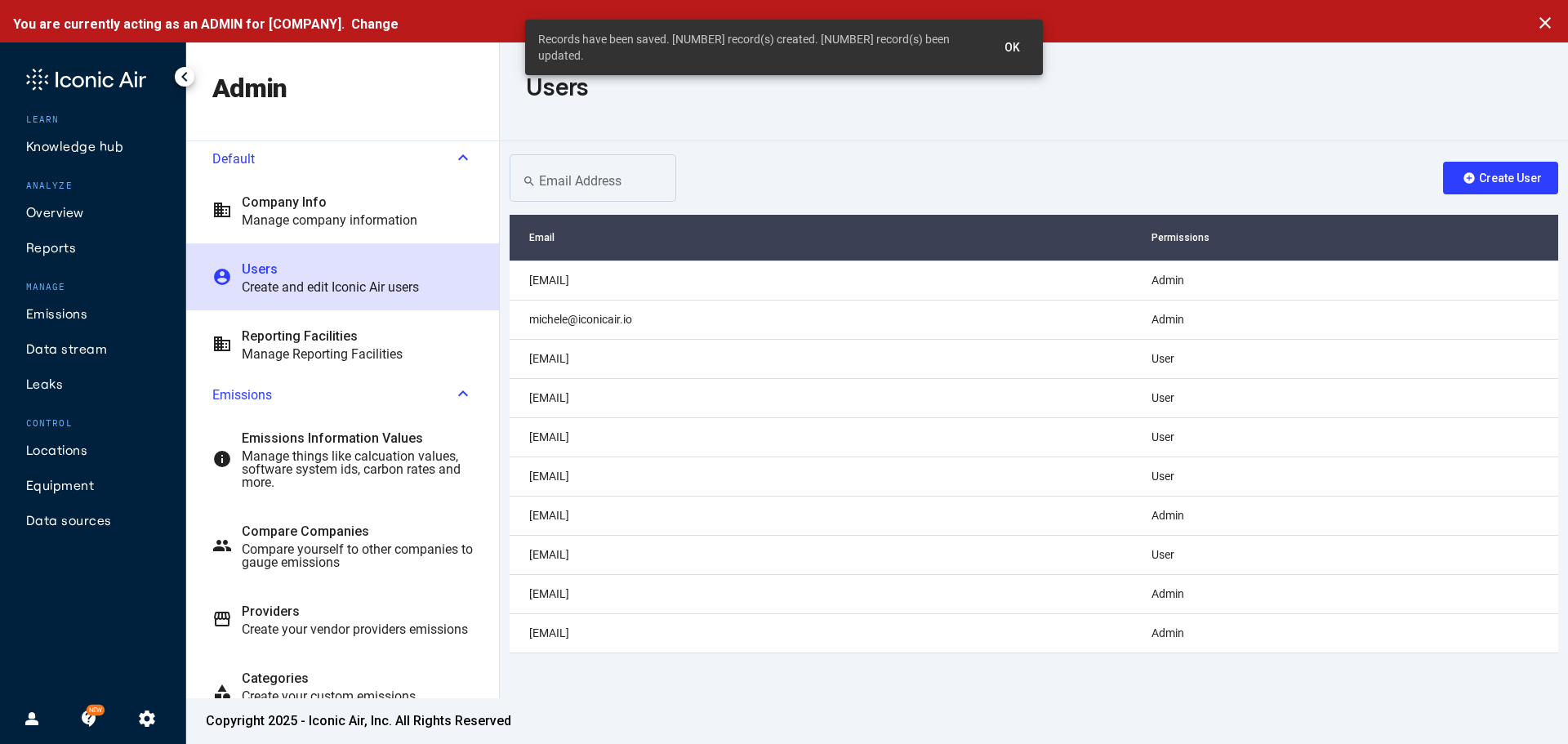 click on "[EMAIL]" 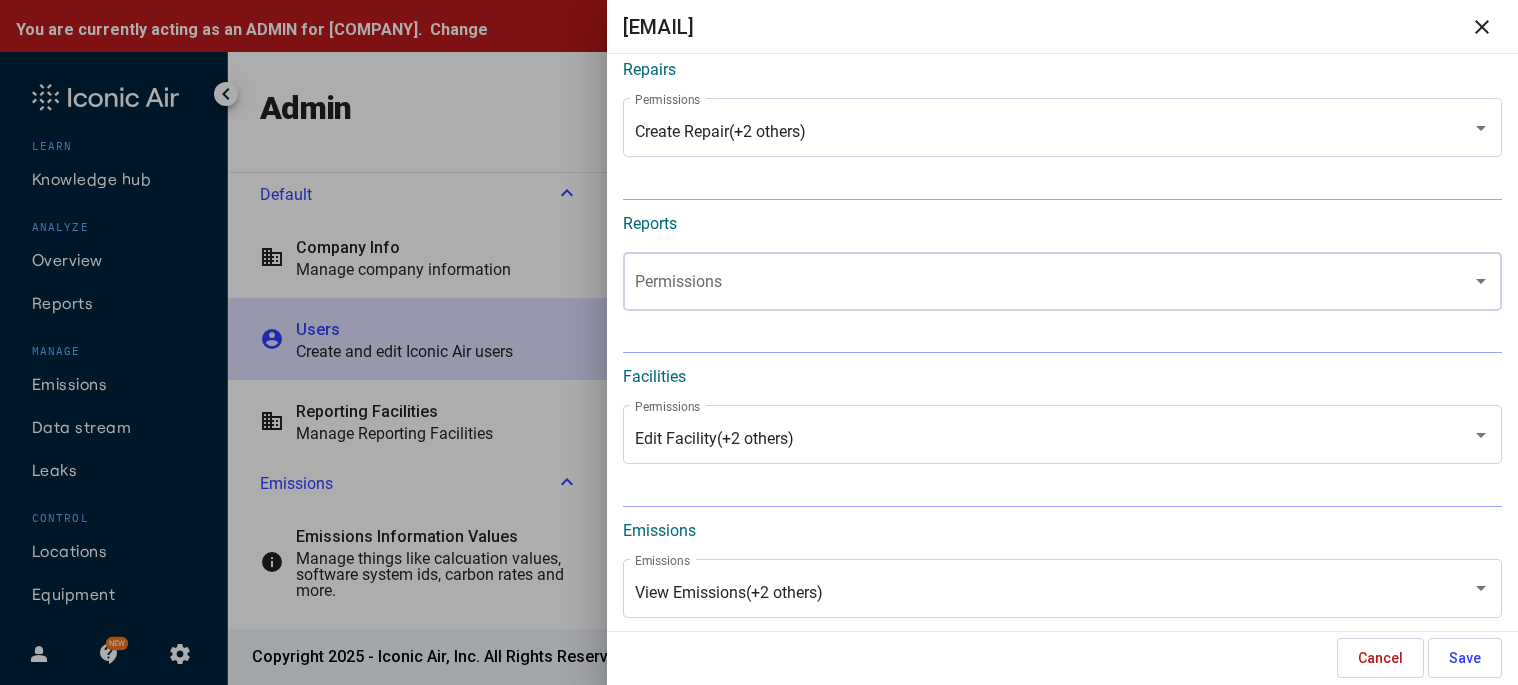 scroll, scrollTop: 1100, scrollLeft: 0, axis: vertical 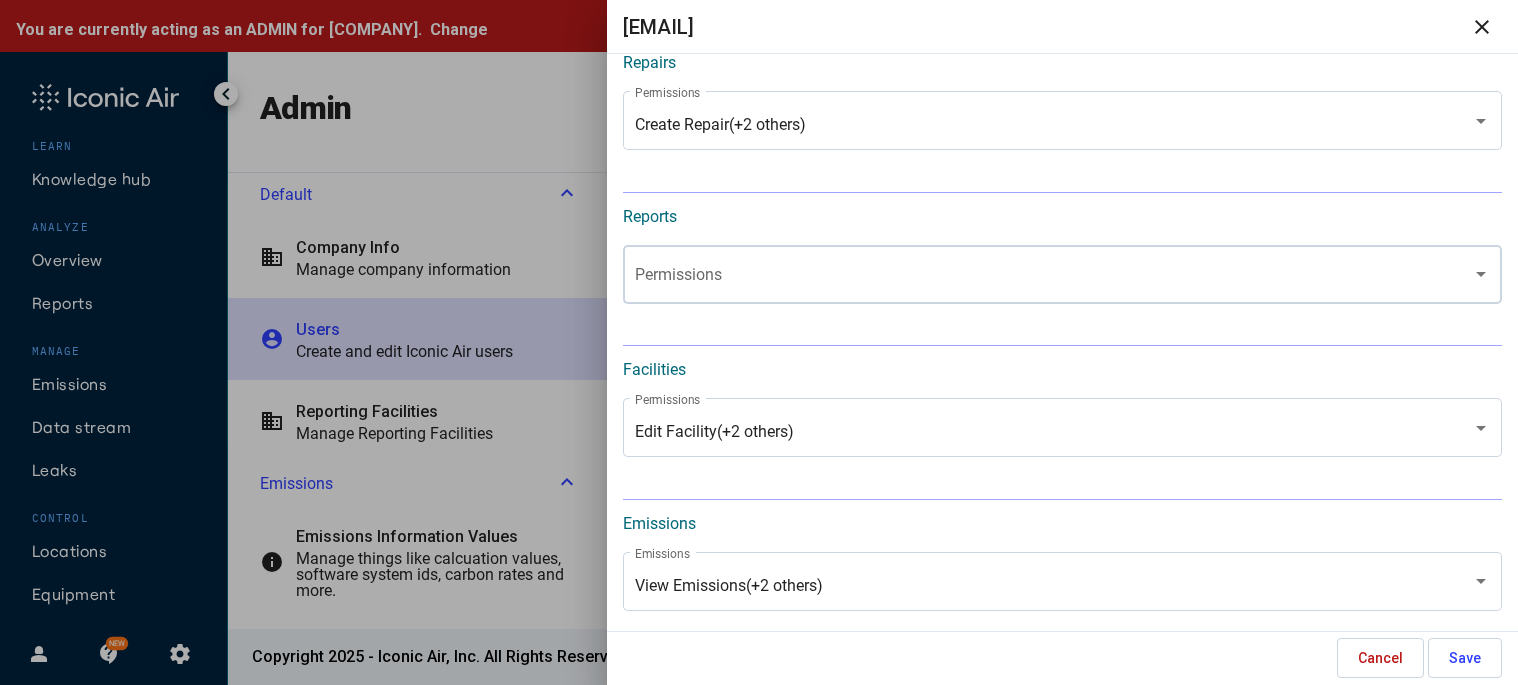 click at bounding box center (1054, 279) 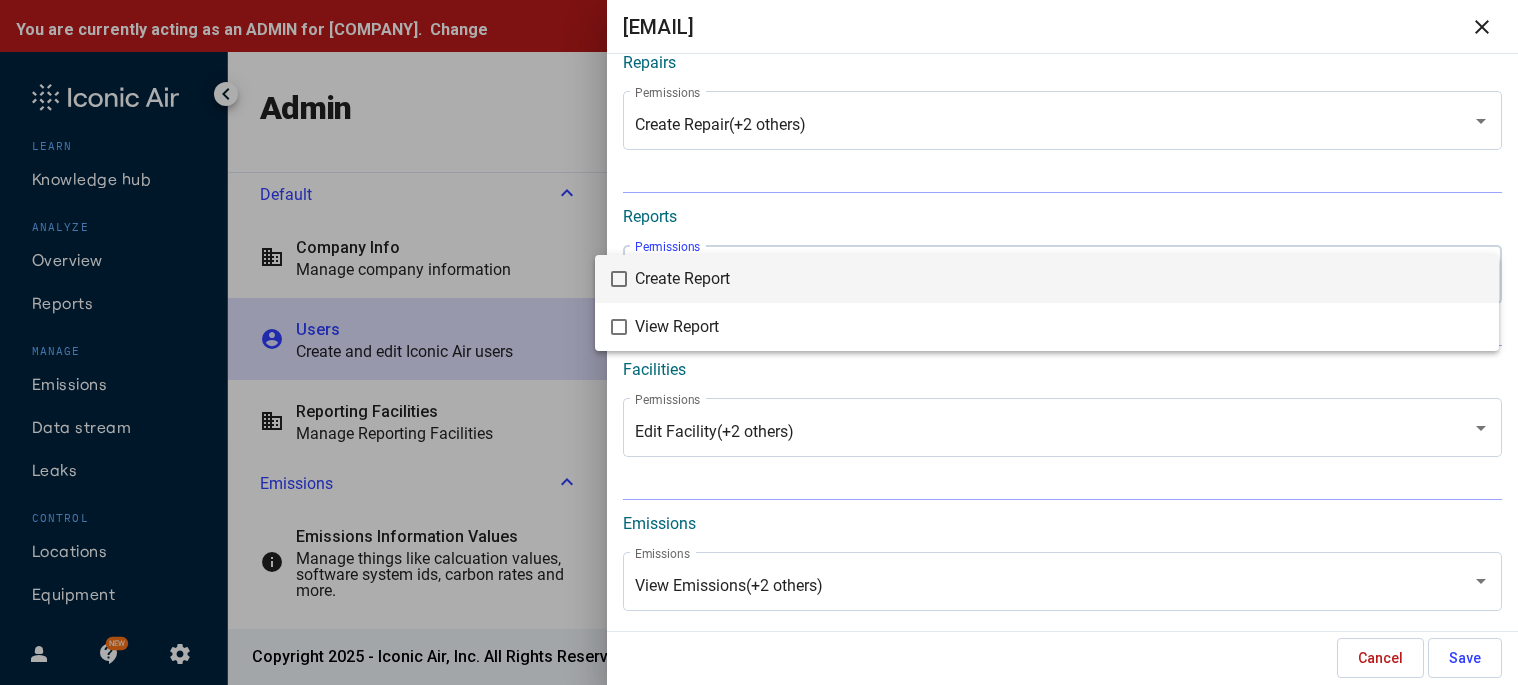 click on "Create Report" at bounding box center (1059, 279) 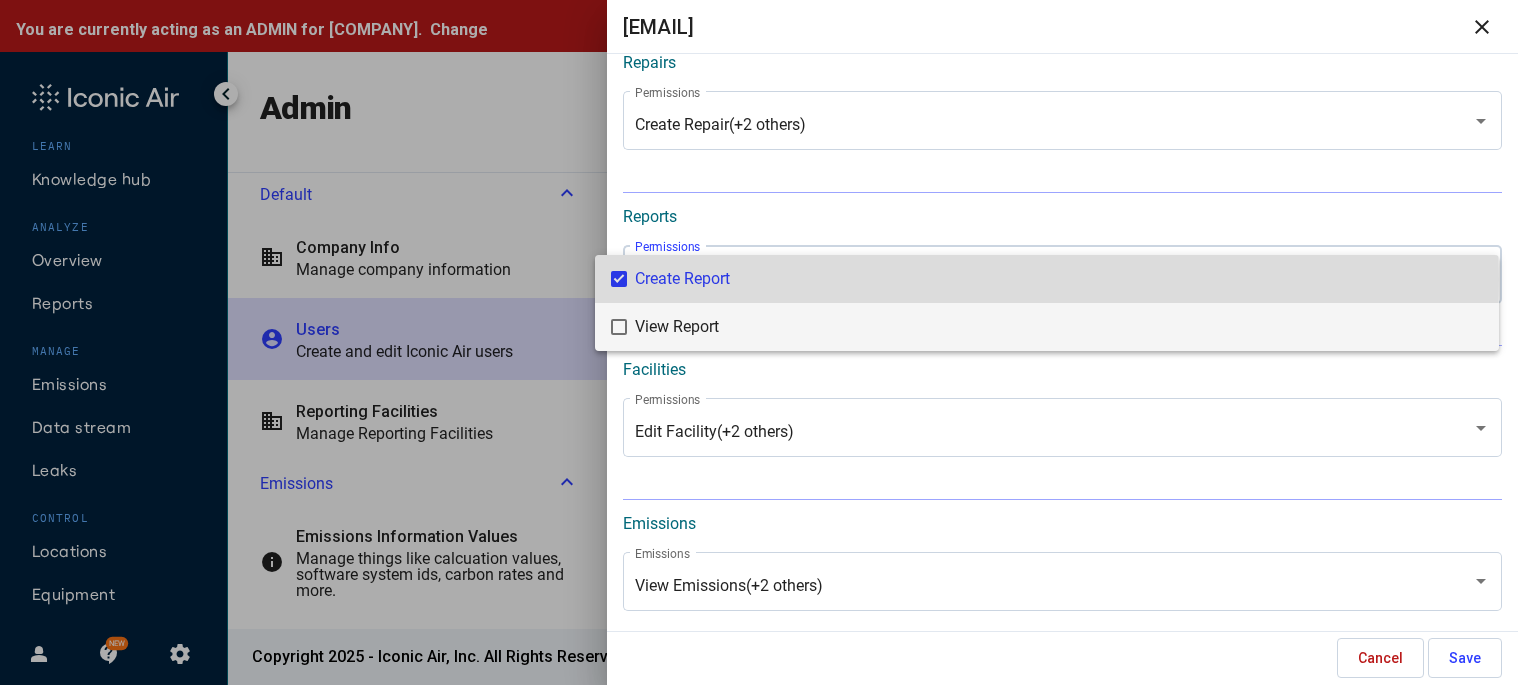 click on "View Report" at bounding box center [1059, 327] 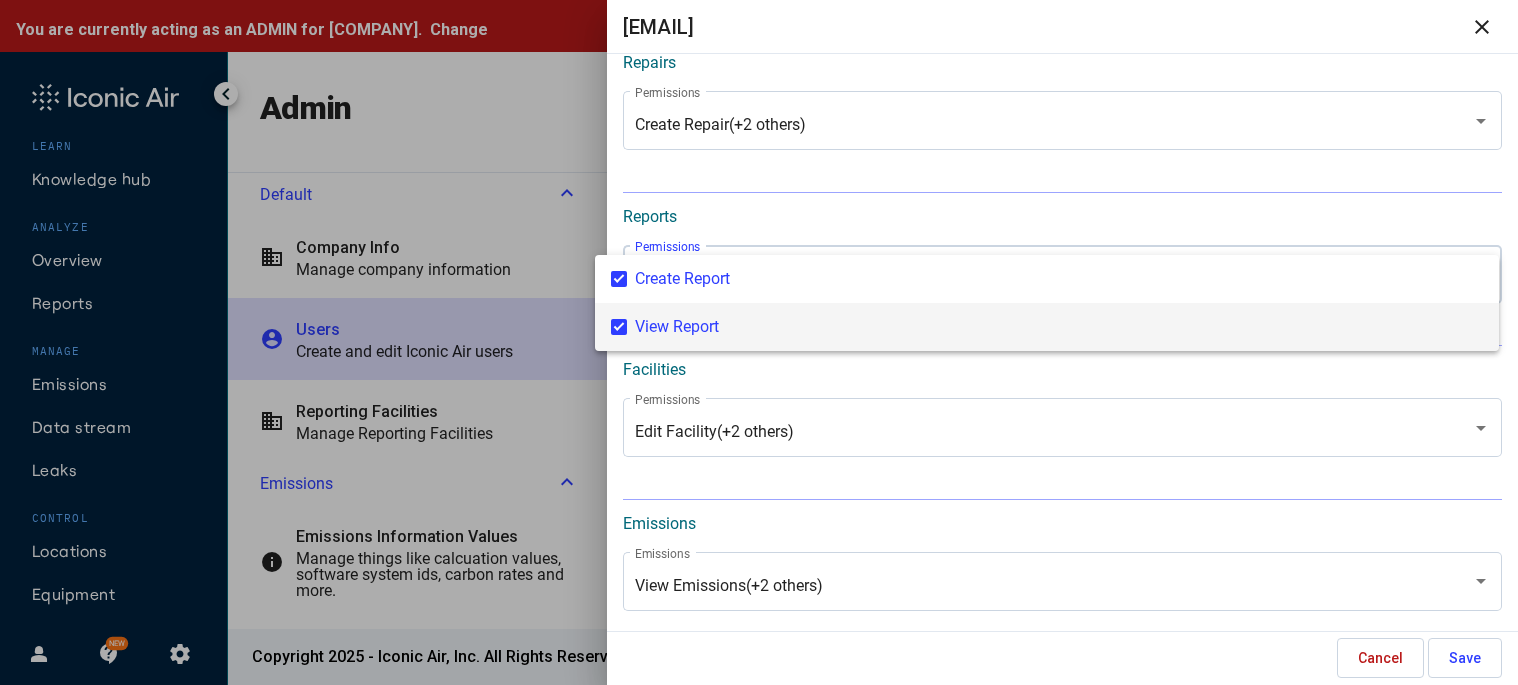 click at bounding box center (759, 342) 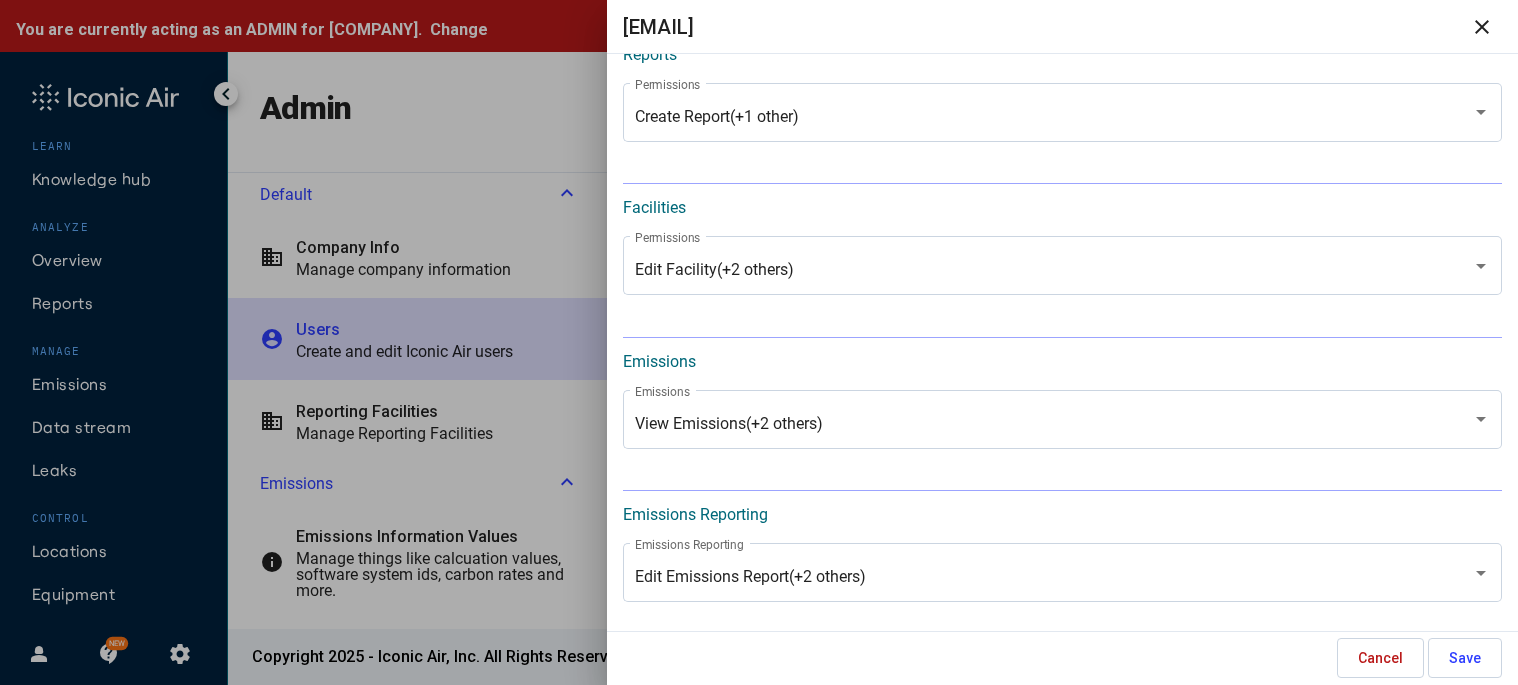 scroll, scrollTop: 1292, scrollLeft: 0, axis: vertical 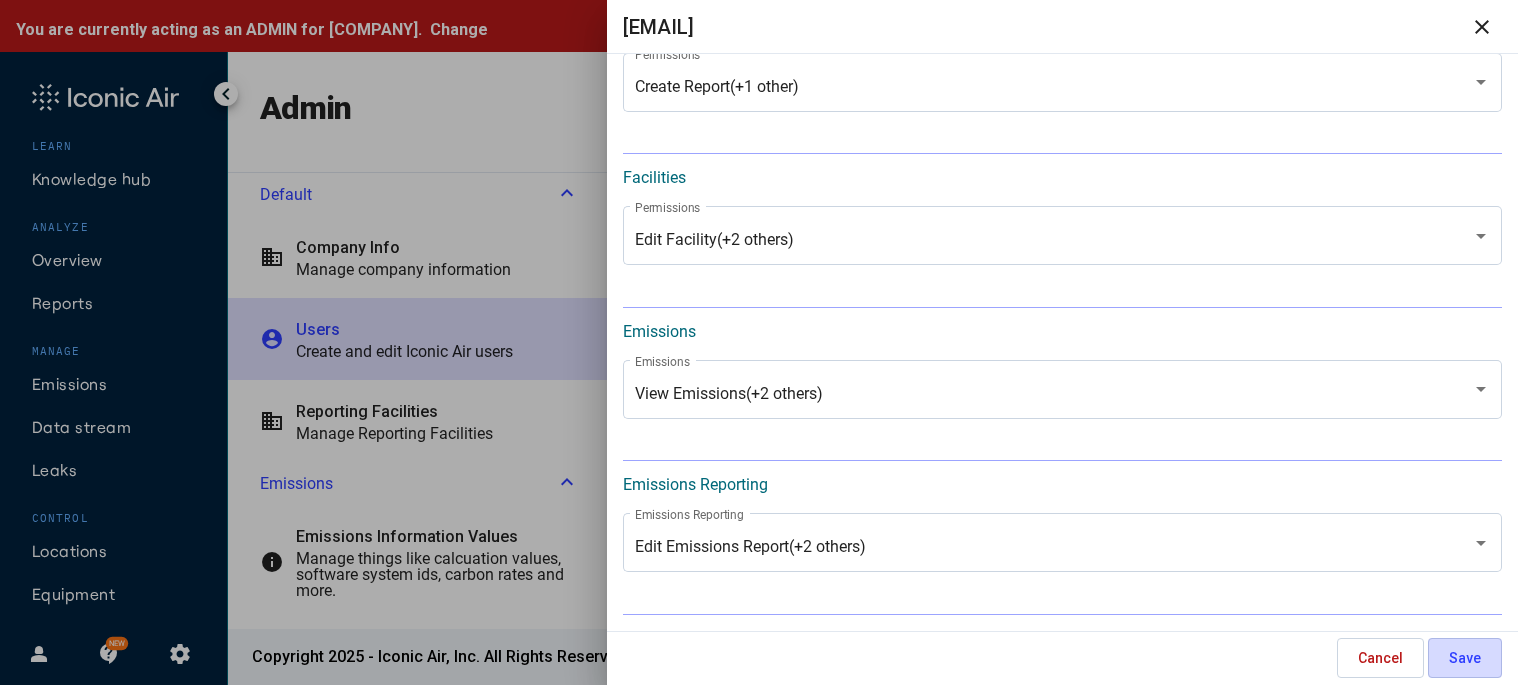click on "Save" at bounding box center [1465, 658] 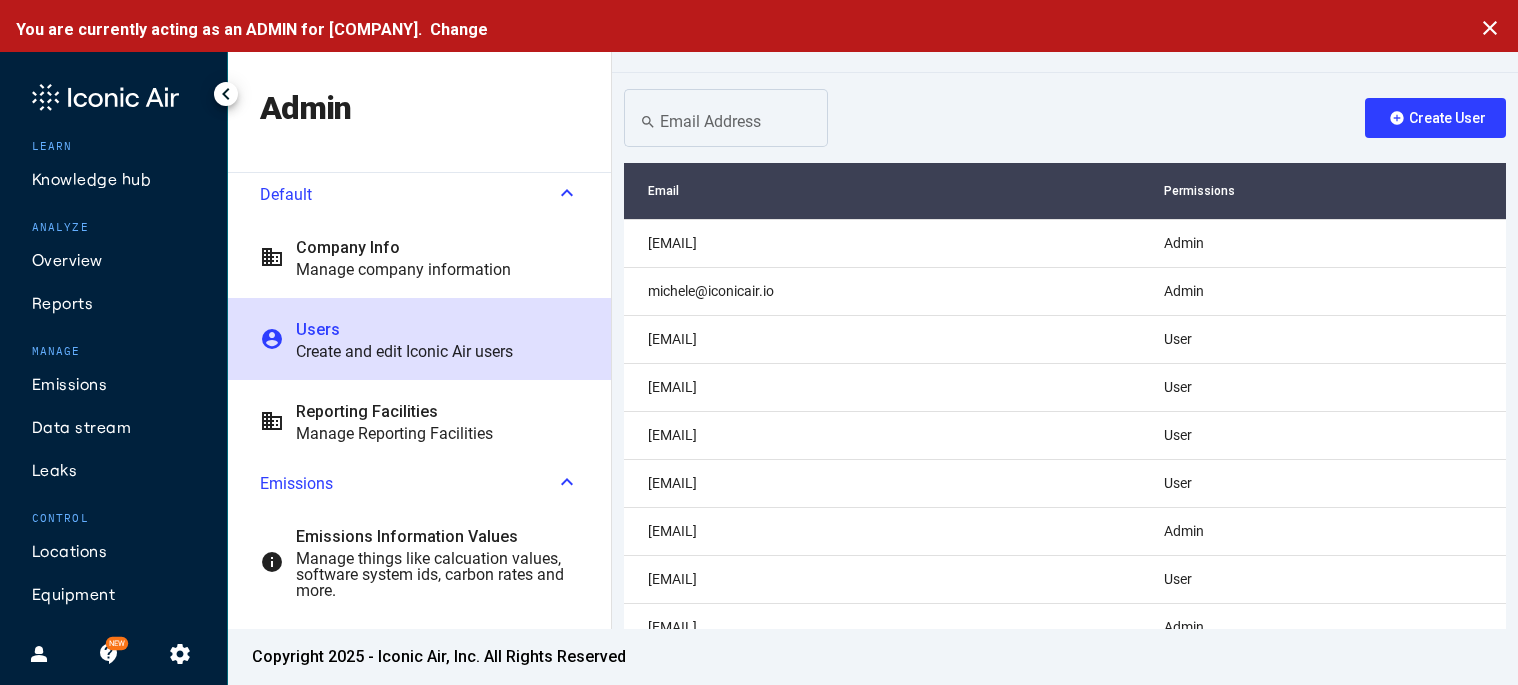 scroll, scrollTop: 183, scrollLeft: 0, axis: vertical 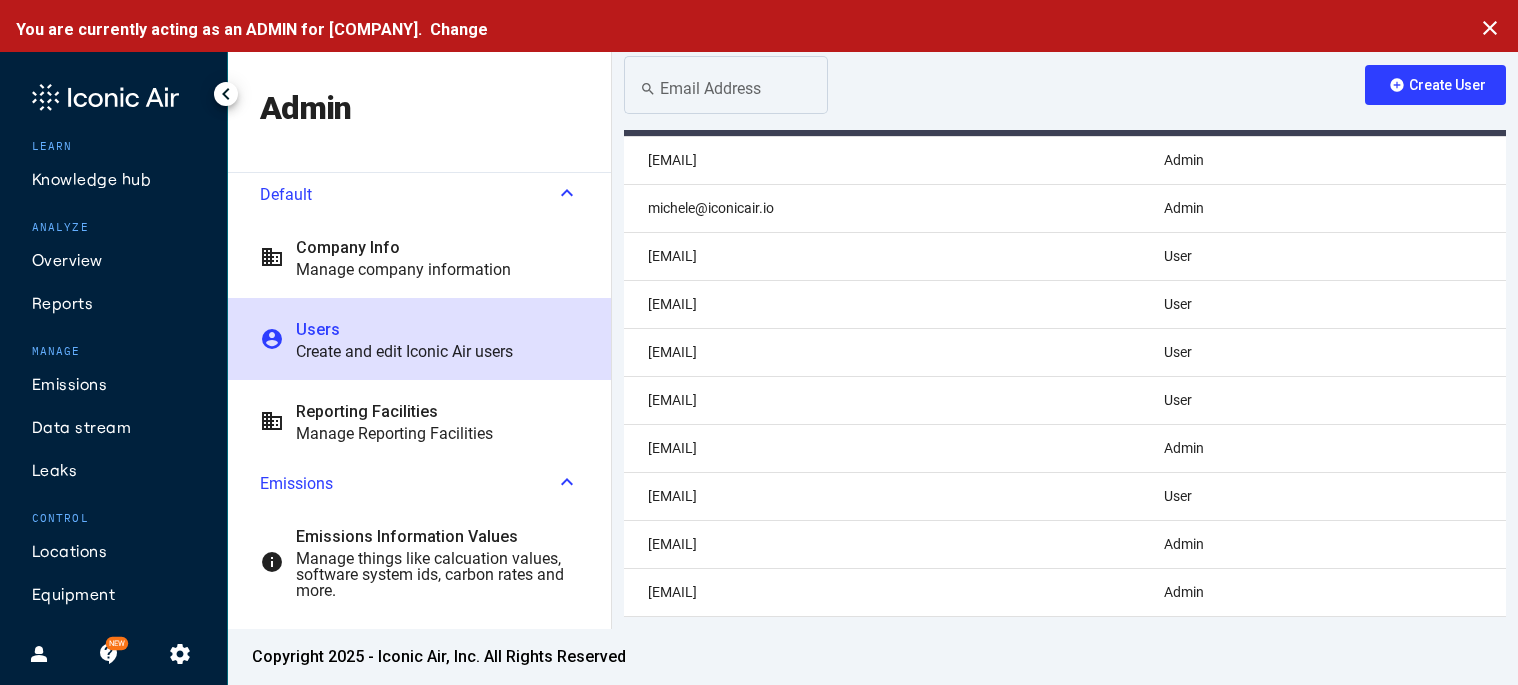 click on "phuft@ridgeog.com" 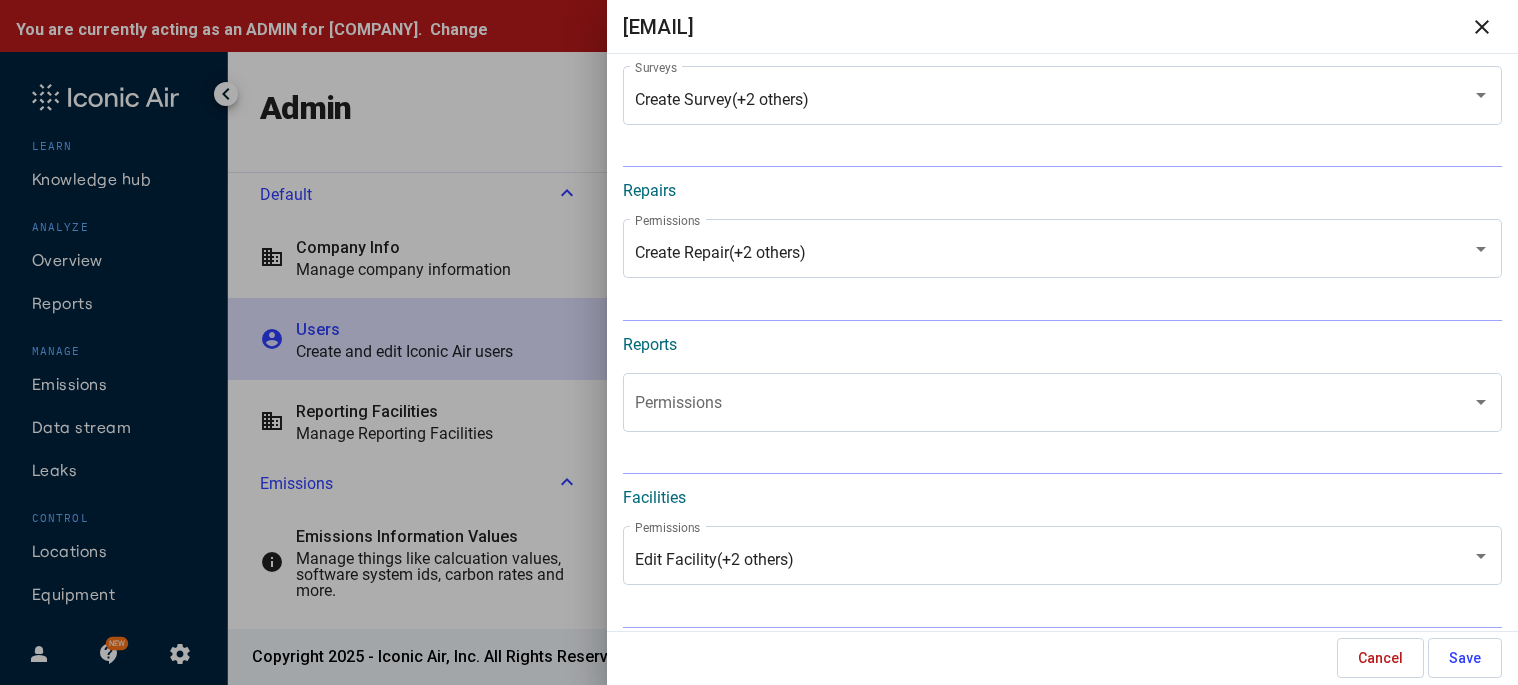 scroll, scrollTop: 1000, scrollLeft: 0, axis: vertical 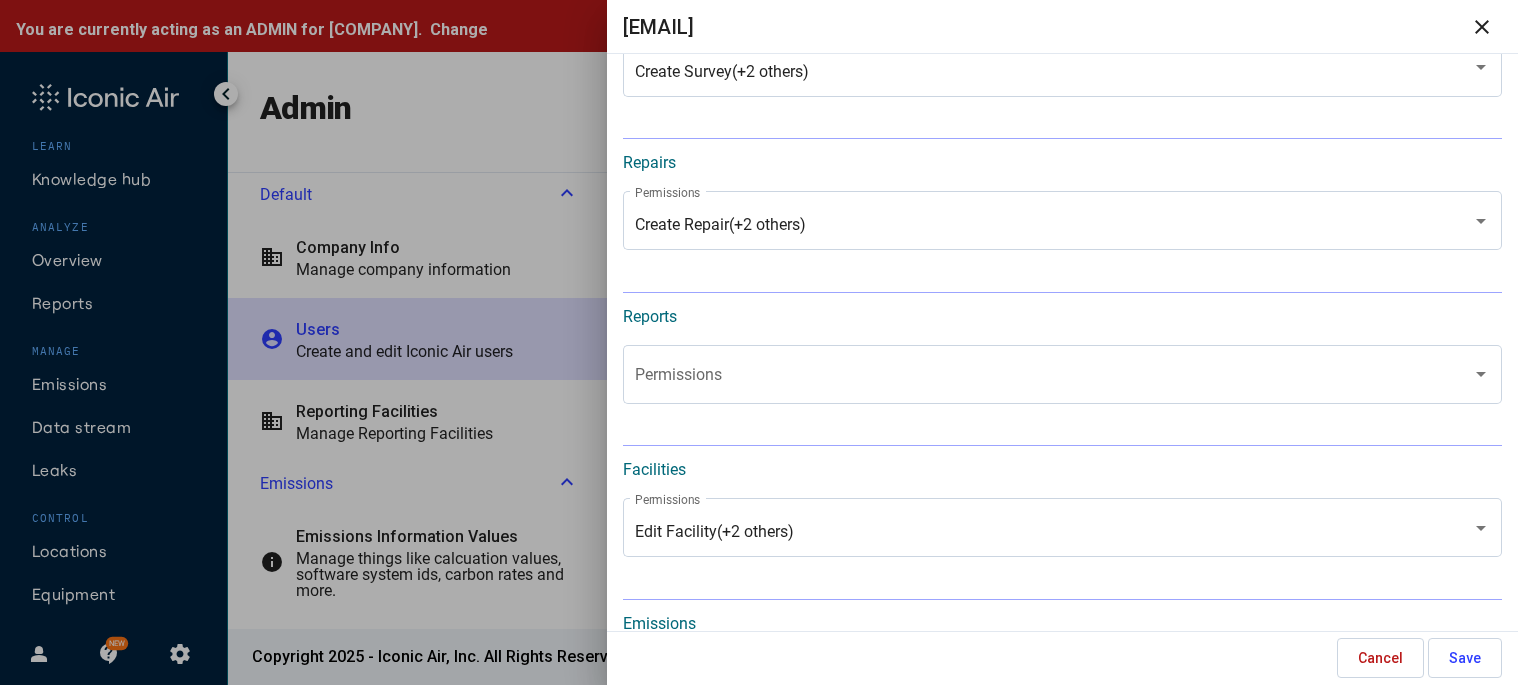 click on "Permissions" at bounding box center (1062, 385) 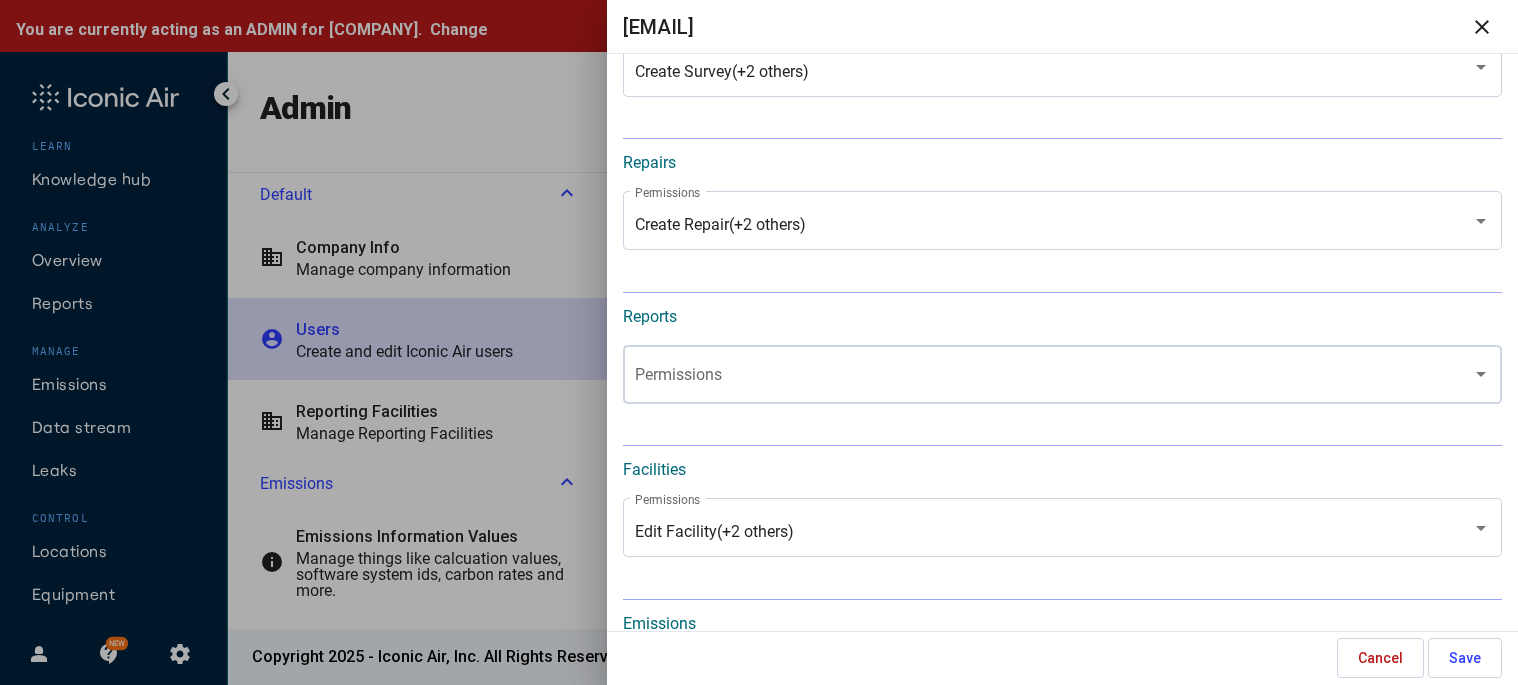 click at bounding box center (1054, 379) 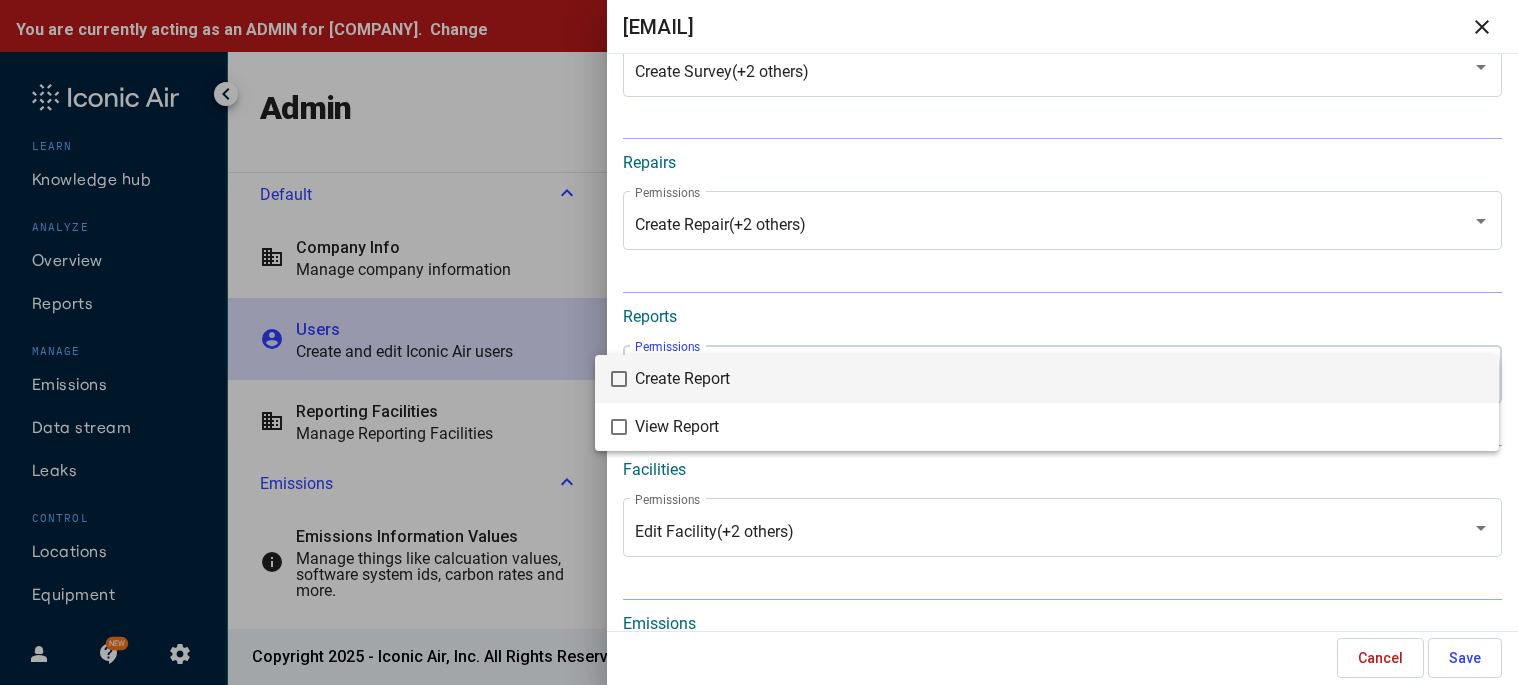 click on "Create Report" at bounding box center (1059, 379) 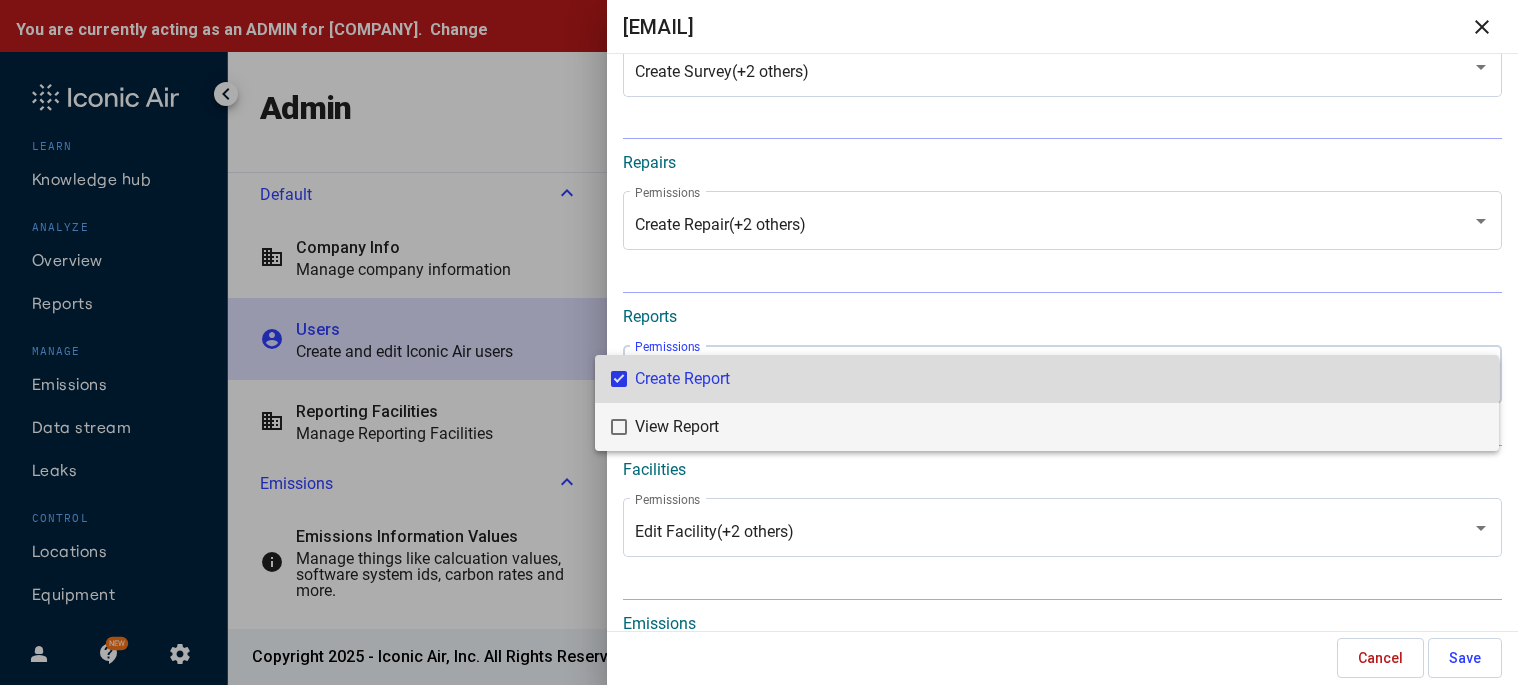click on "View Report" at bounding box center (1059, 427) 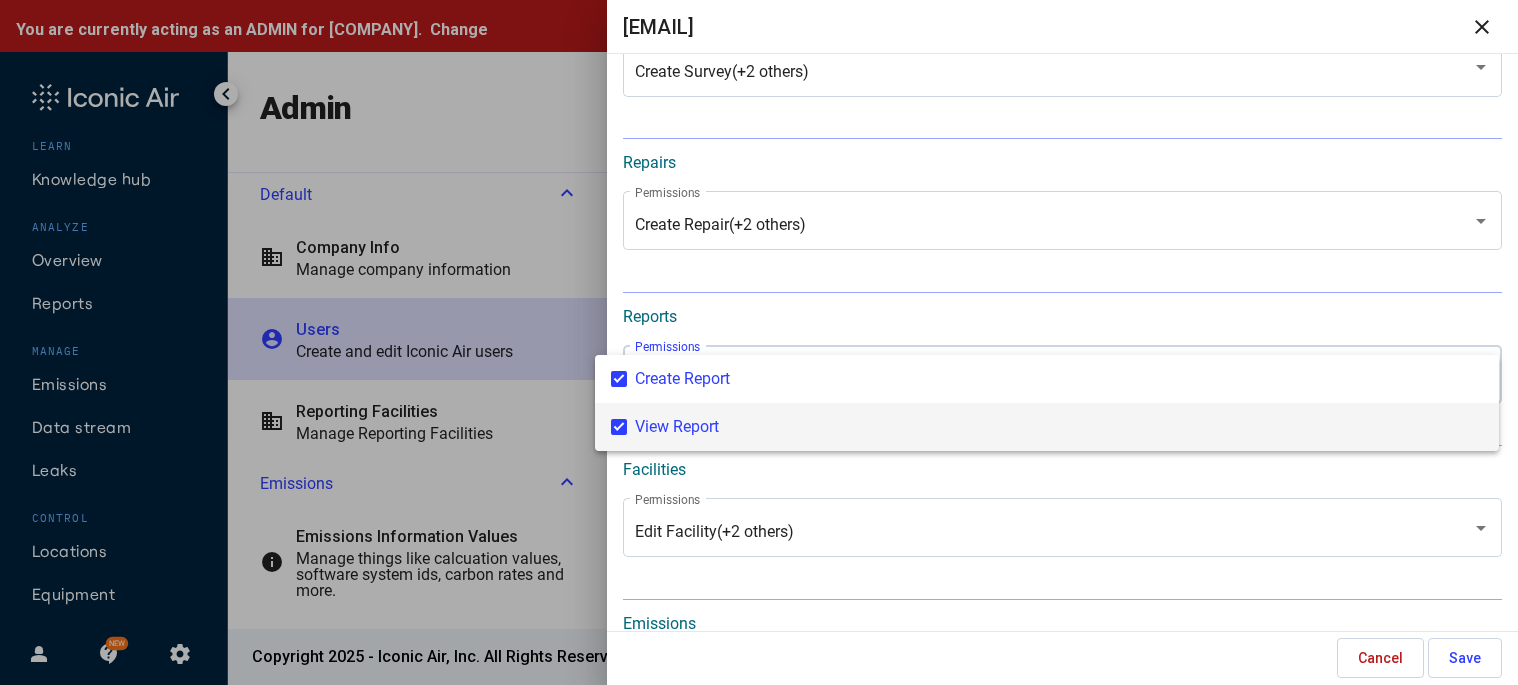 click at bounding box center [759, 342] 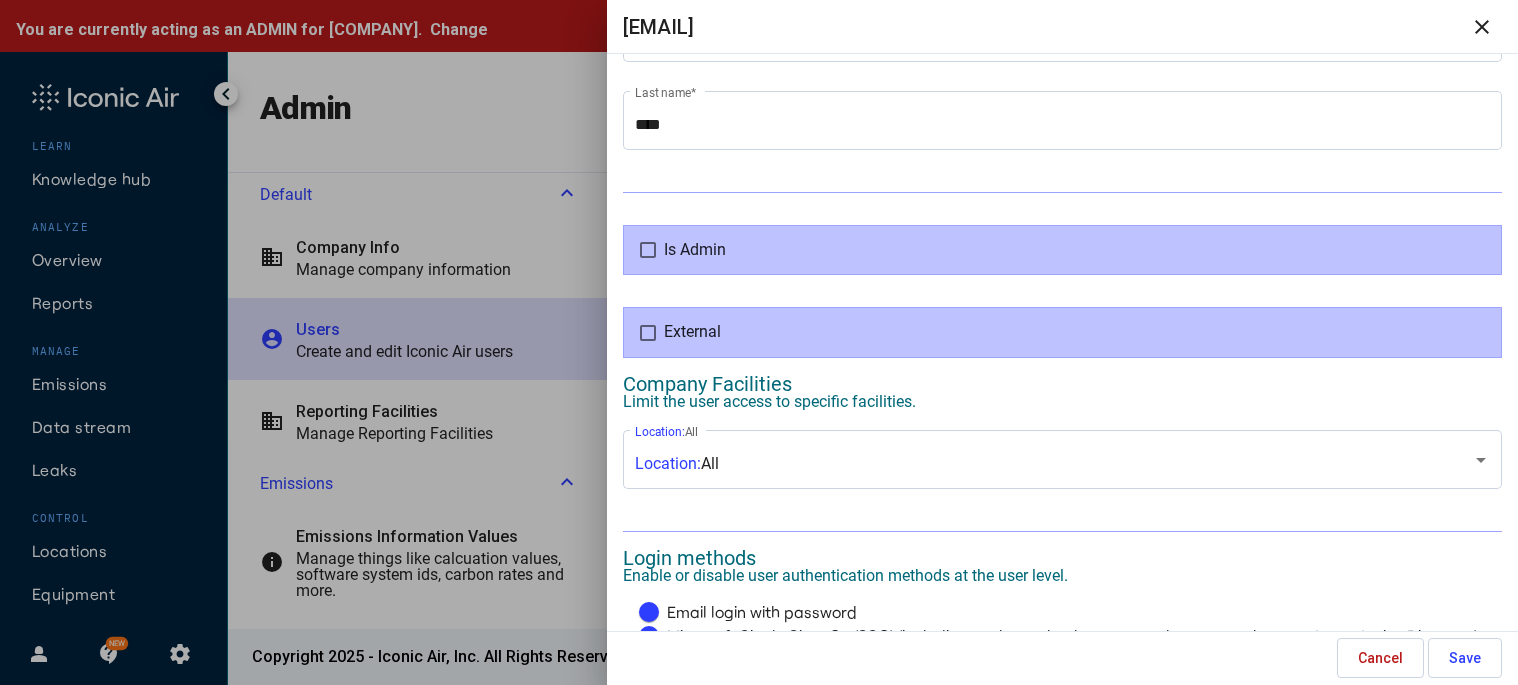 scroll, scrollTop: 100, scrollLeft: 0, axis: vertical 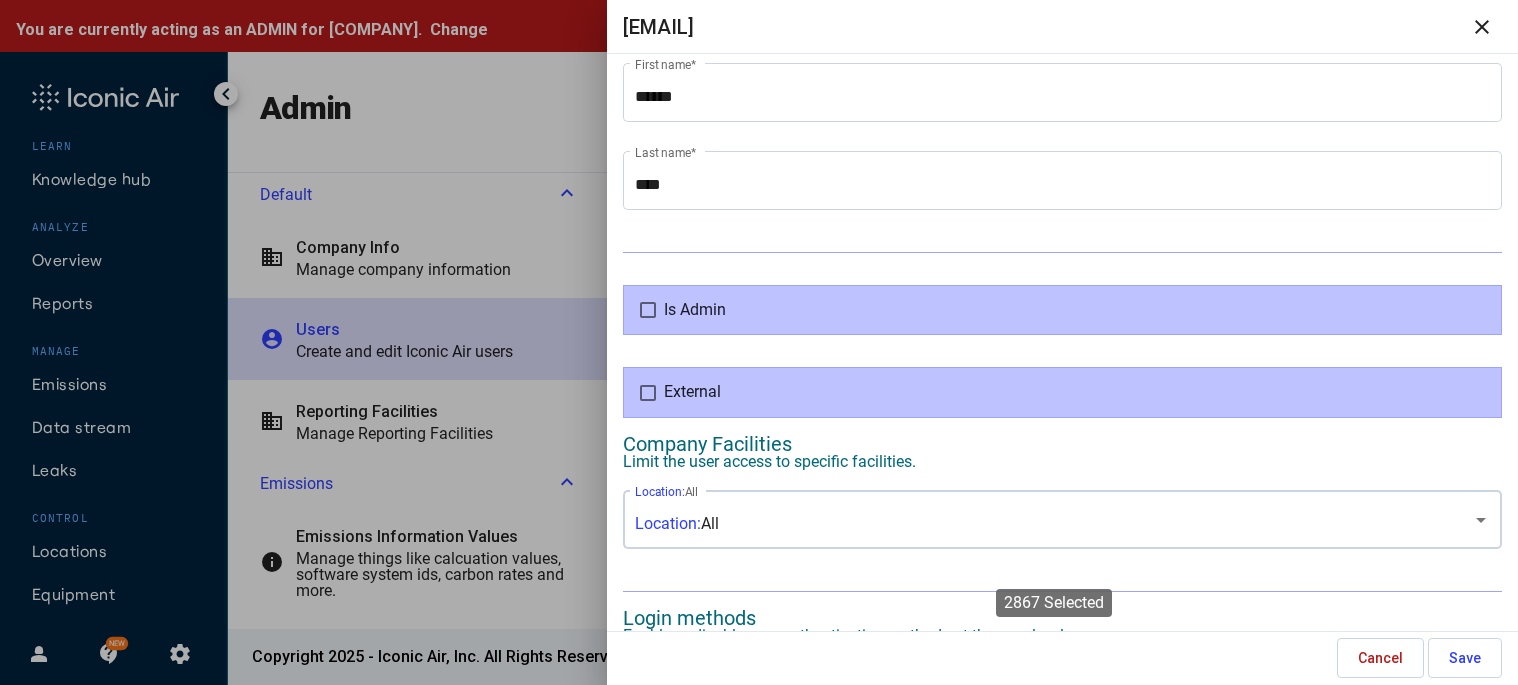 click on "Location:   All  Location:  All" at bounding box center (1062, 517) 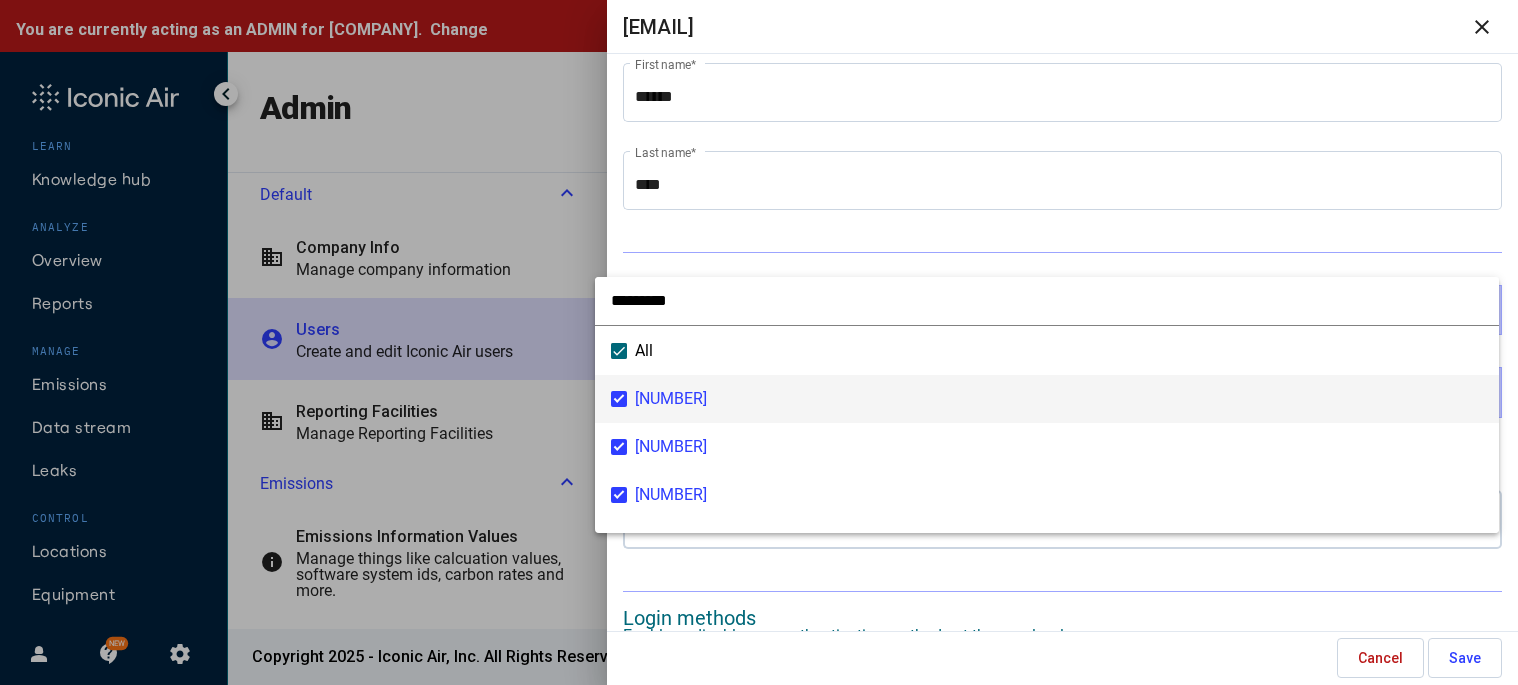 click at bounding box center [759, 342] 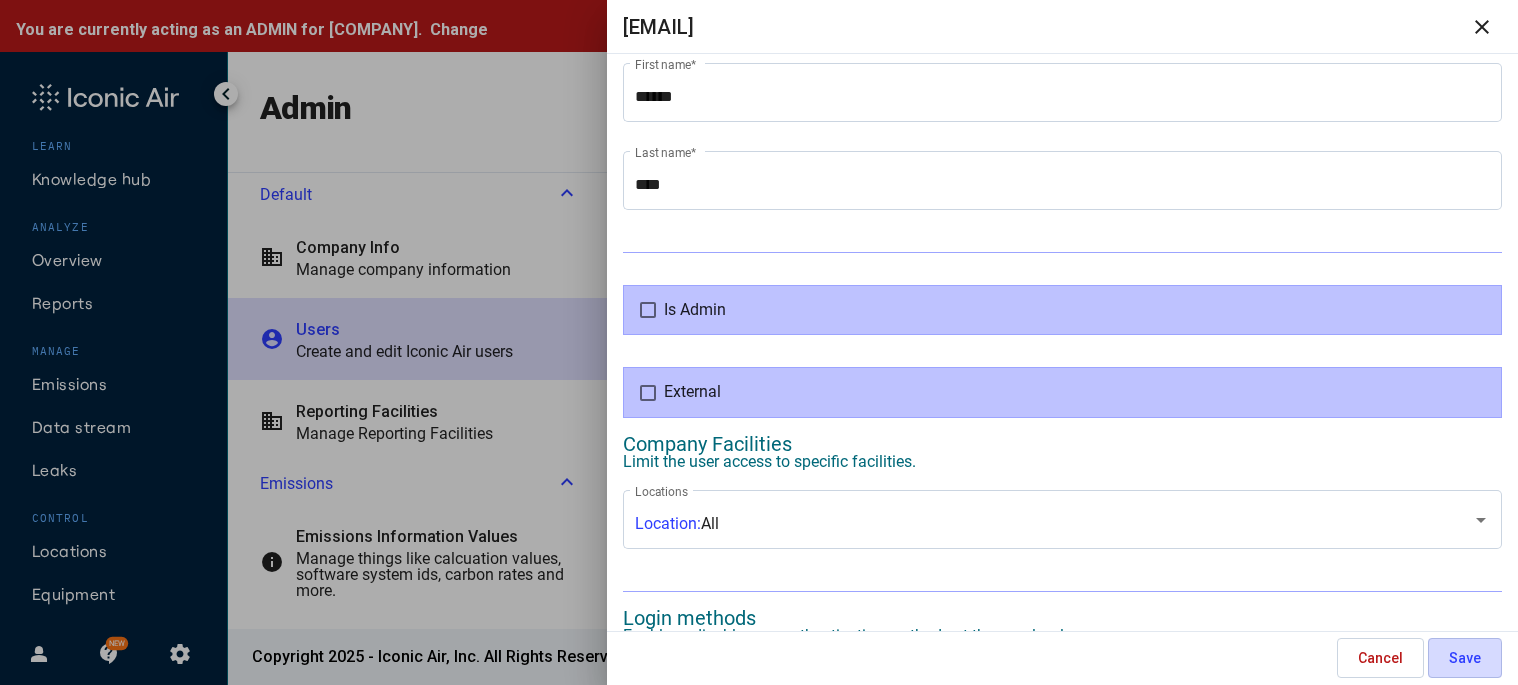 click on "Save" at bounding box center [1465, 658] 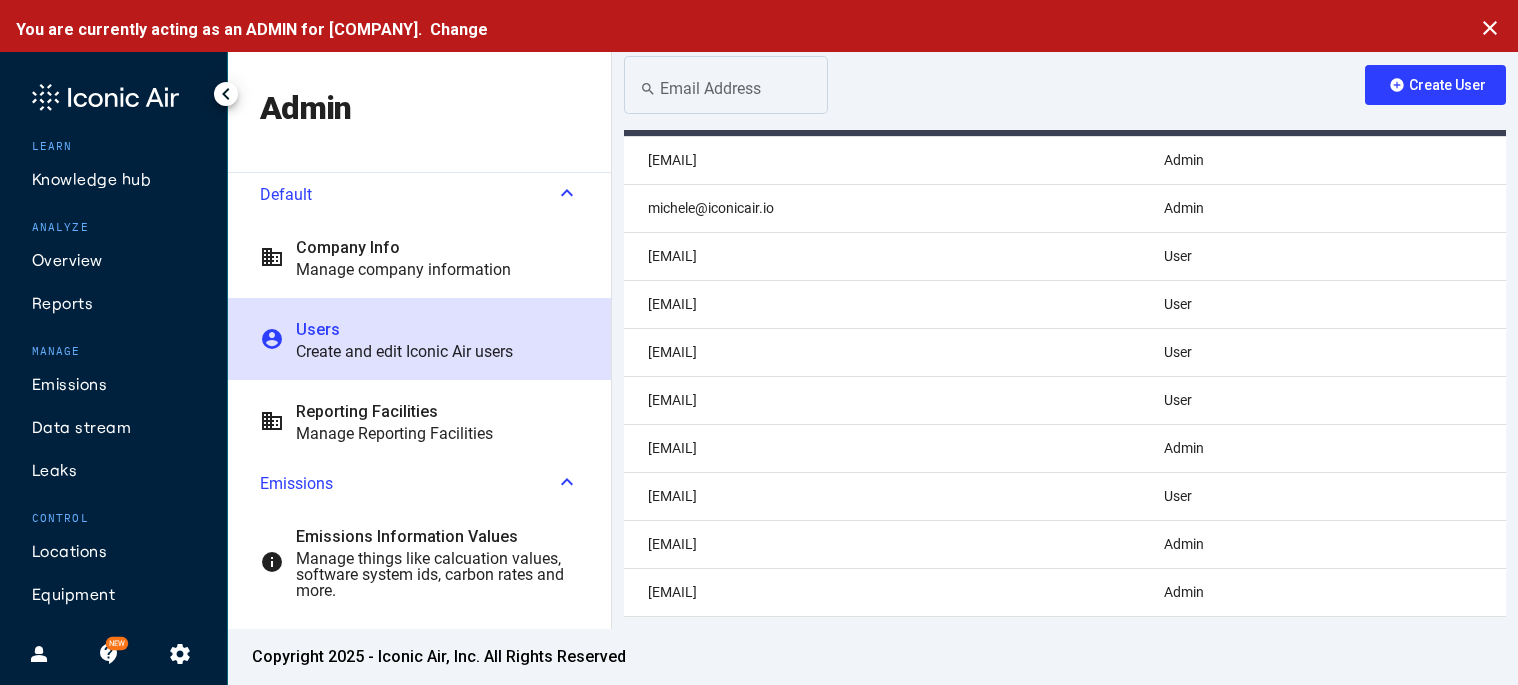 click on "jbechtold@ridgeog.com" 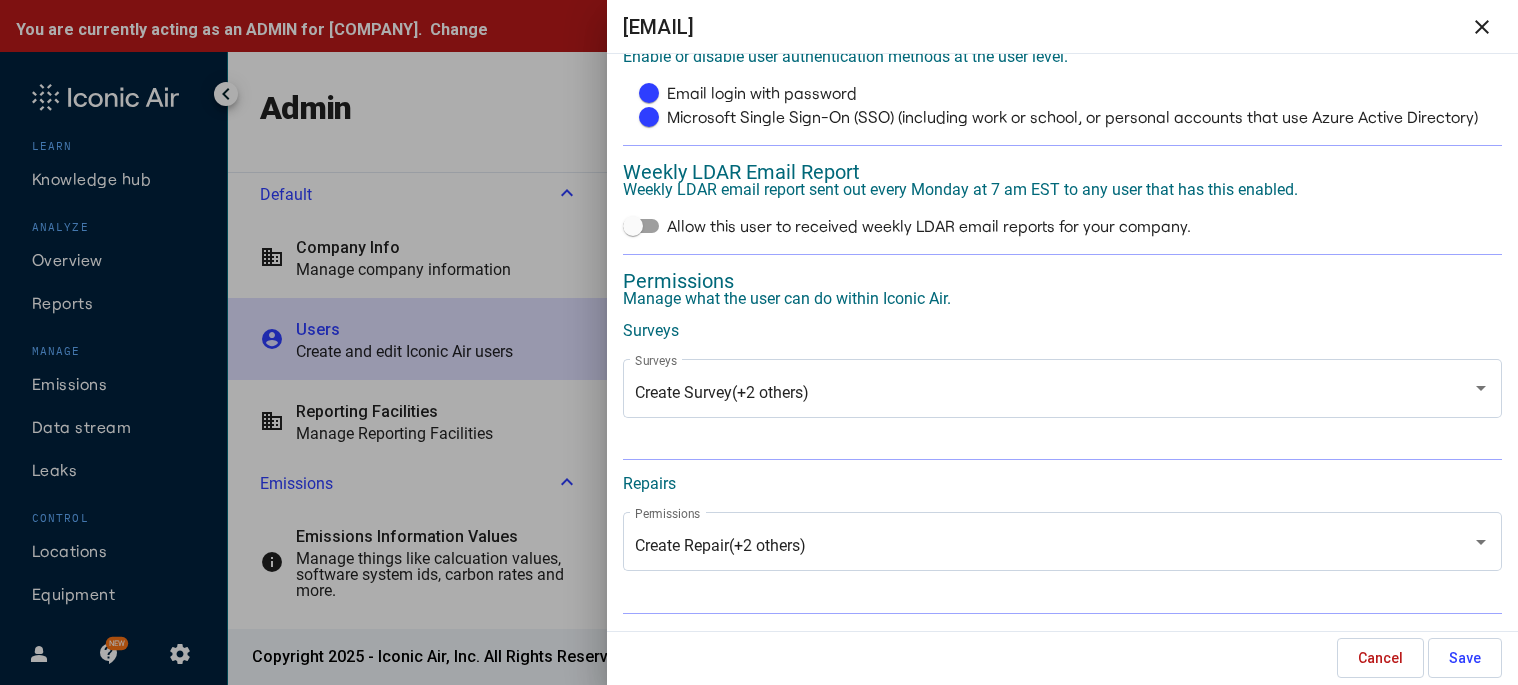 scroll, scrollTop: 900, scrollLeft: 0, axis: vertical 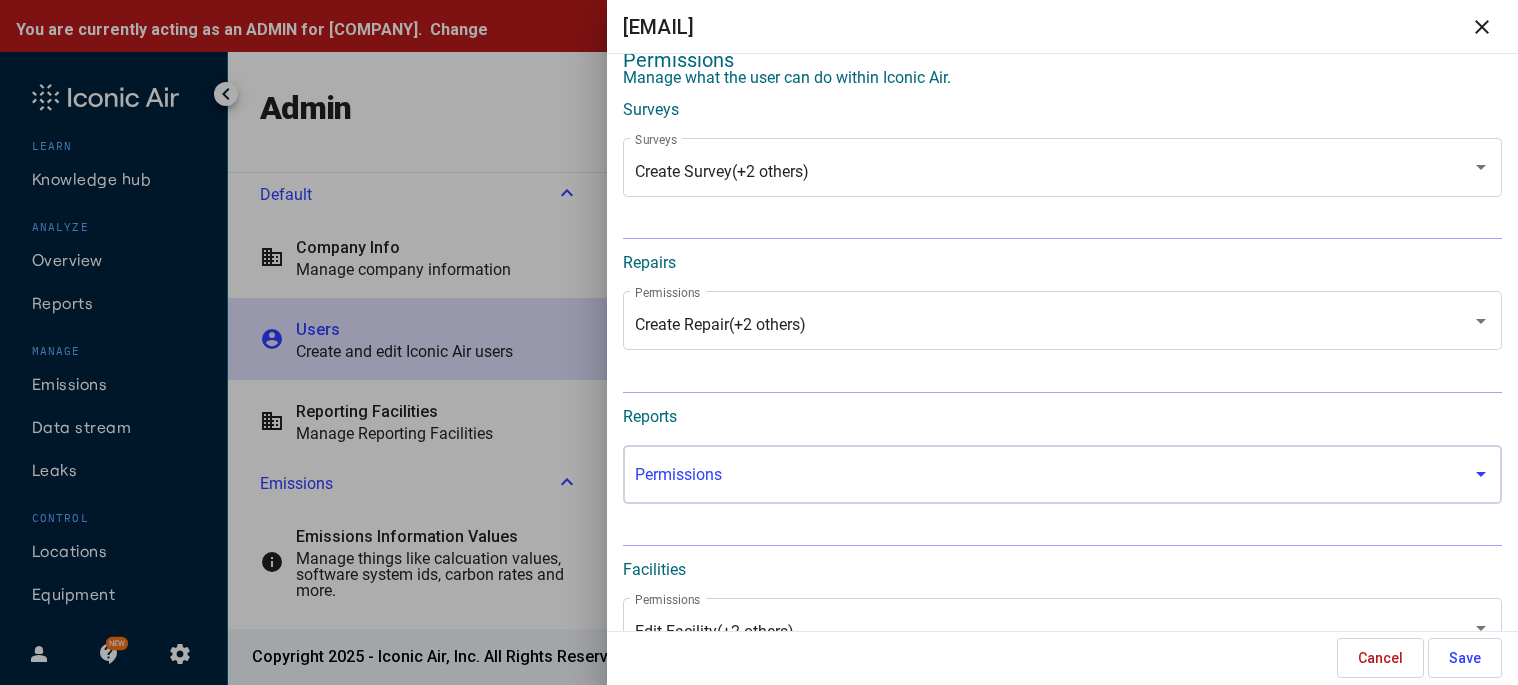 click at bounding box center [1054, 479] 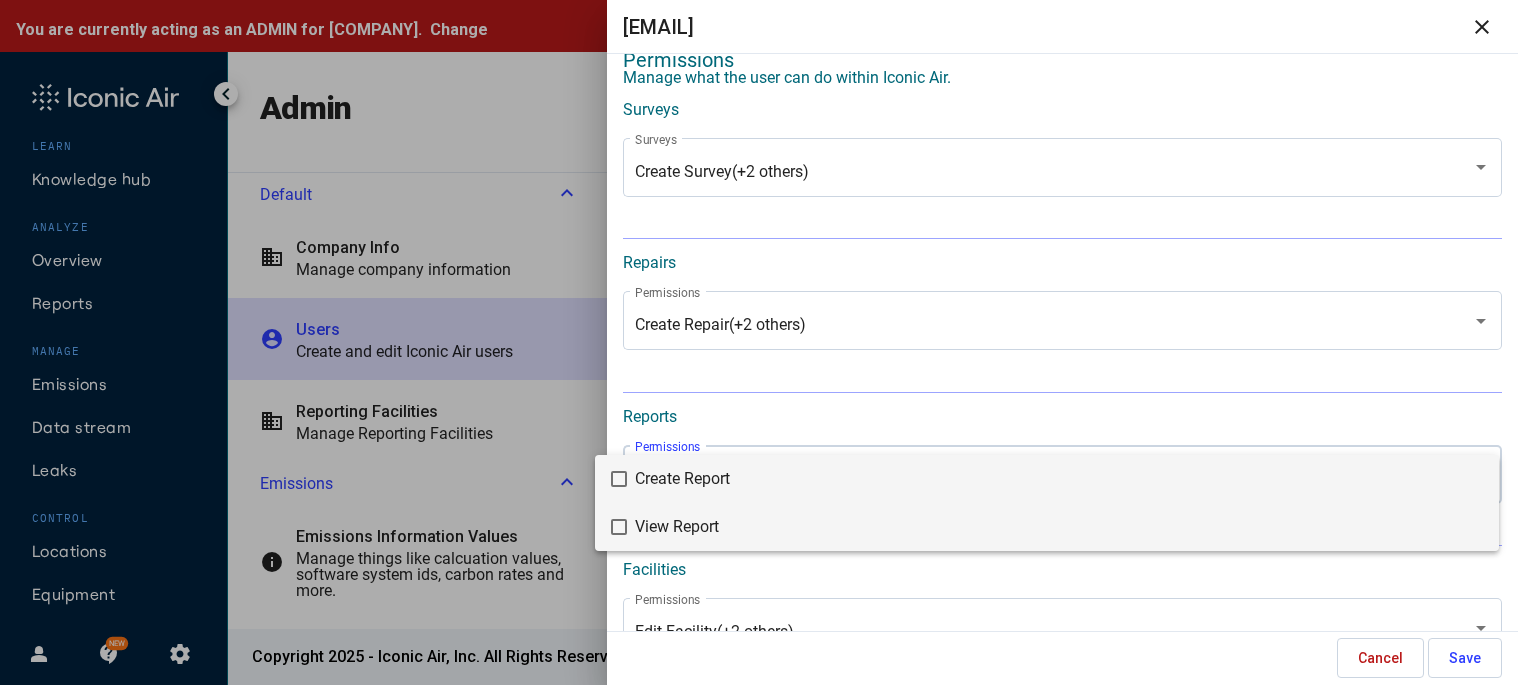 click on "View Report" at bounding box center (1059, 527) 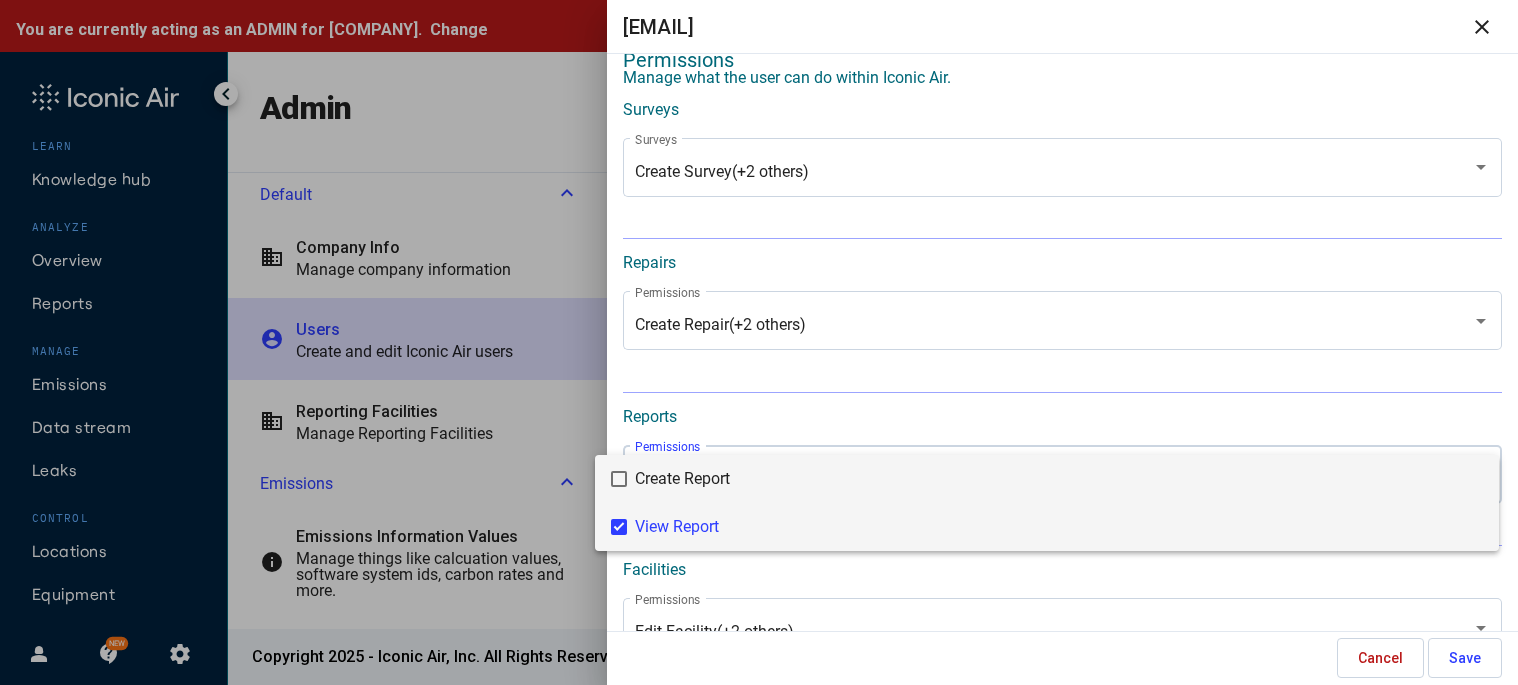 click on "Create Report" at bounding box center (1059, 479) 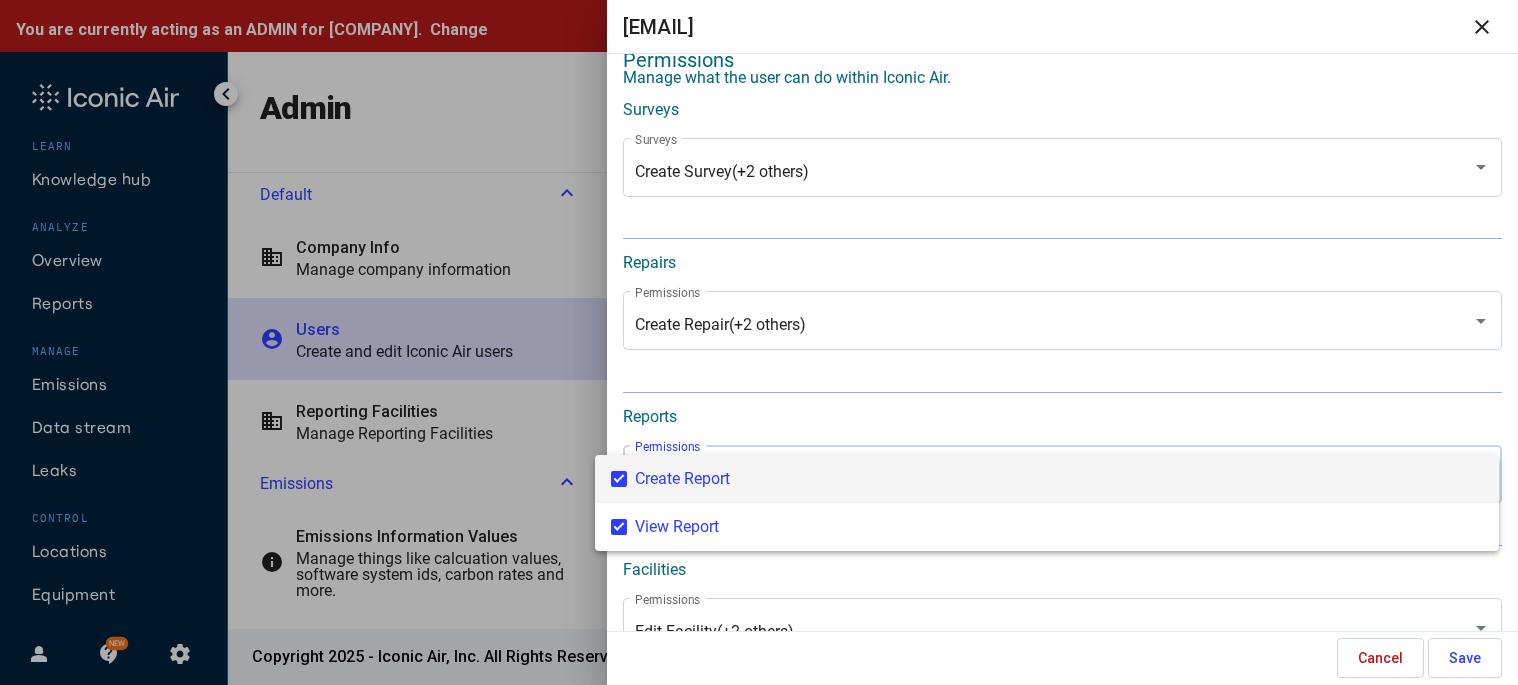 click at bounding box center [759, 342] 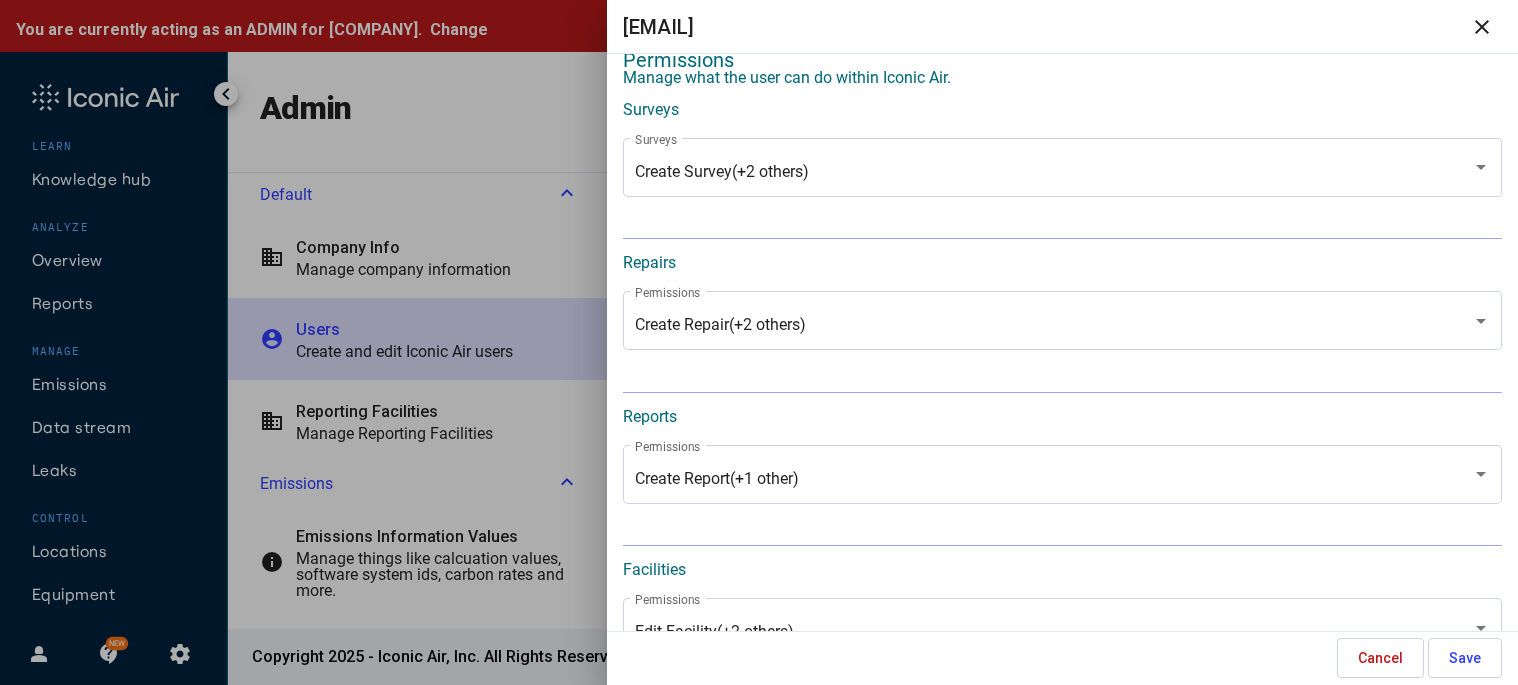 click on "Save" at bounding box center (1465, 658) 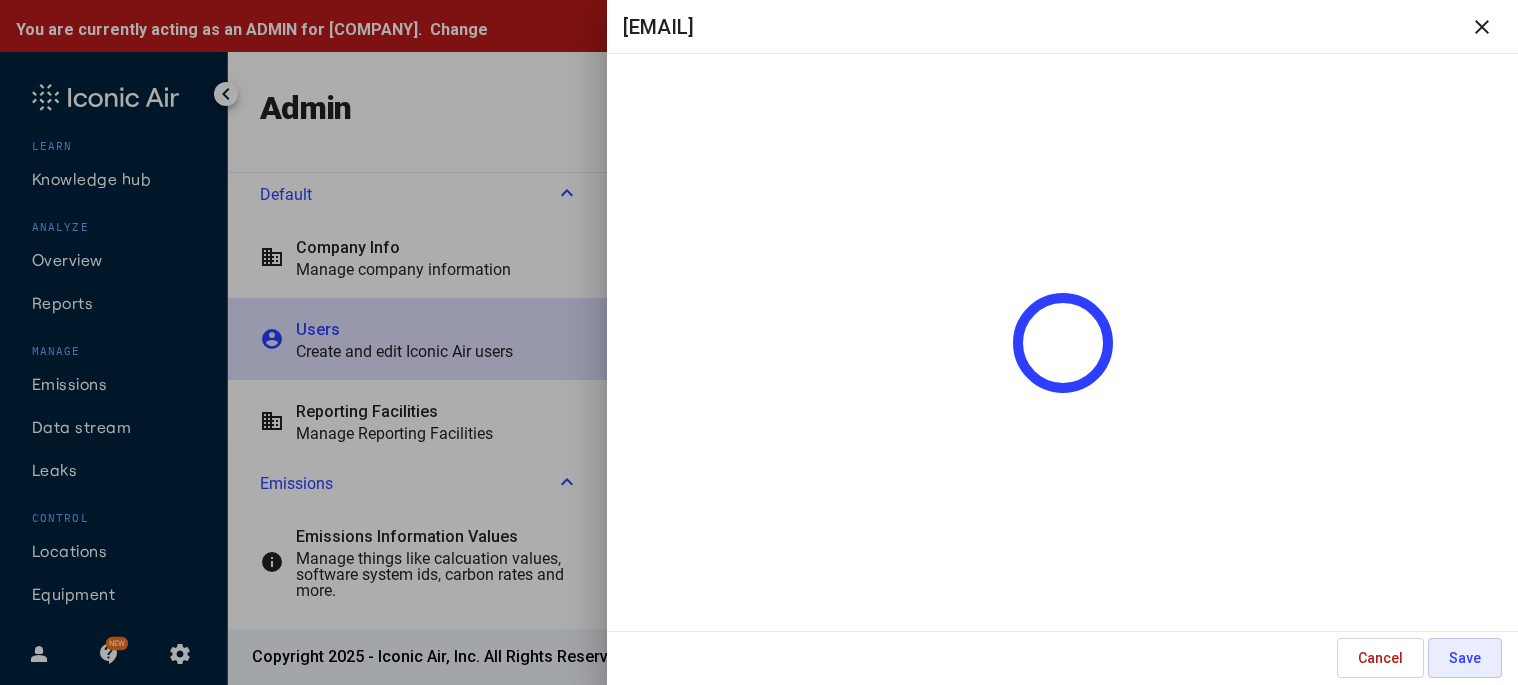 scroll, scrollTop: 0, scrollLeft: 0, axis: both 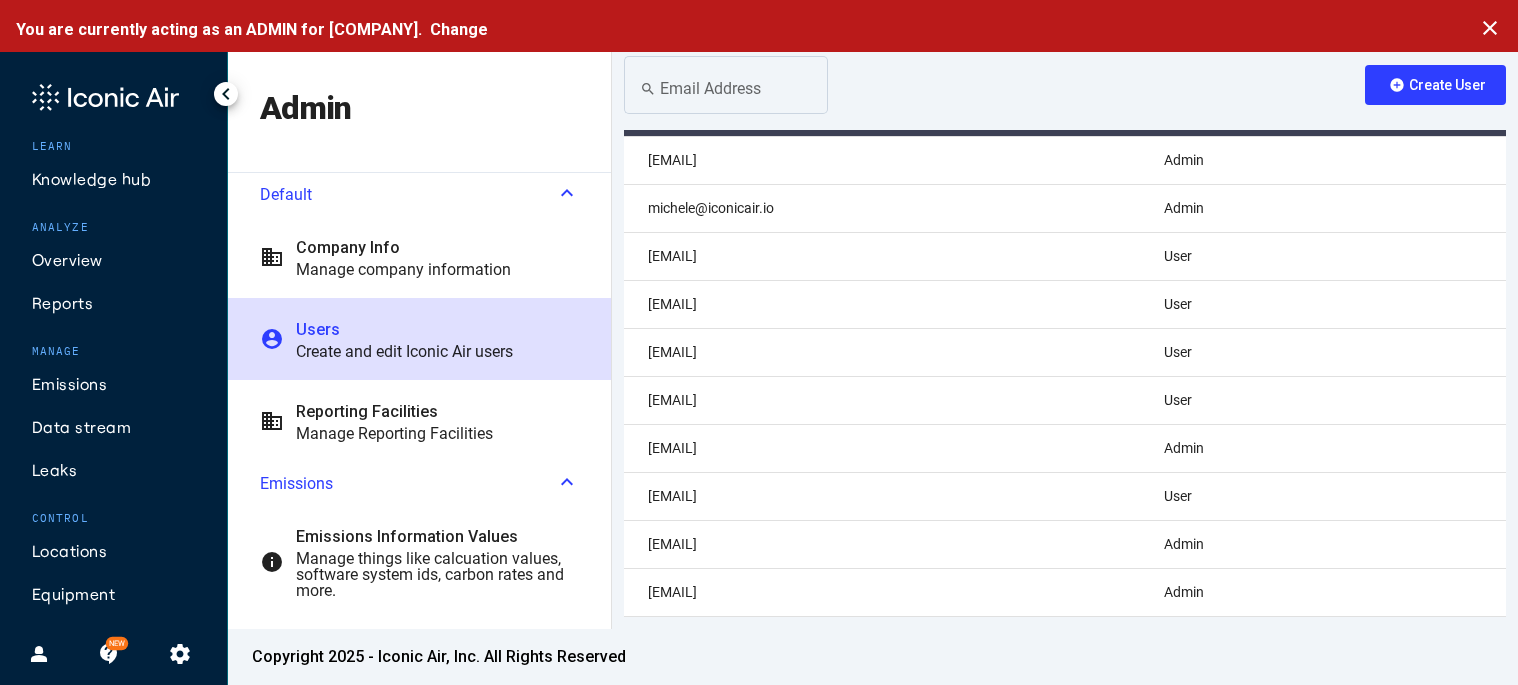 click on "rnelson@ridgeog.com" 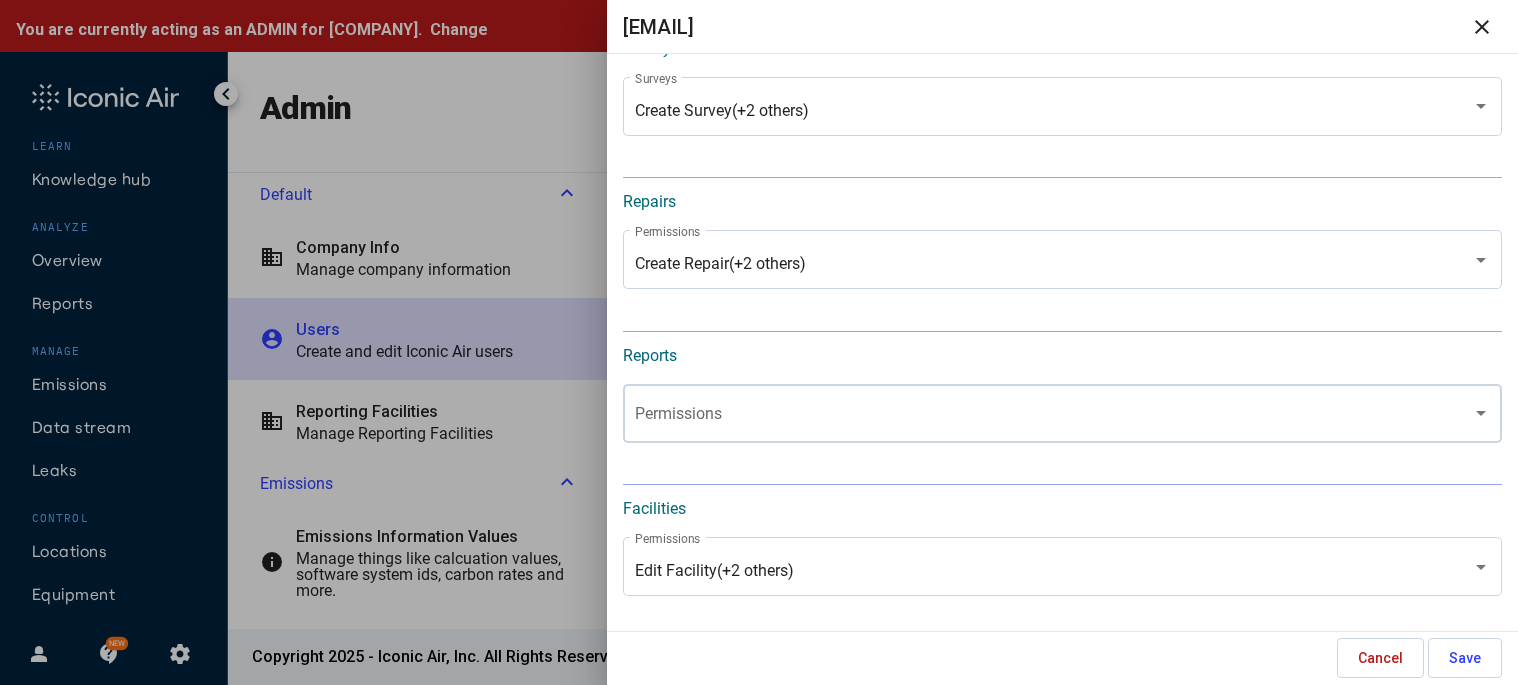 scroll, scrollTop: 1000, scrollLeft: 0, axis: vertical 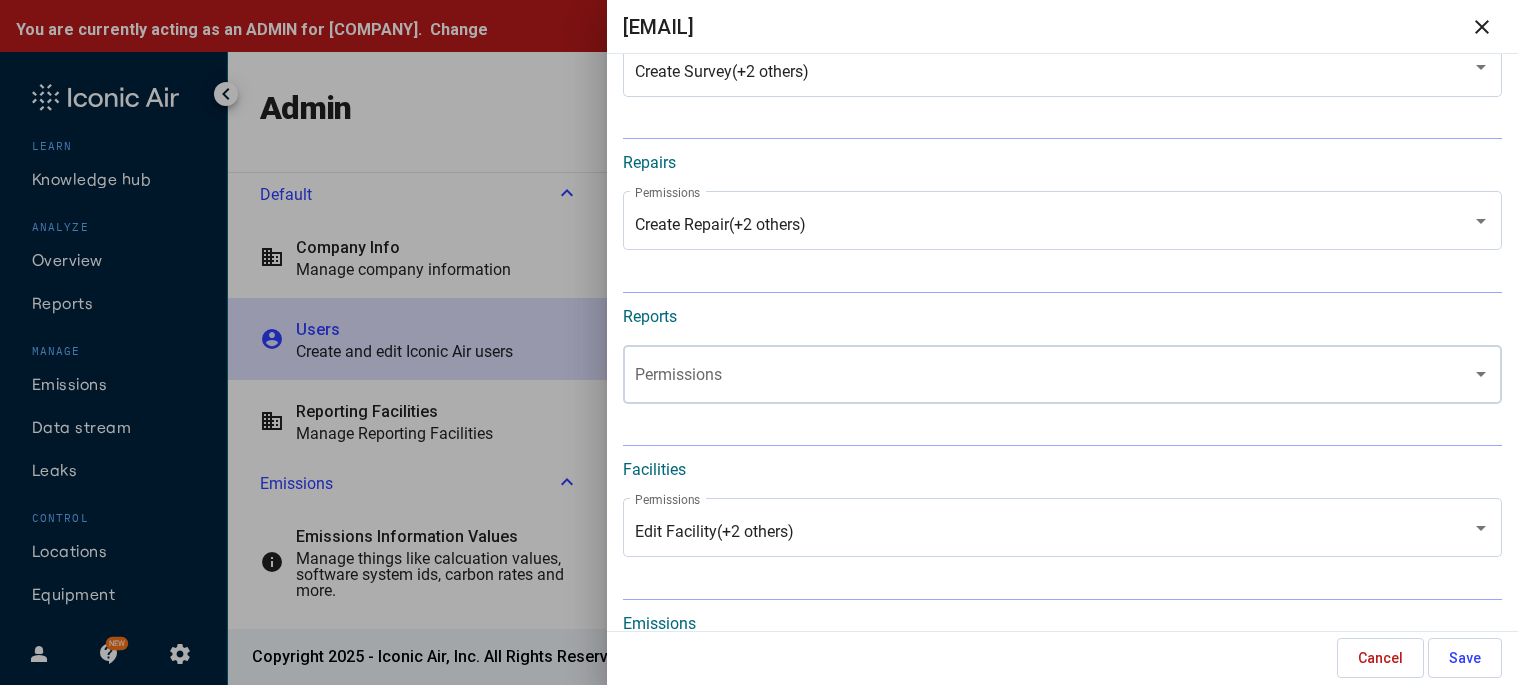 click at bounding box center [1054, 379] 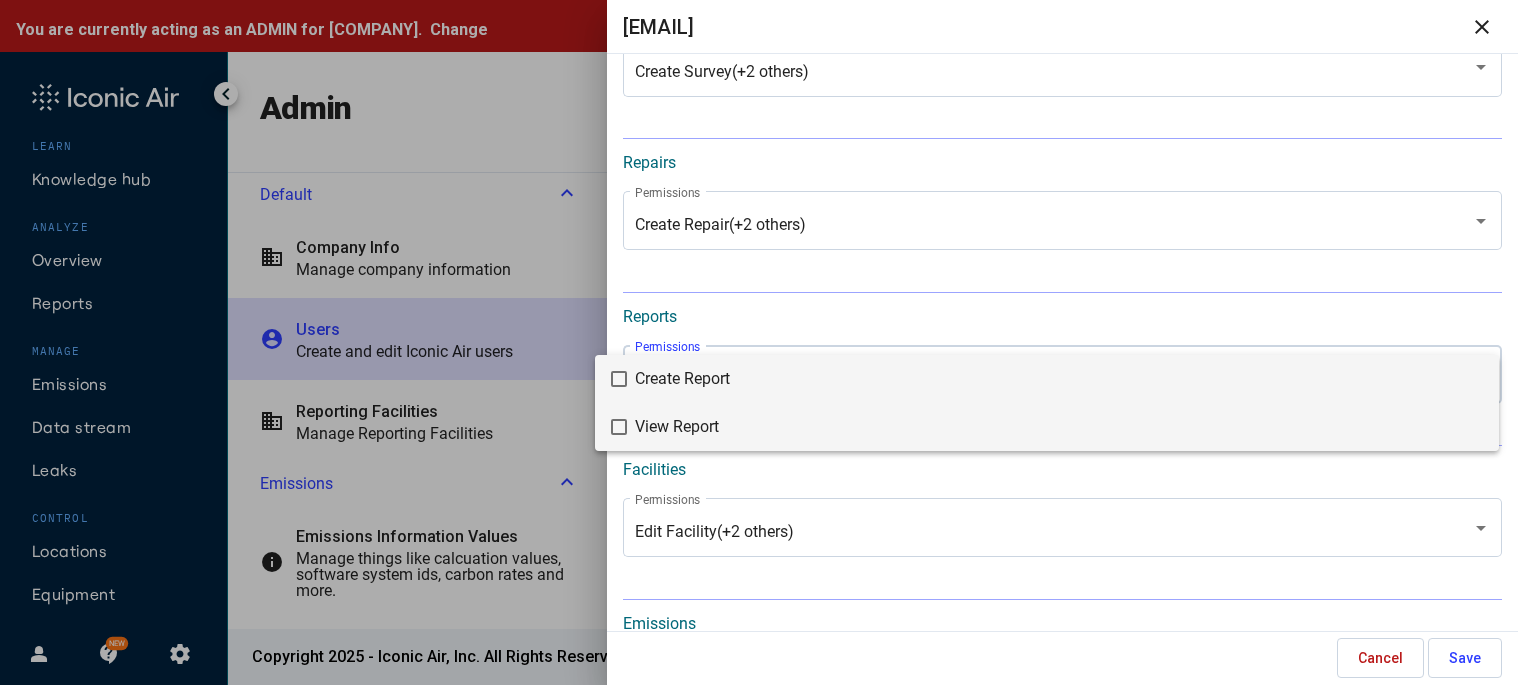 click on "View Report" at bounding box center (1059, 427) 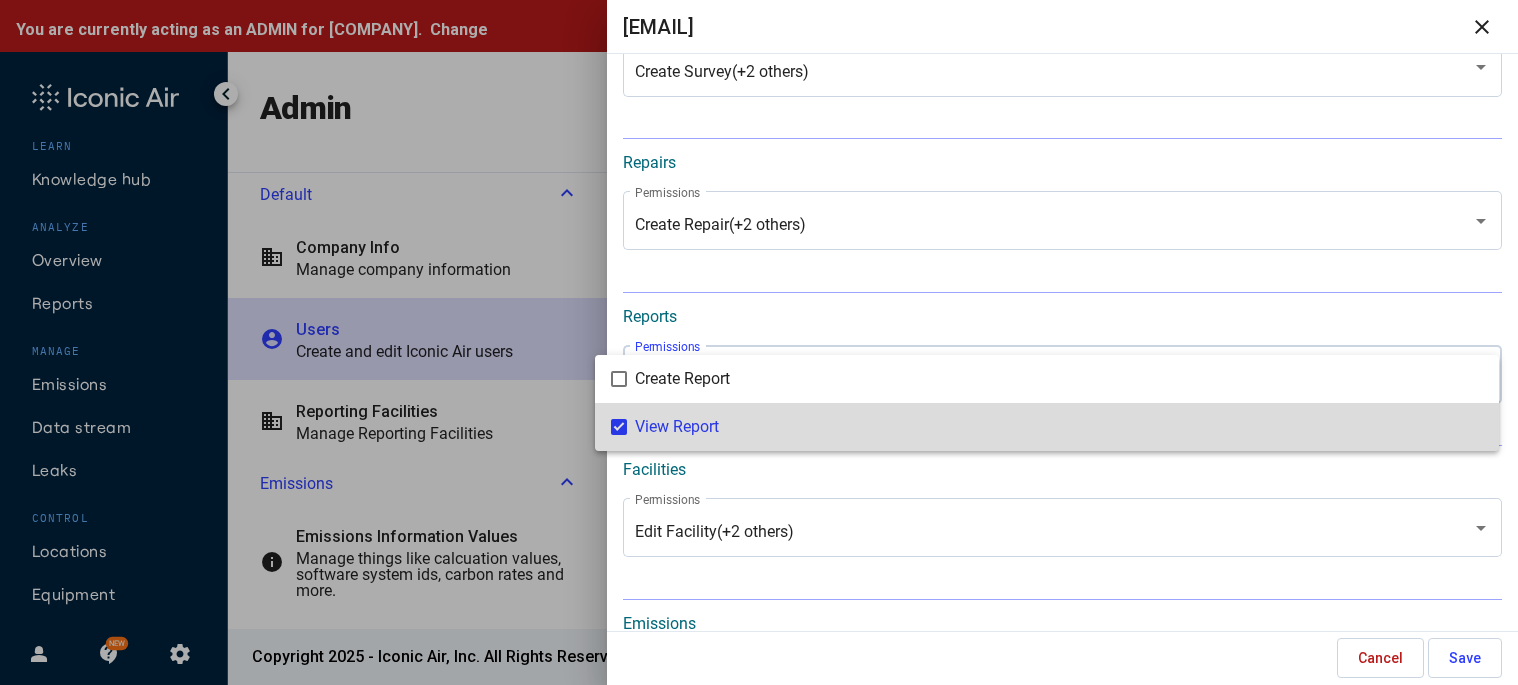click on "View Report" at bounding box center [1059, 427] 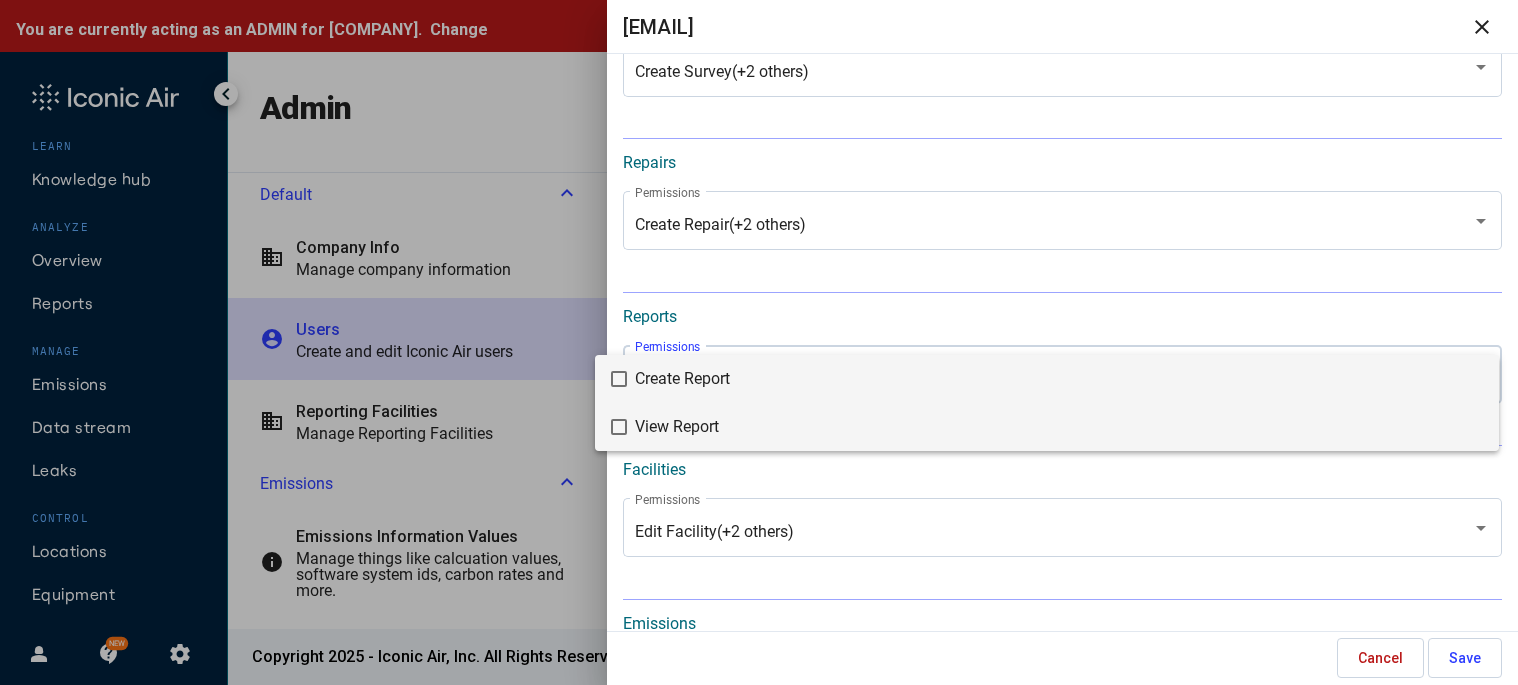 drag, startPoint x: 724, startPoint y: 381, endPoint x: 726, endPoint y: 401, distance: 20.09975 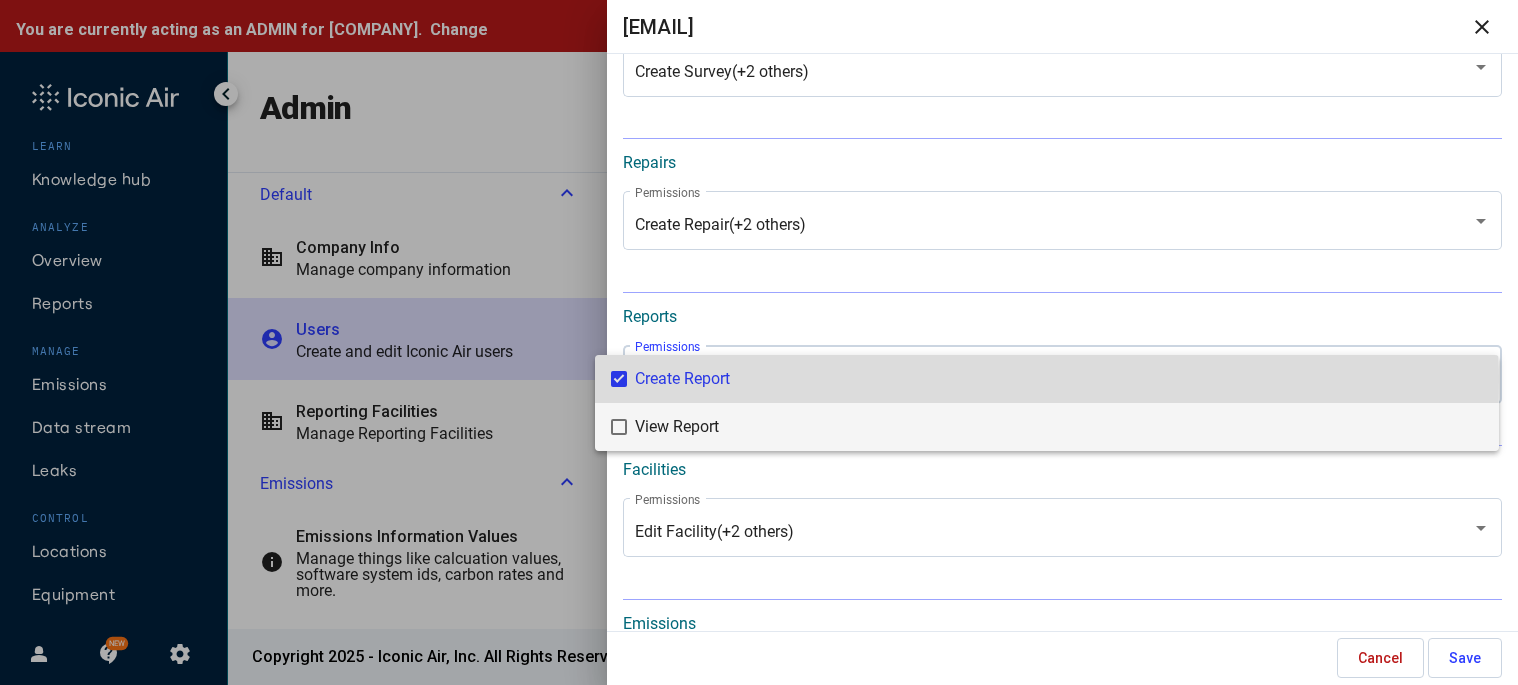 click on "View Report" at bounding box center [1059, 427] 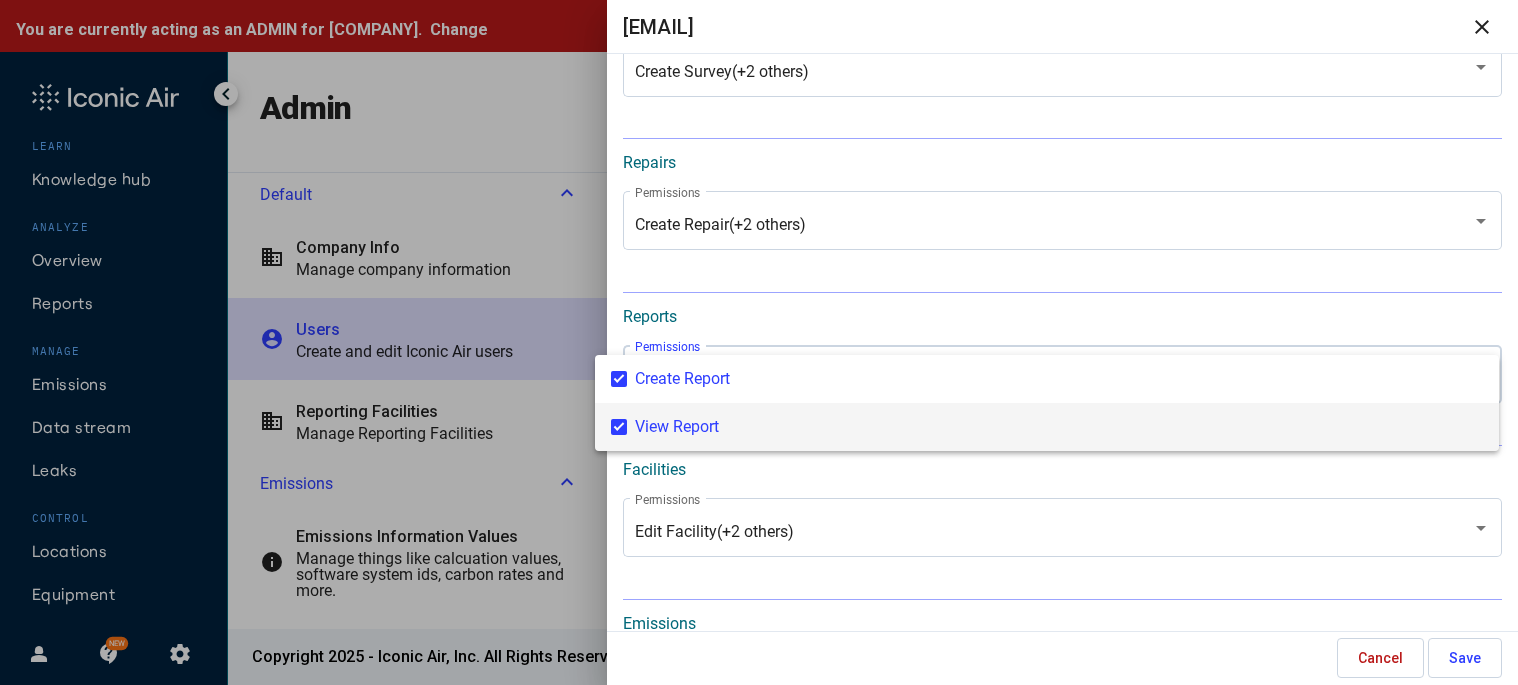click at bounding box center (759, 342) 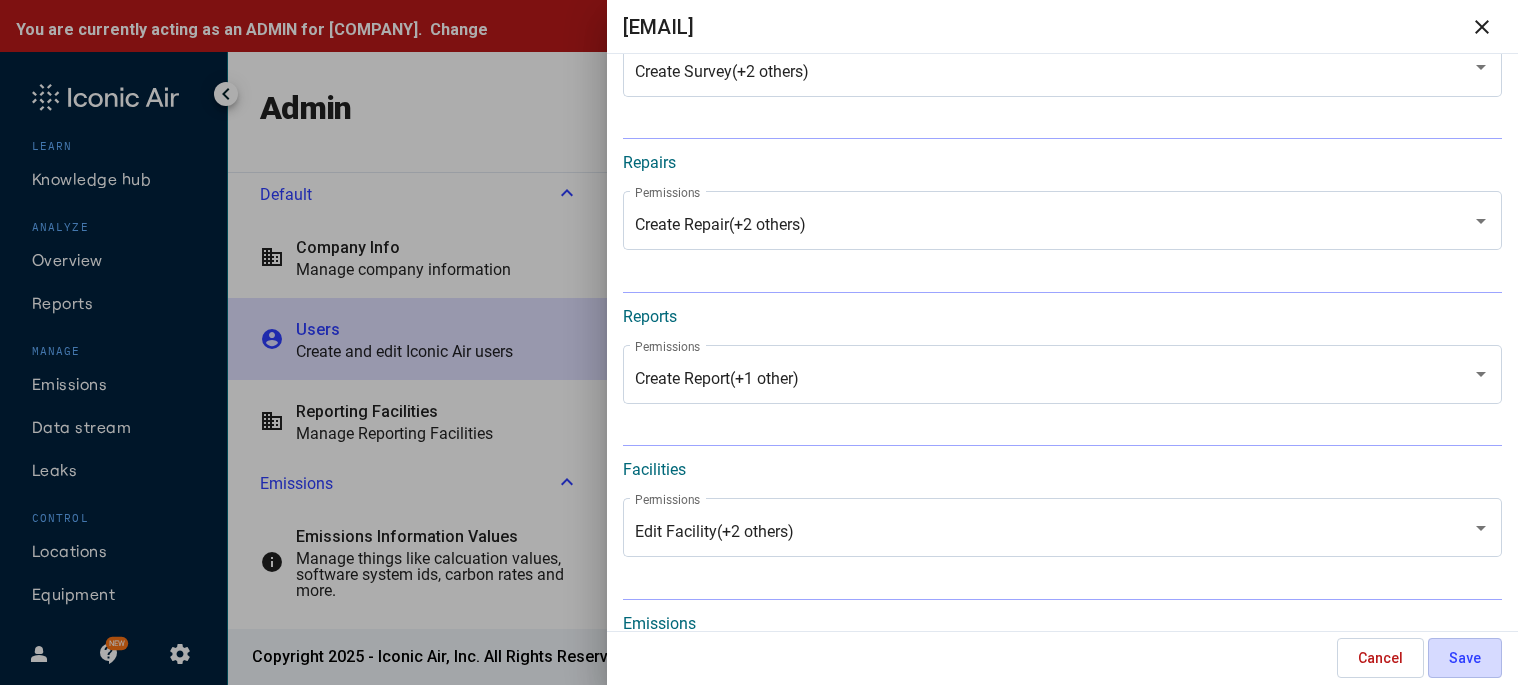 click on "Save" at bounding box center (1465, 658) 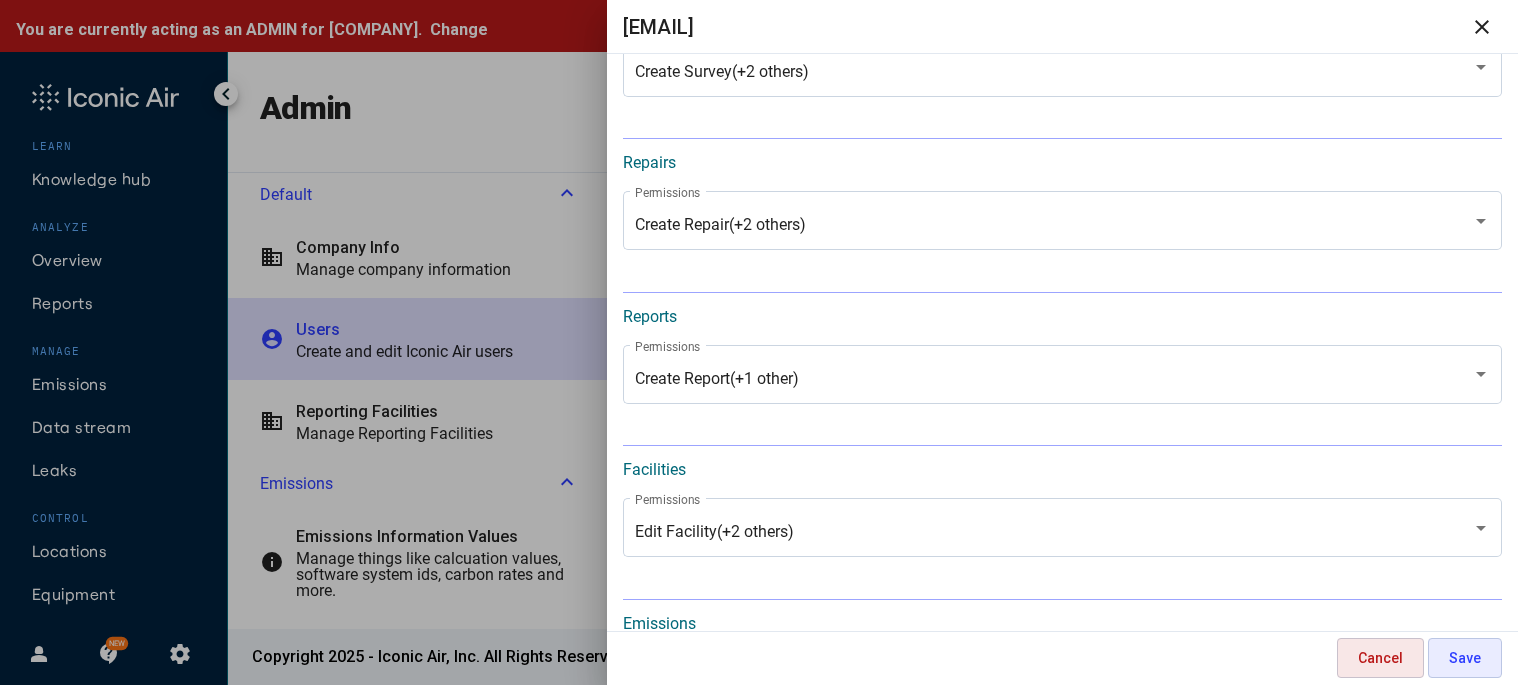 scroll, scrollTop: 0, scrollLeft: 0, axis: both 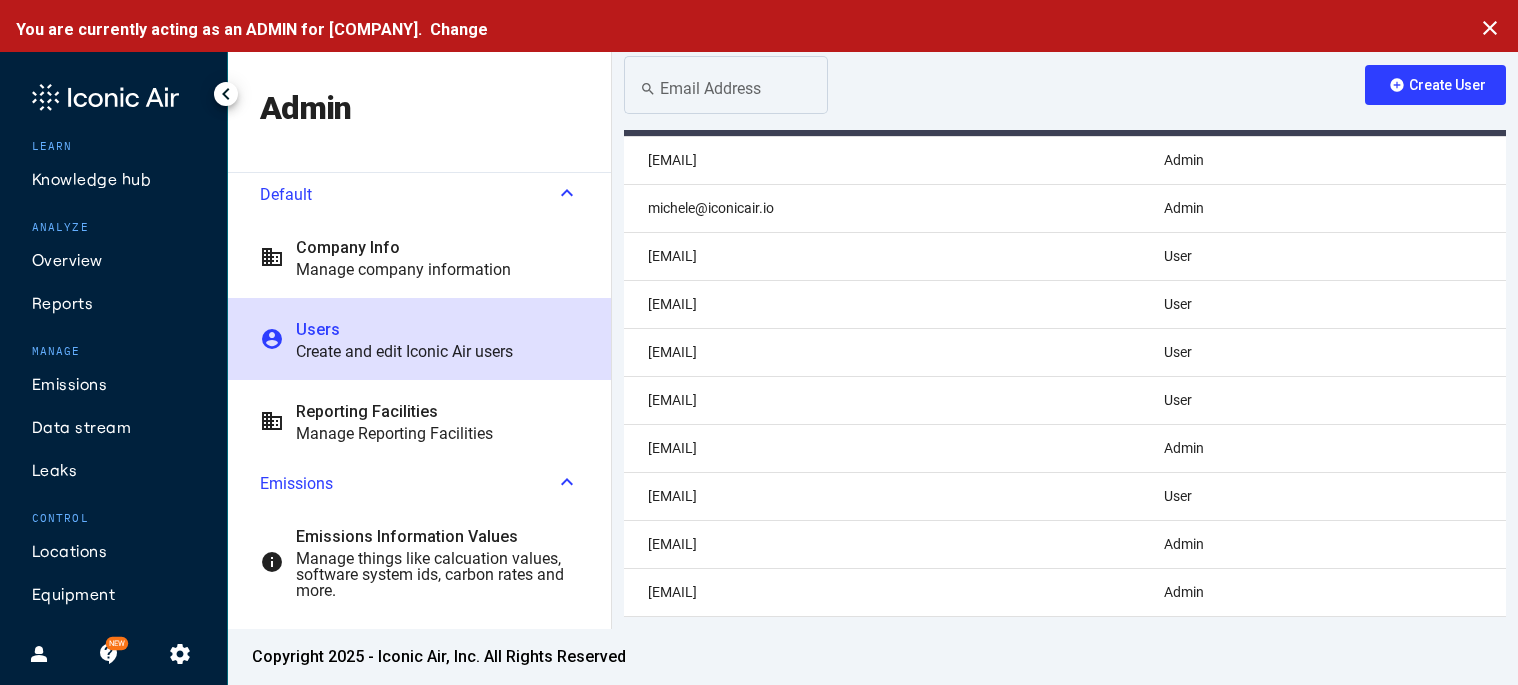 click on "cnicholson@ridgeog.com" 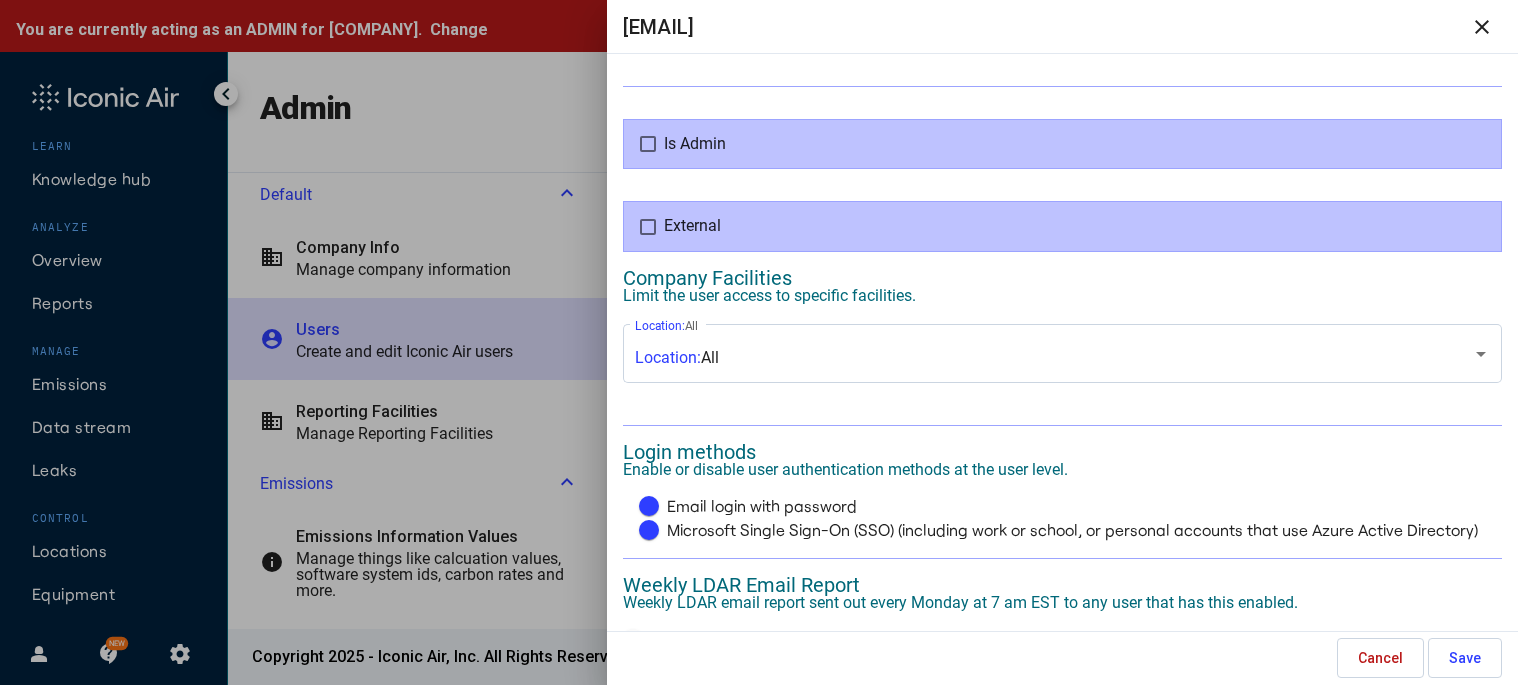 scroll, scrollTop: 300, scrollLeft: 0, axis: vertical 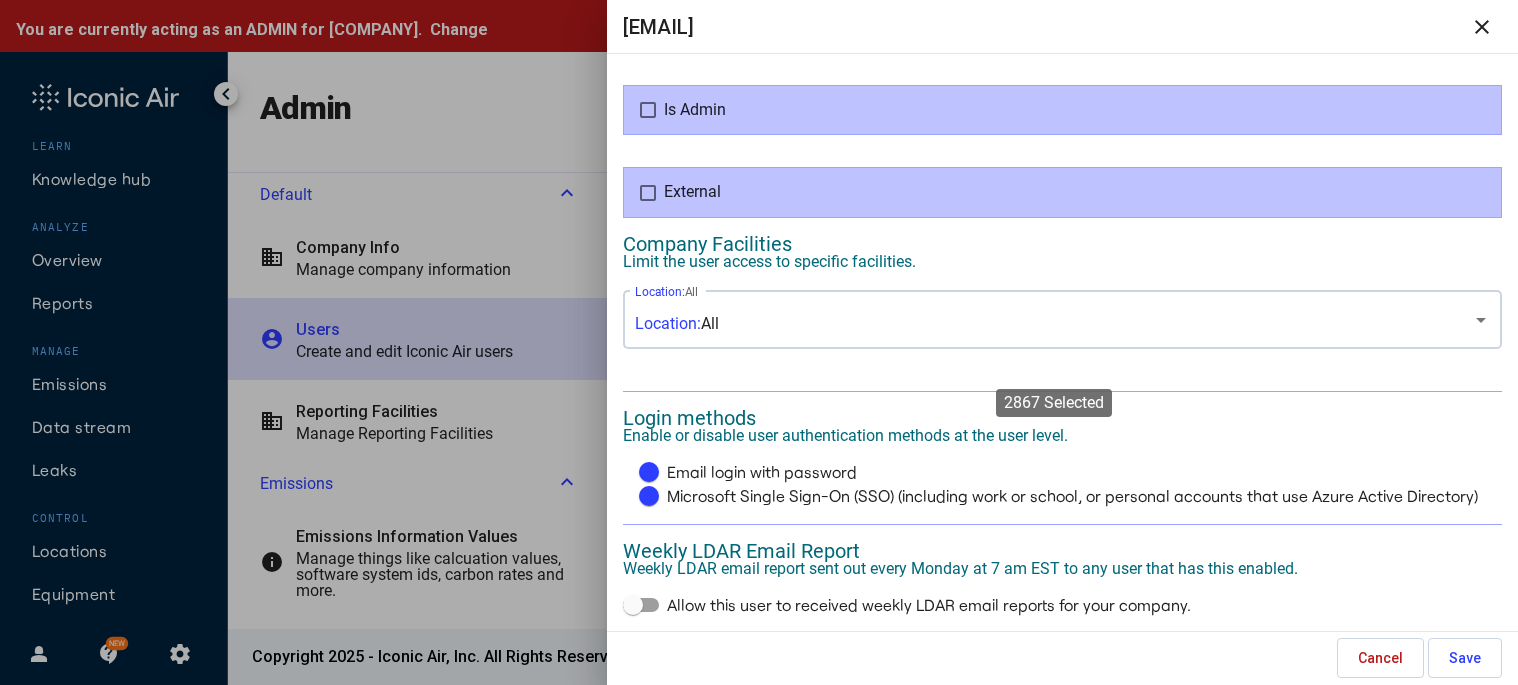 click on "Location:   All  Location:  All" at bounding box center (1062, 317) 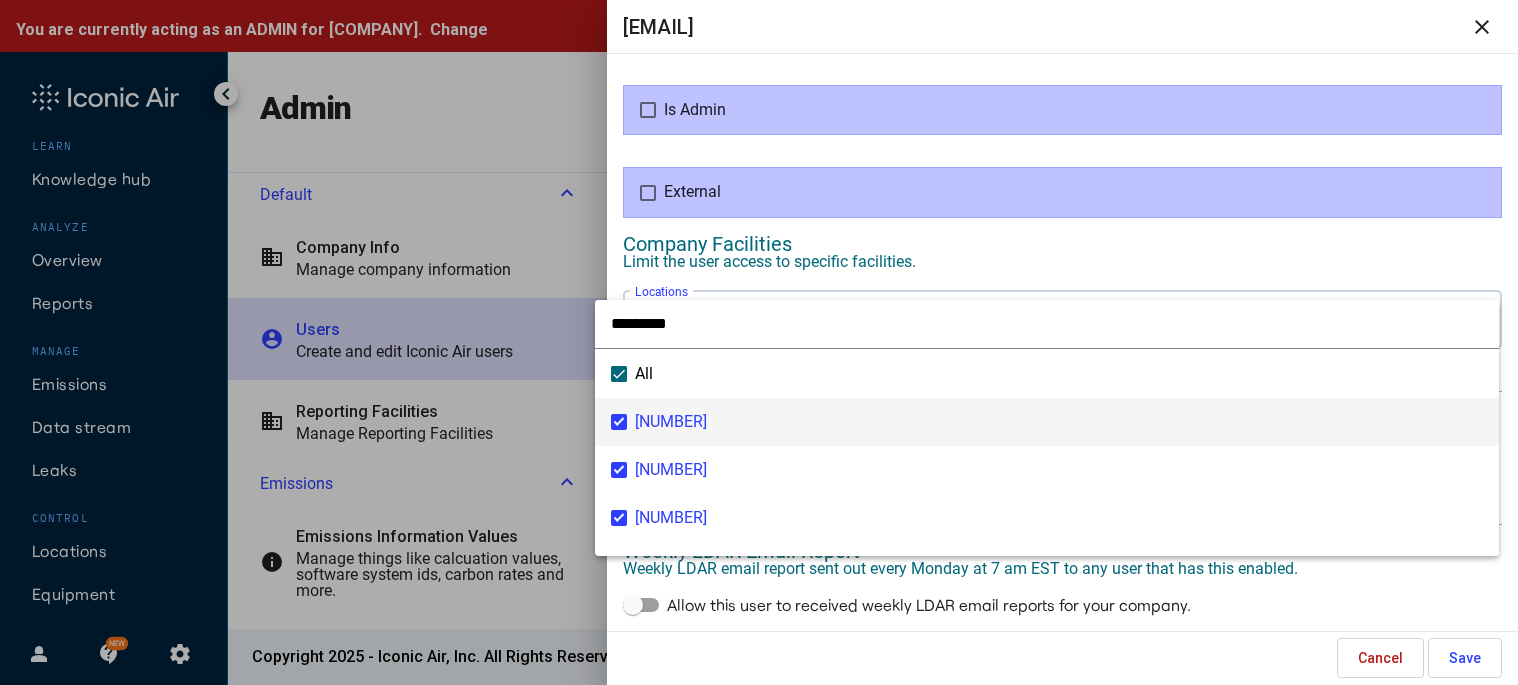 click at bounding box center (759, 342) 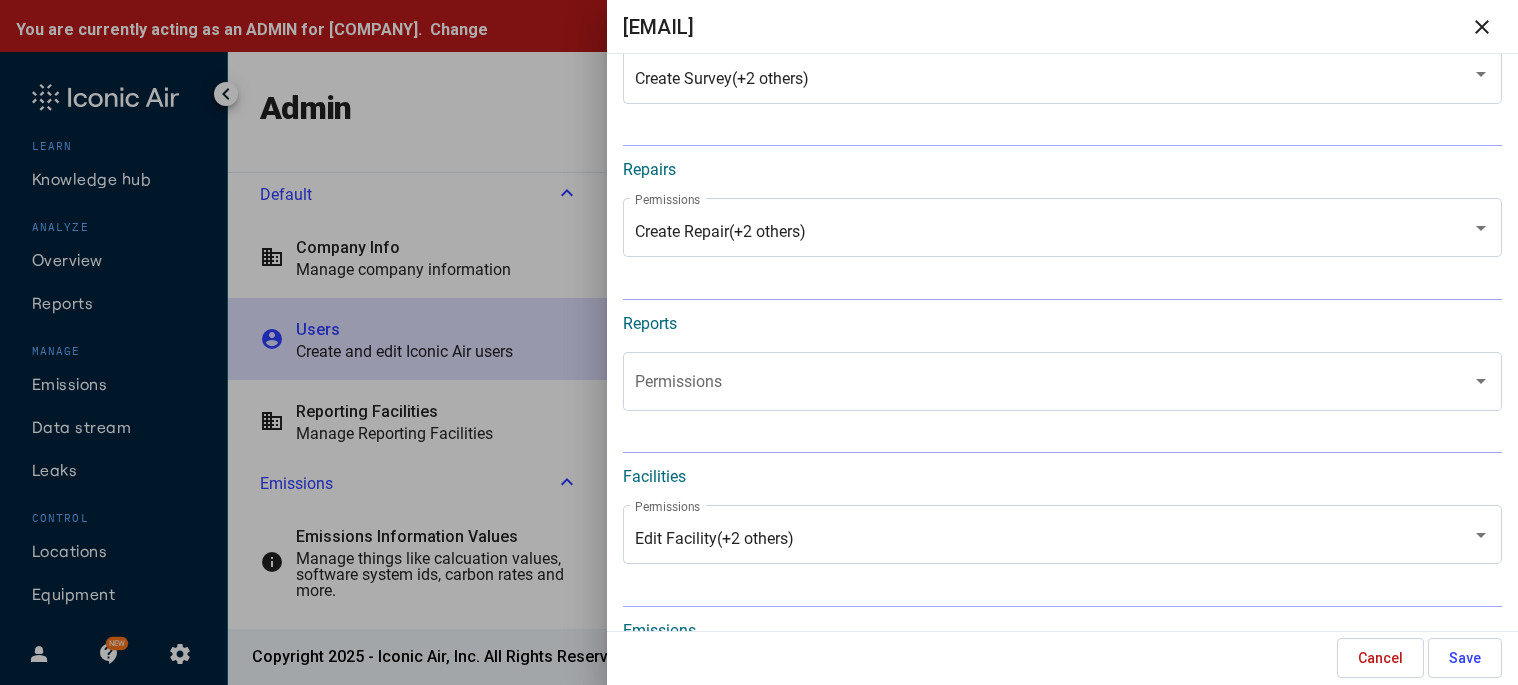scroll, scrollTop: 1000, scrollLeft: 0, axis: vertical 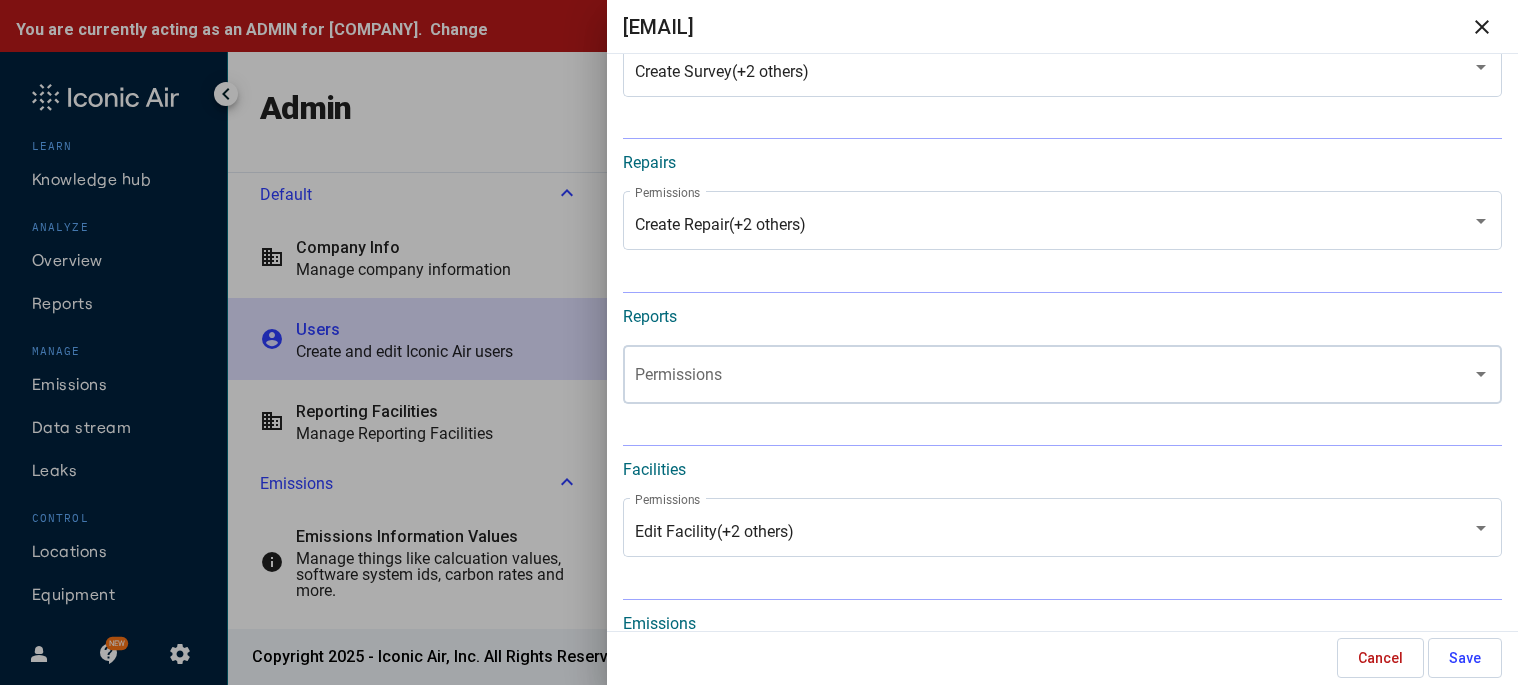click on "Permissions" at bounding box center (1062, 372) 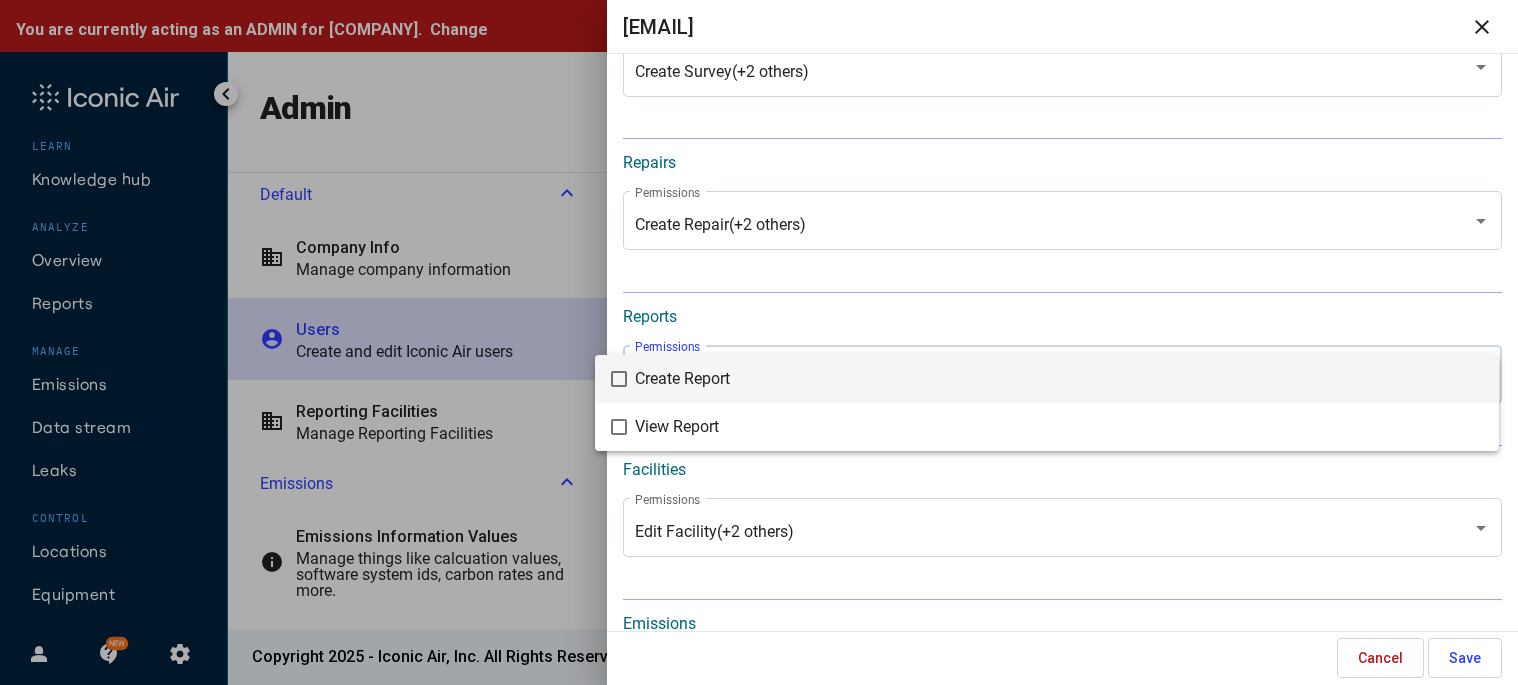 click on "Create Report" at bounding box center [1059, 379] 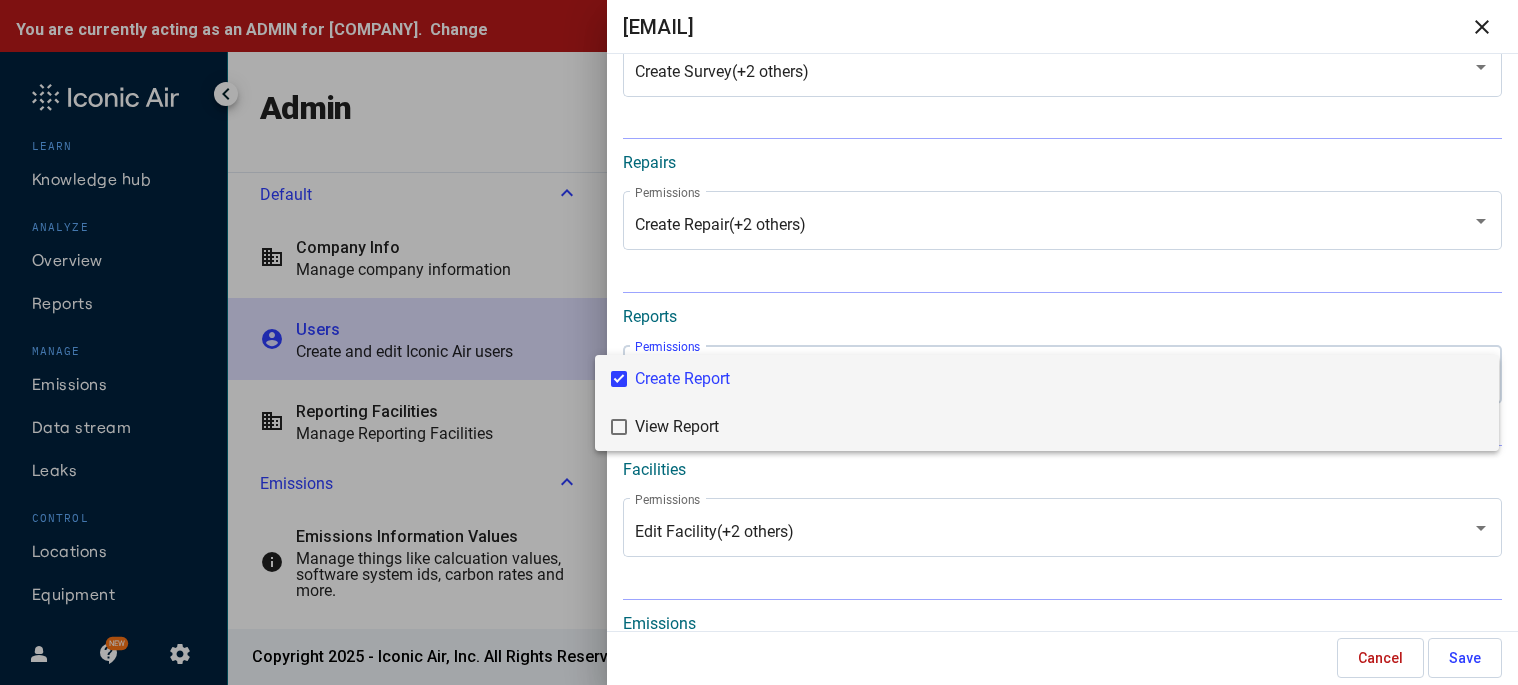click on "View Report" at bounding box center [1059, 427] 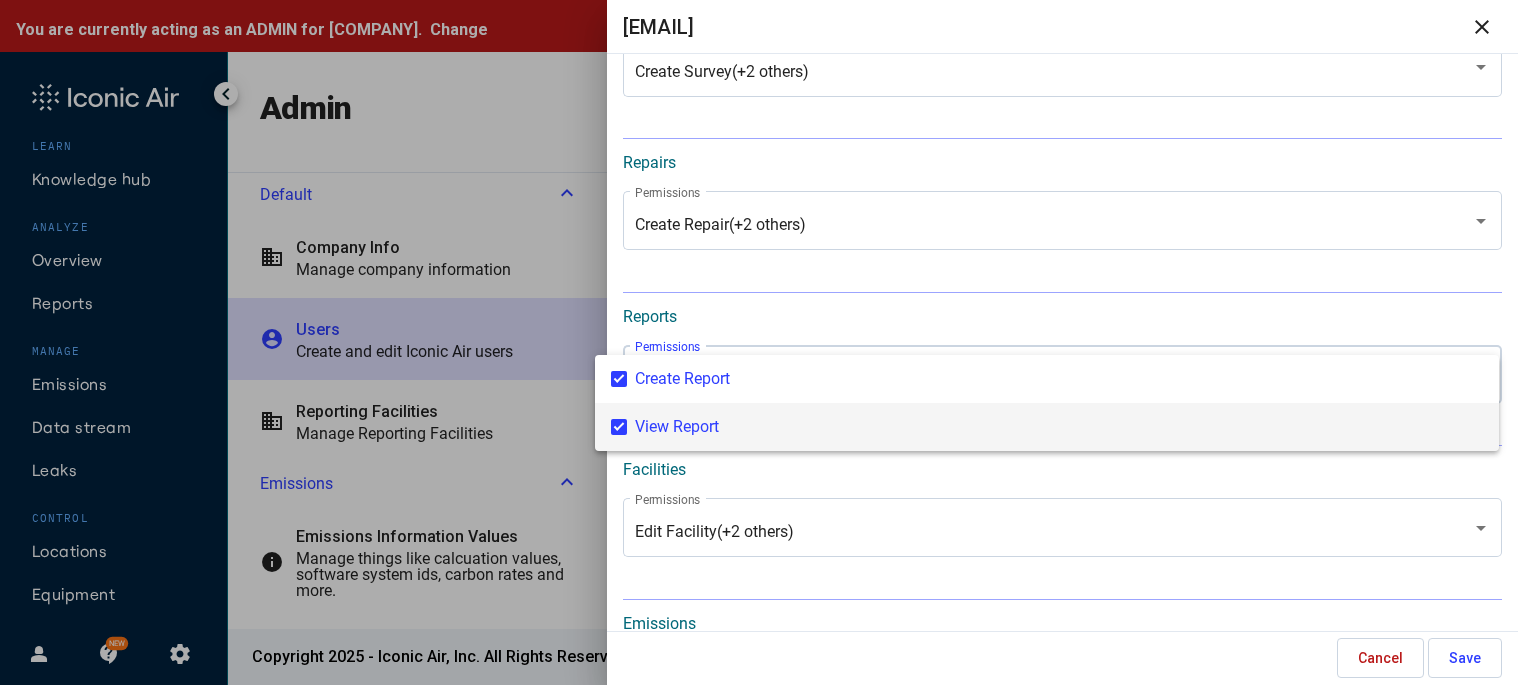click at bounding box center (759, 342) 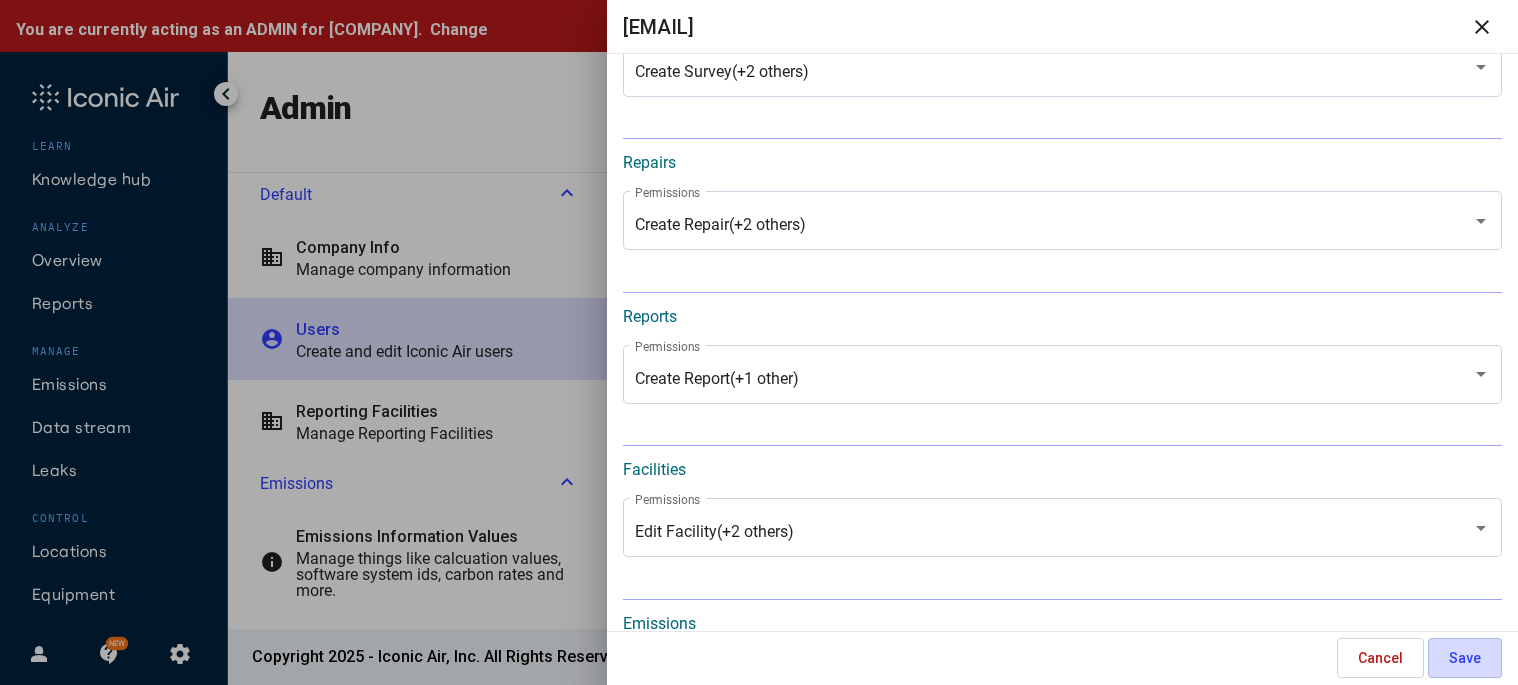 click on "Save" at bounding box center (1465, 658) 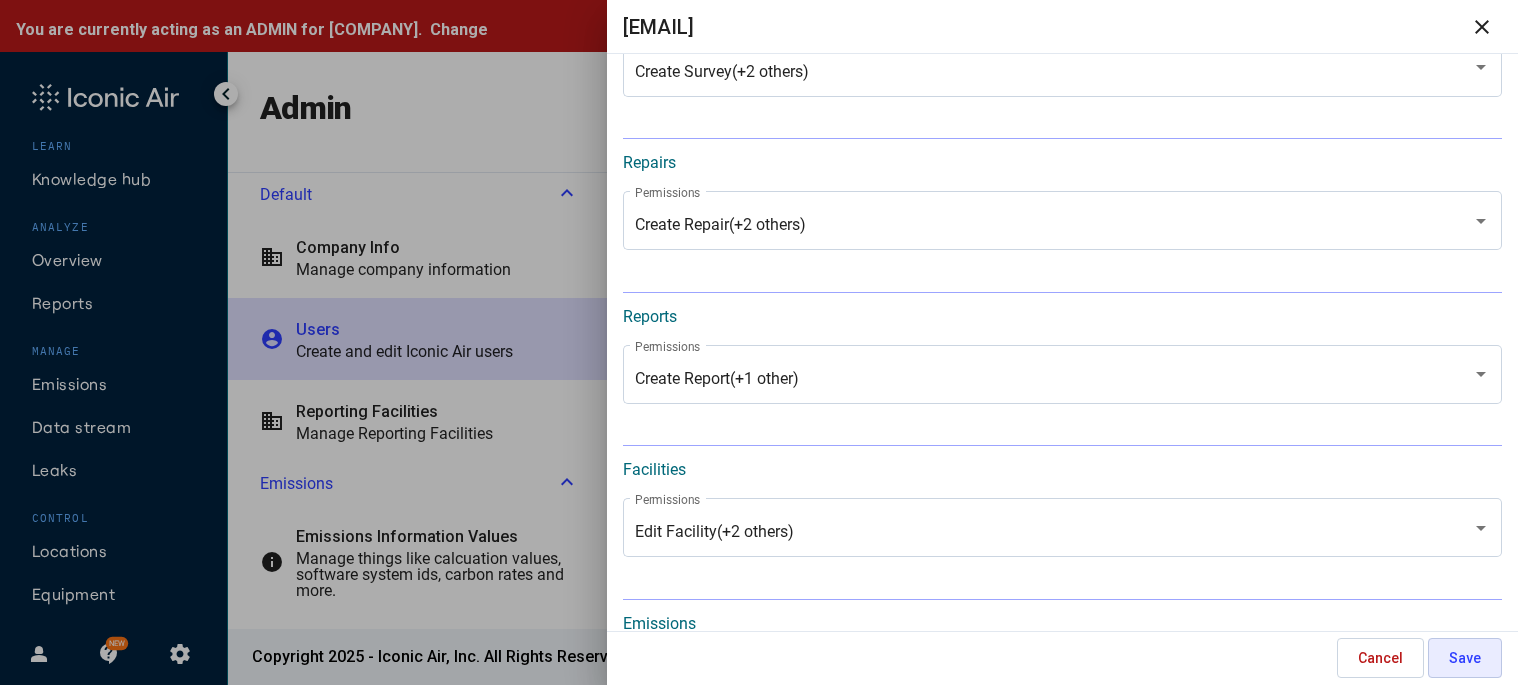 scroll, scrollTop: 0, scrollLeft: 0, axis: both 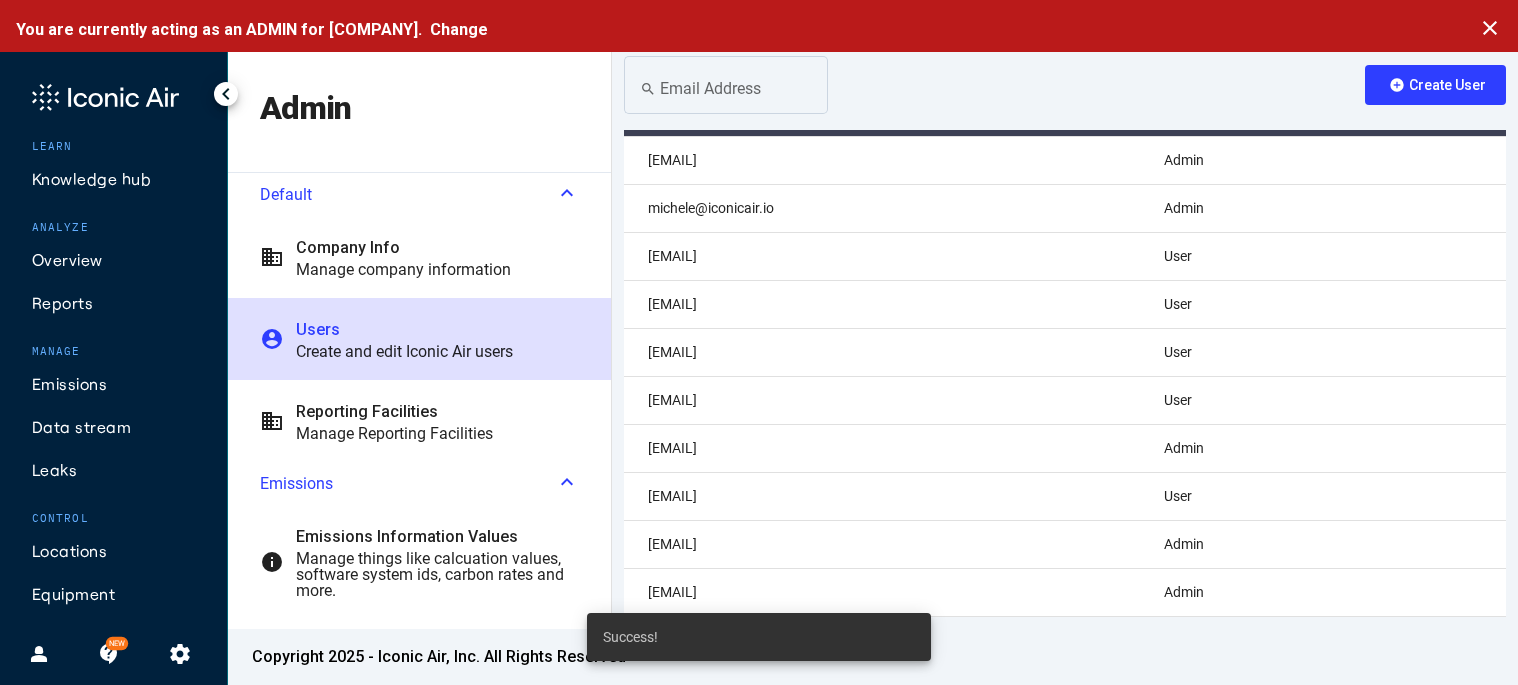 click on "Locations" 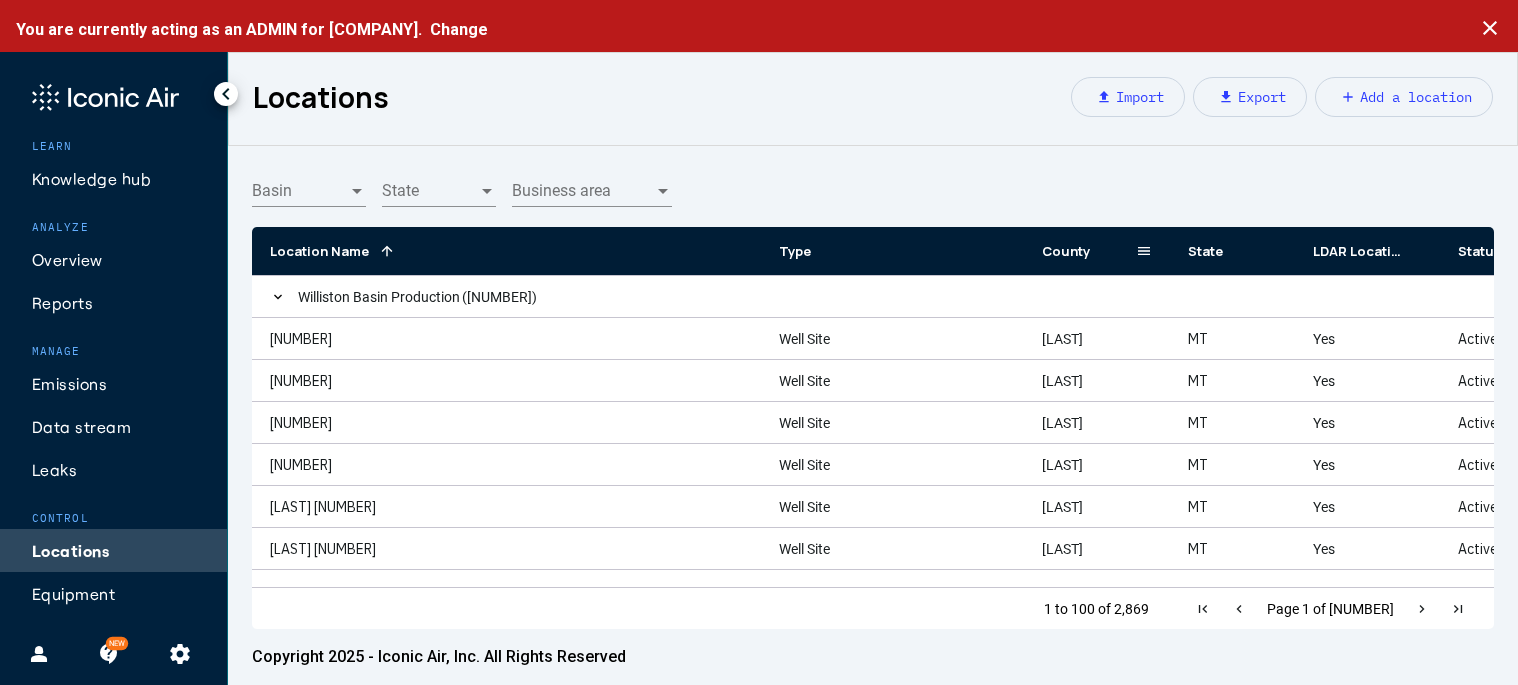click 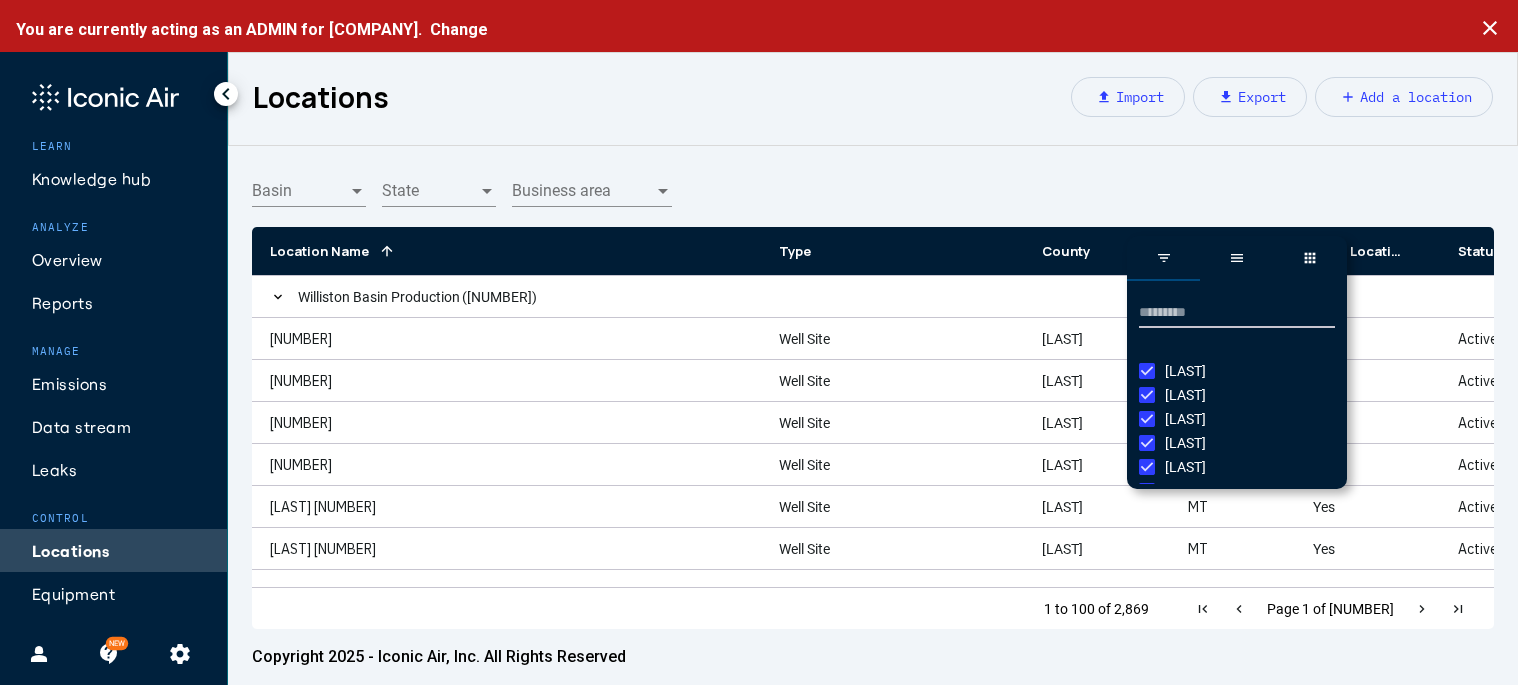 scroll, scrollTop: 0, scrollLeft: 0, axis: both 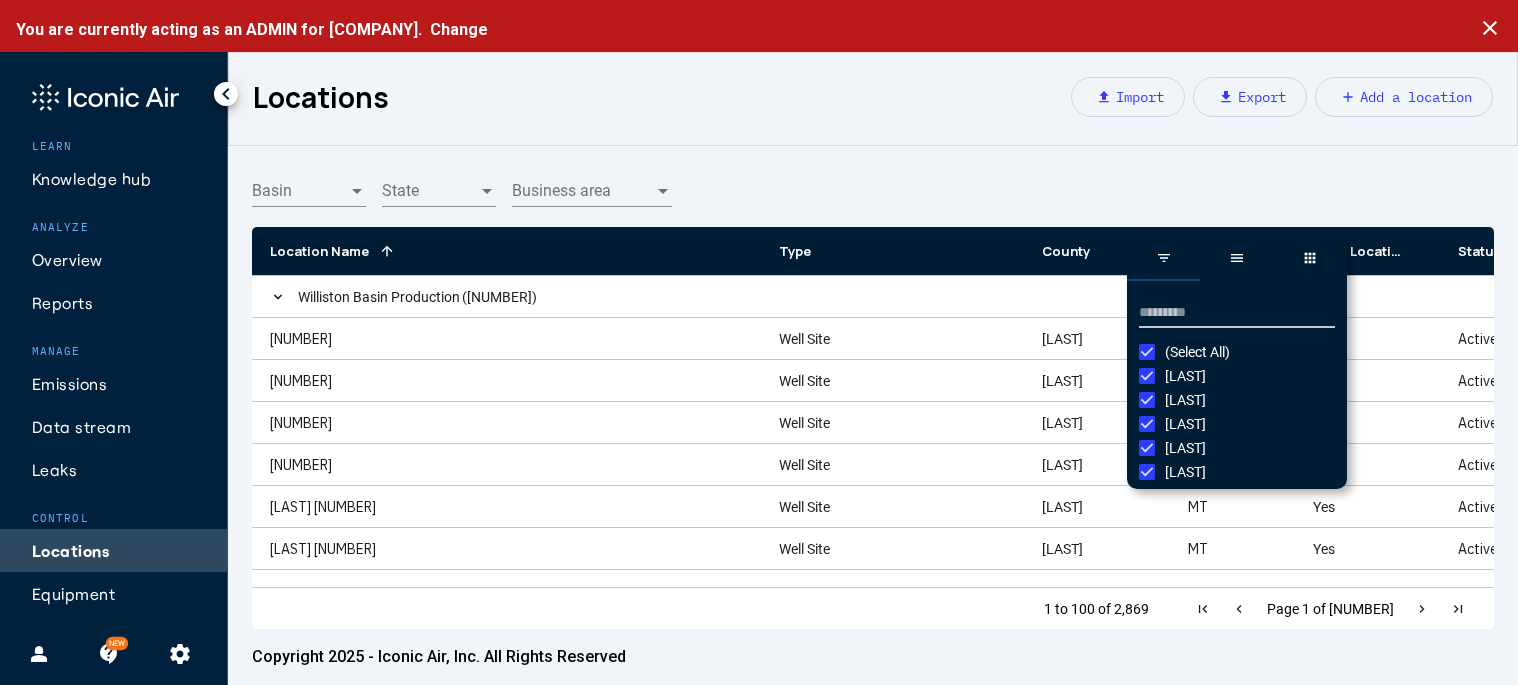 click on "Basin Basin State State Business area Business area" 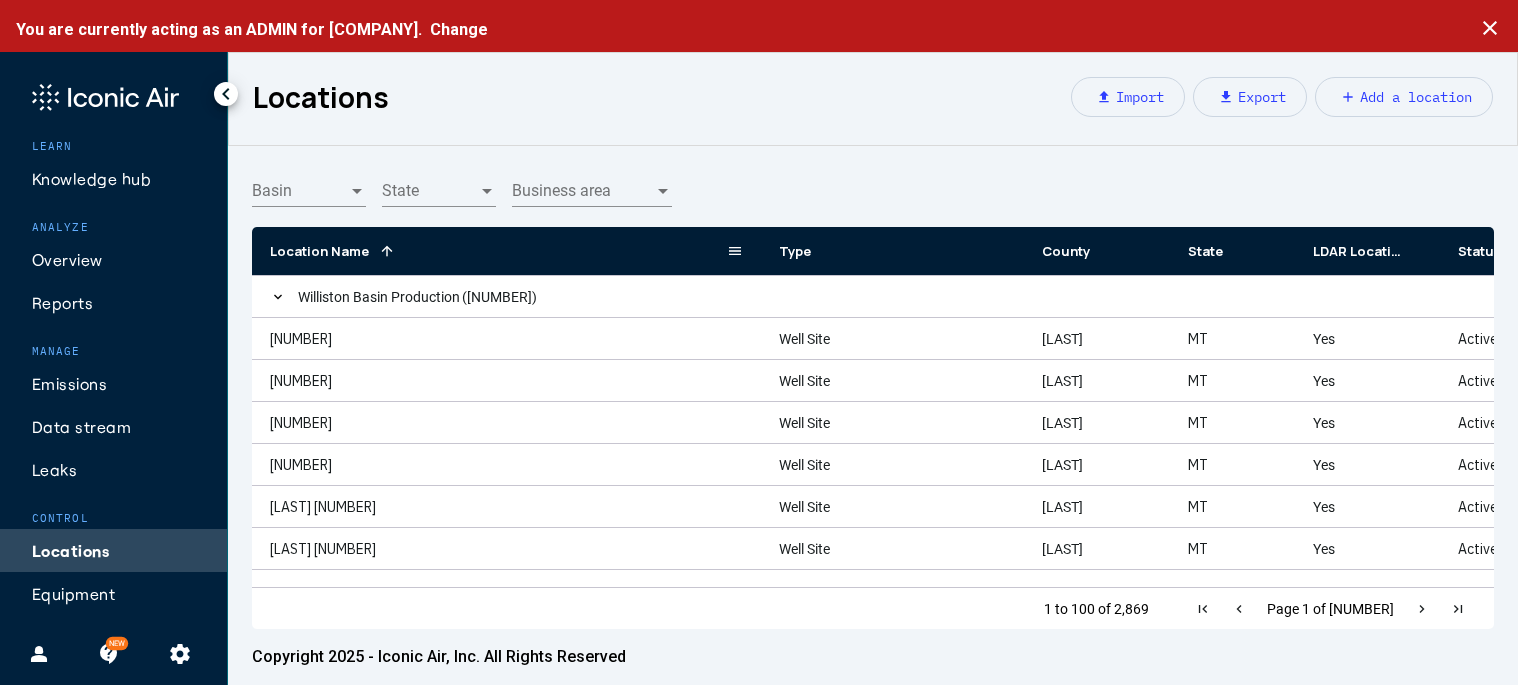 click 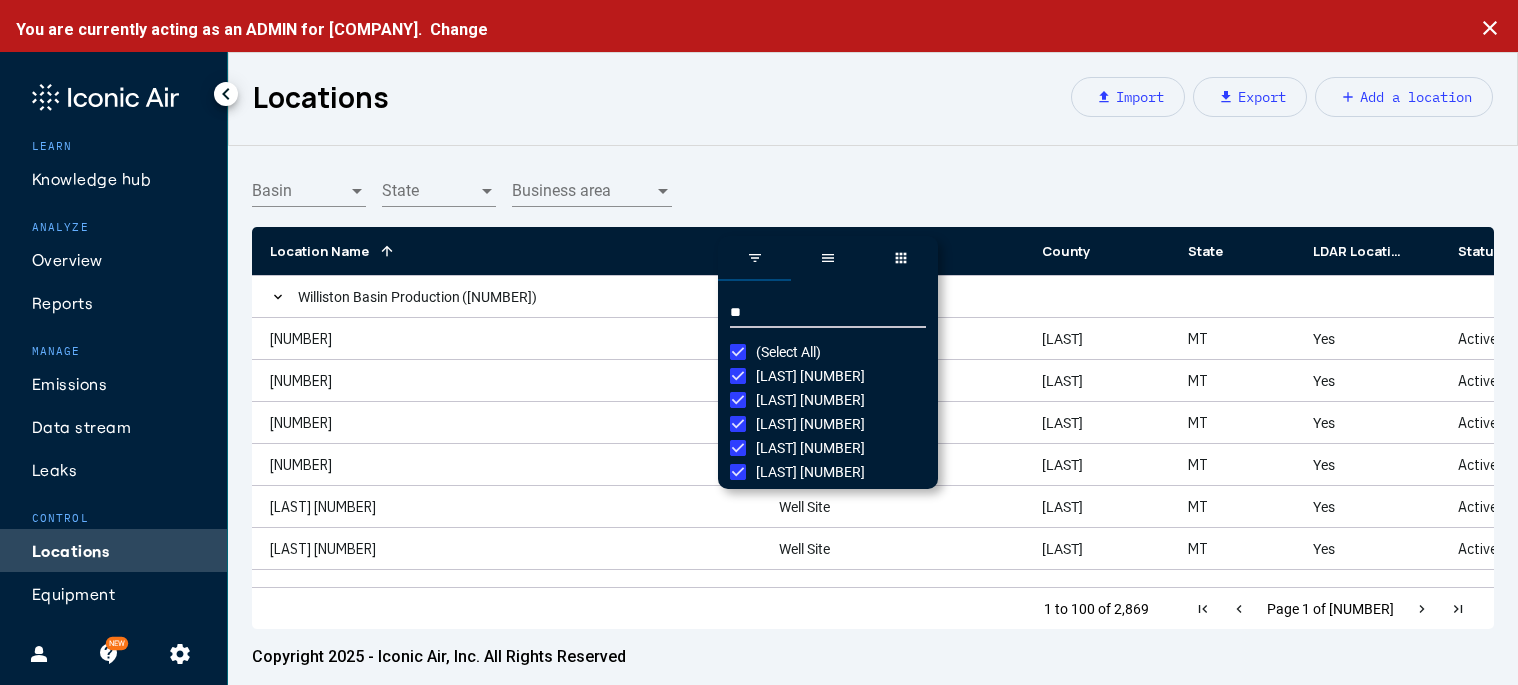 type on "*" 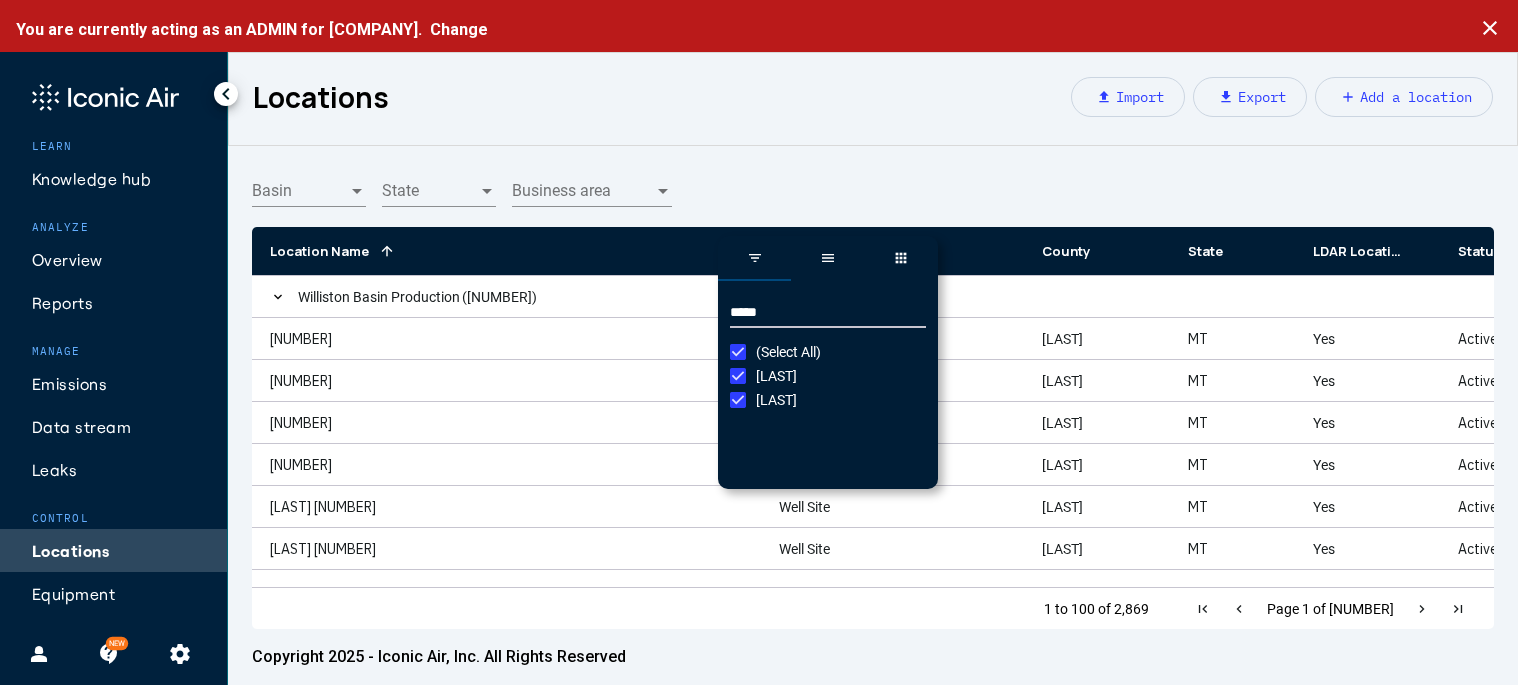 type on "*****" 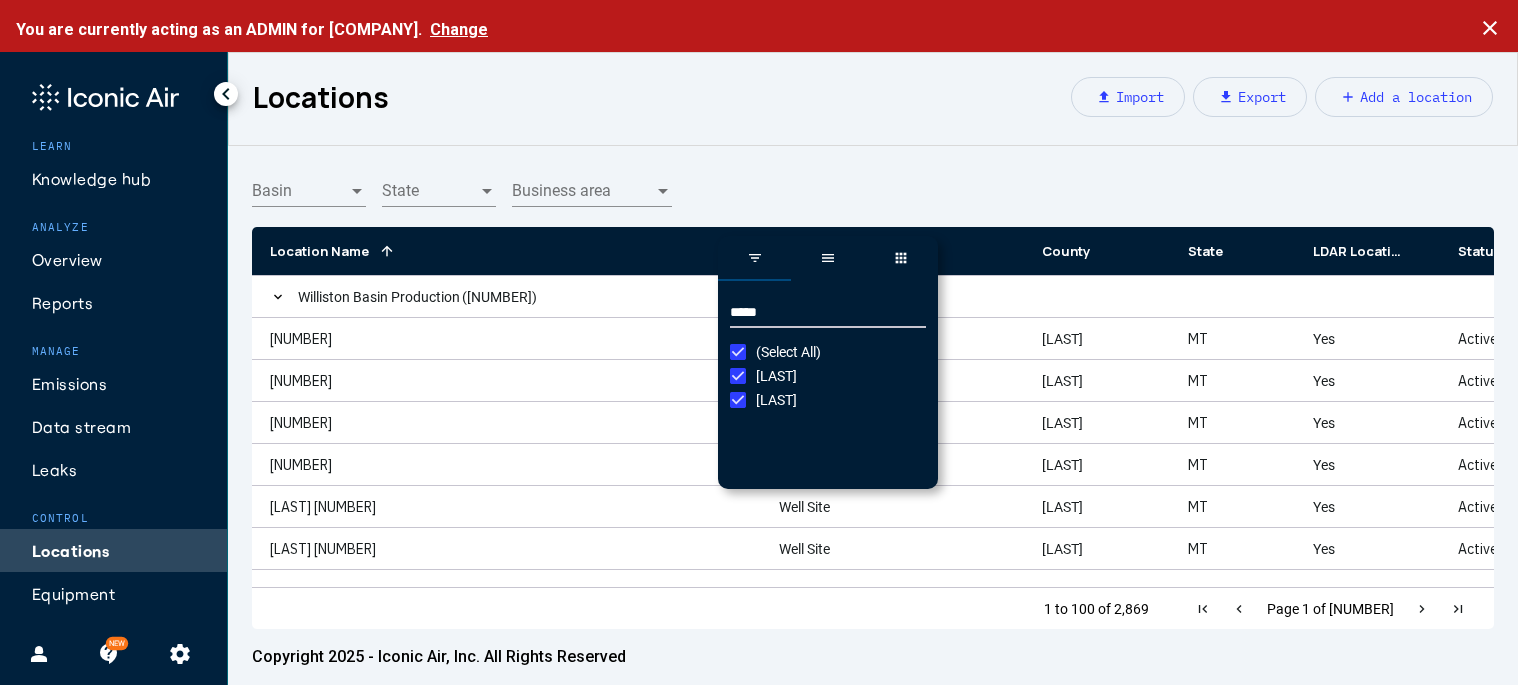 click on "Change" 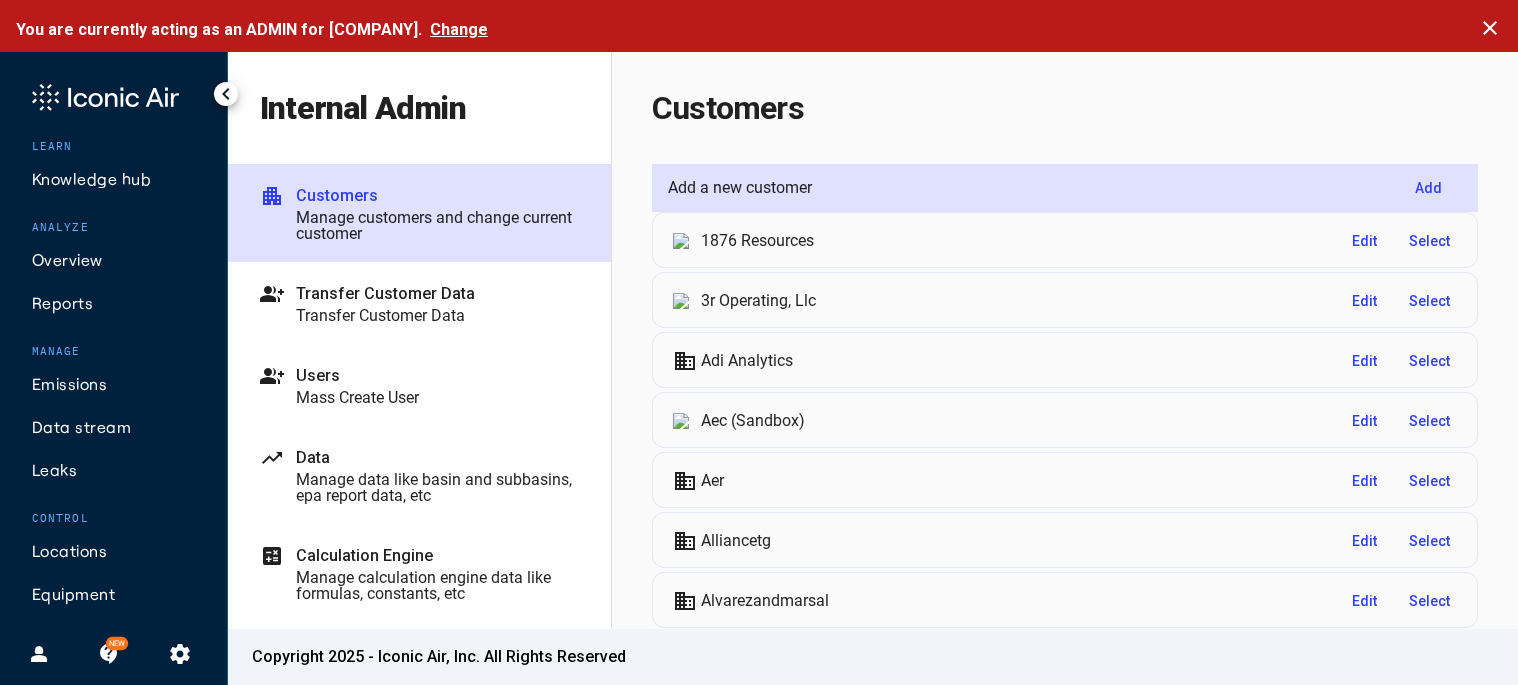 click on "Change" 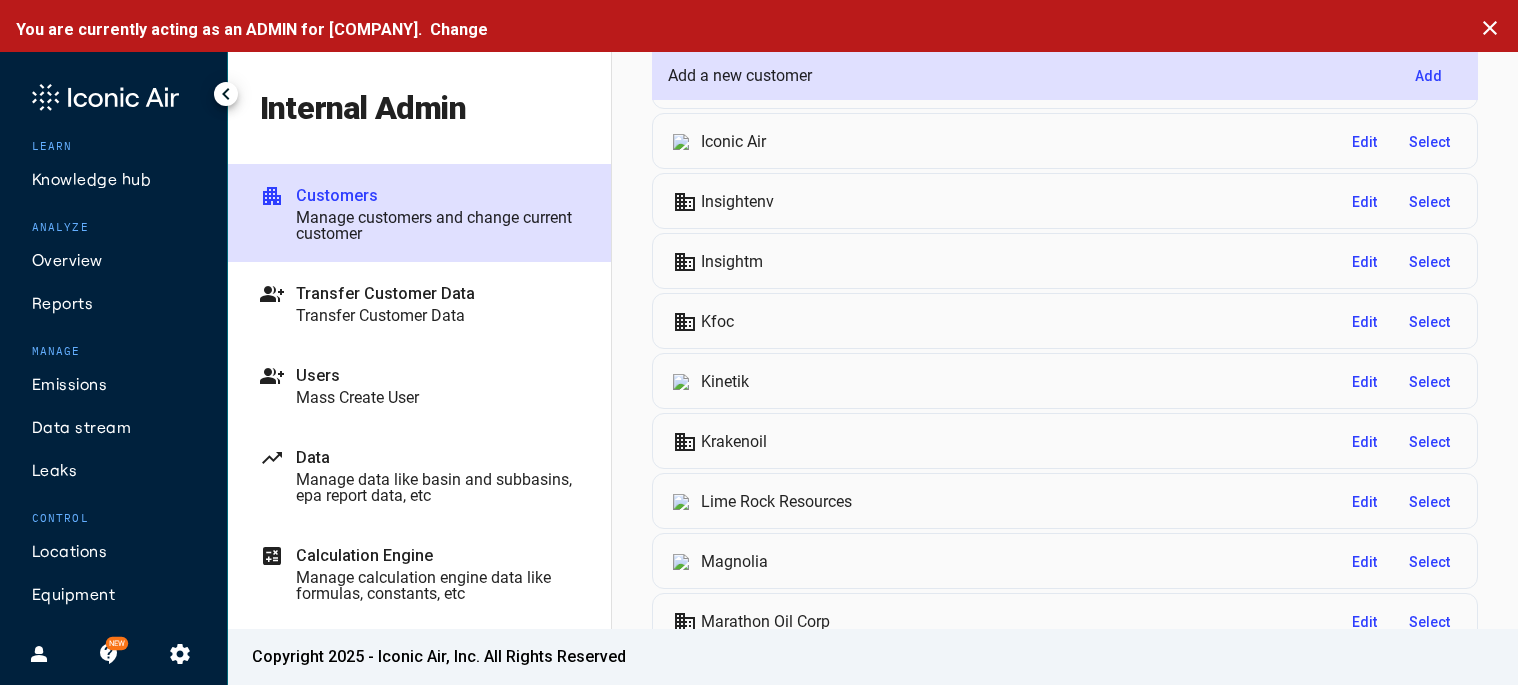 scroll, scrollTop: 3300, scrollLeft: 0, axis: vertical 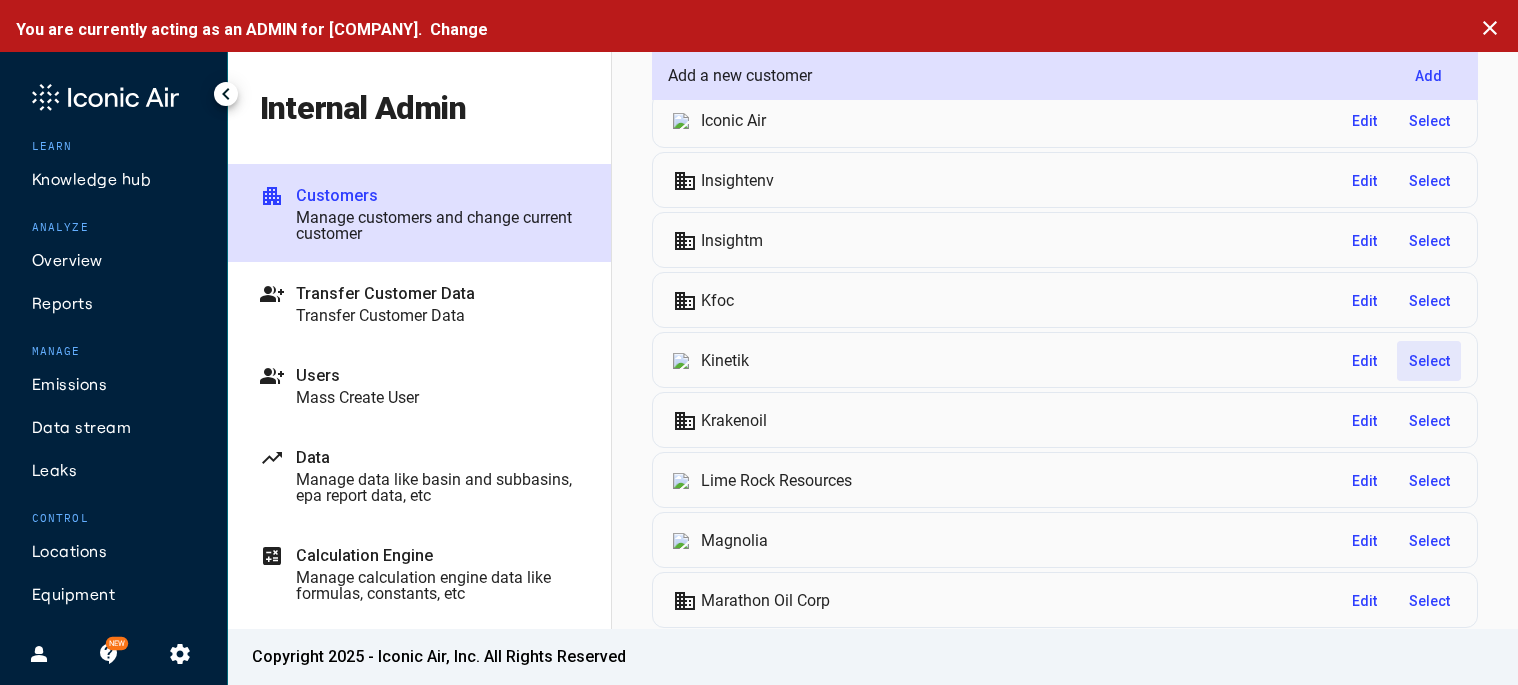 click on "Select" 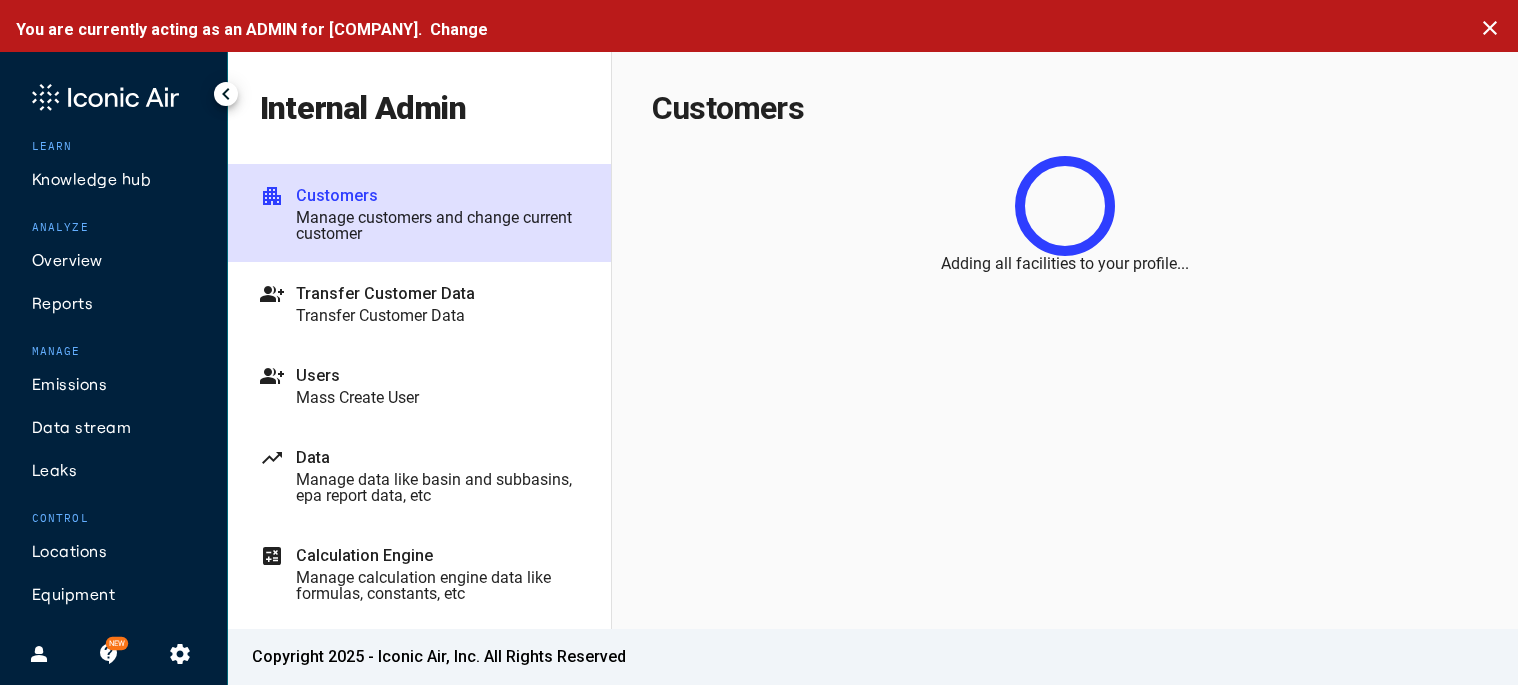 scroll, scrollTop: 0, scrollLeft: 0, axis: both 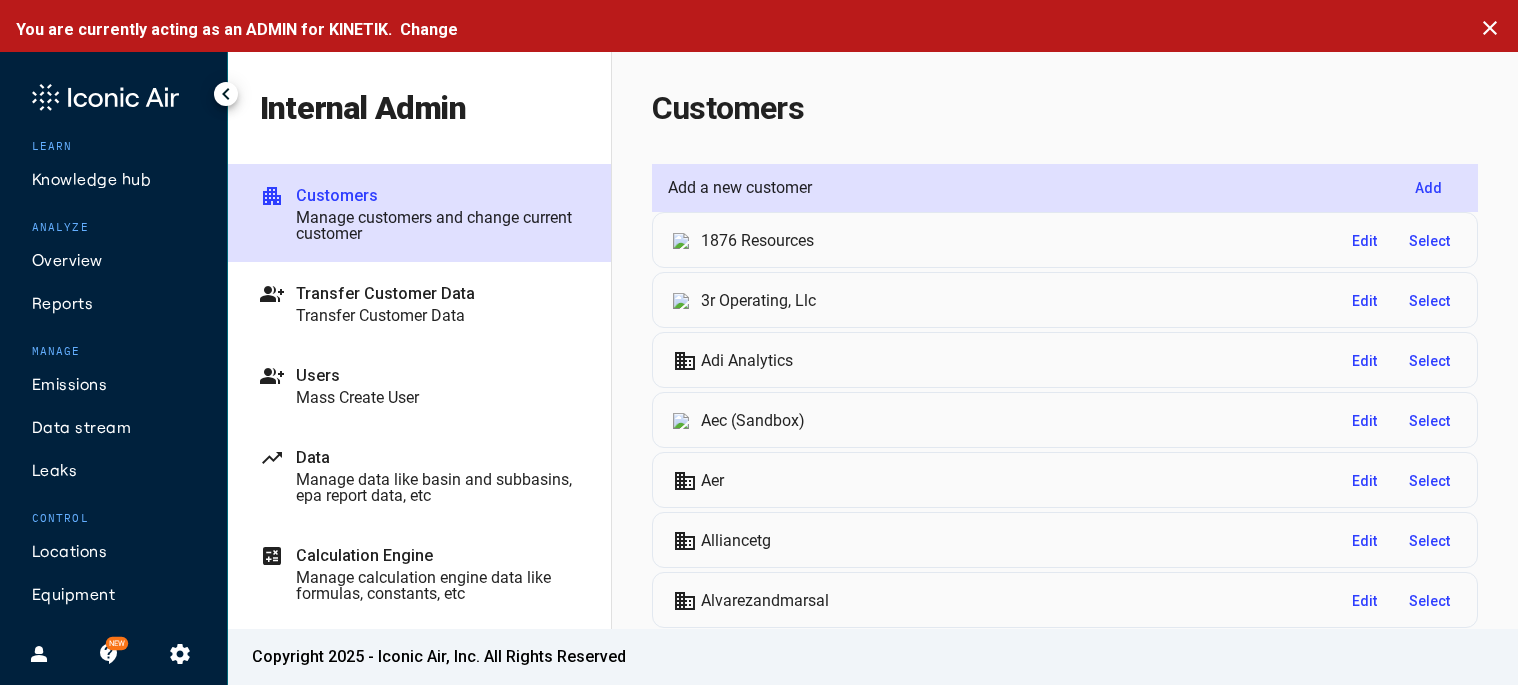 click on "Emissions" 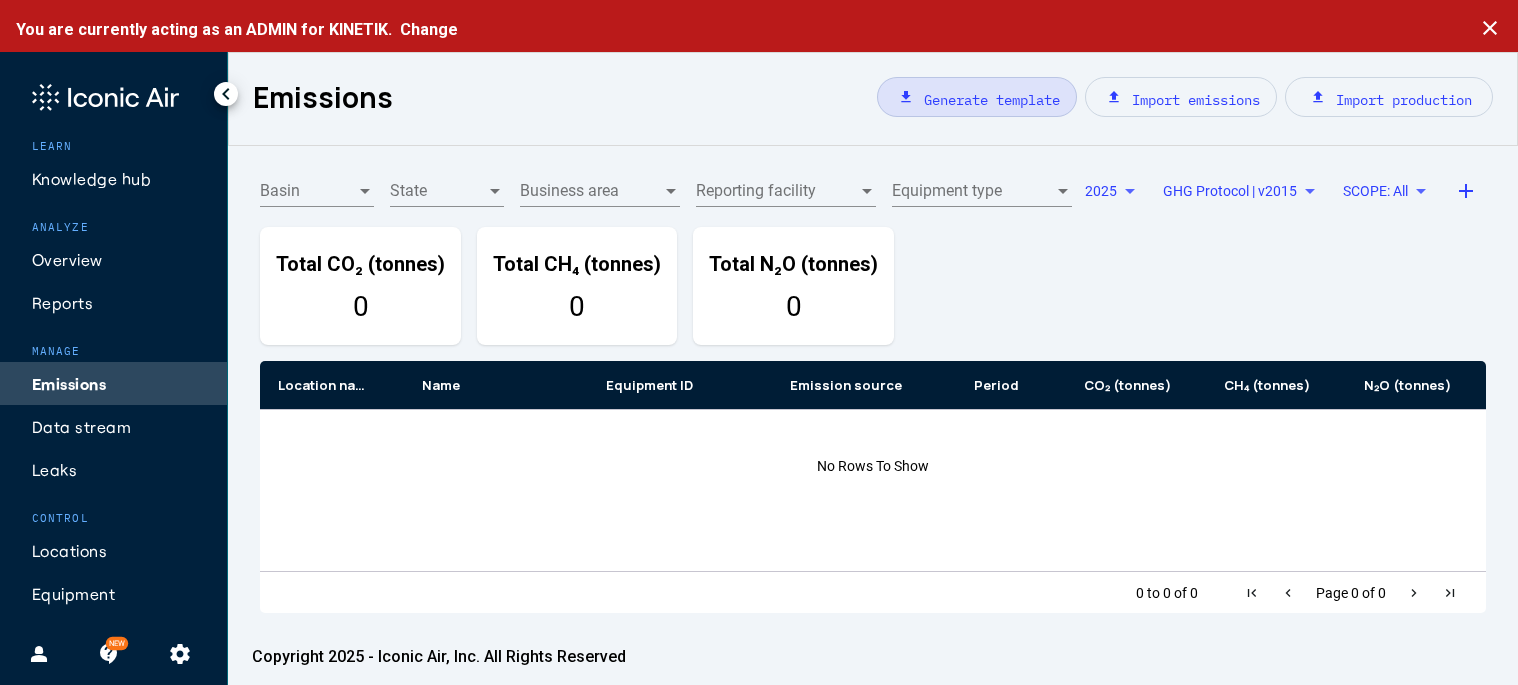 click on "download  Generate template" 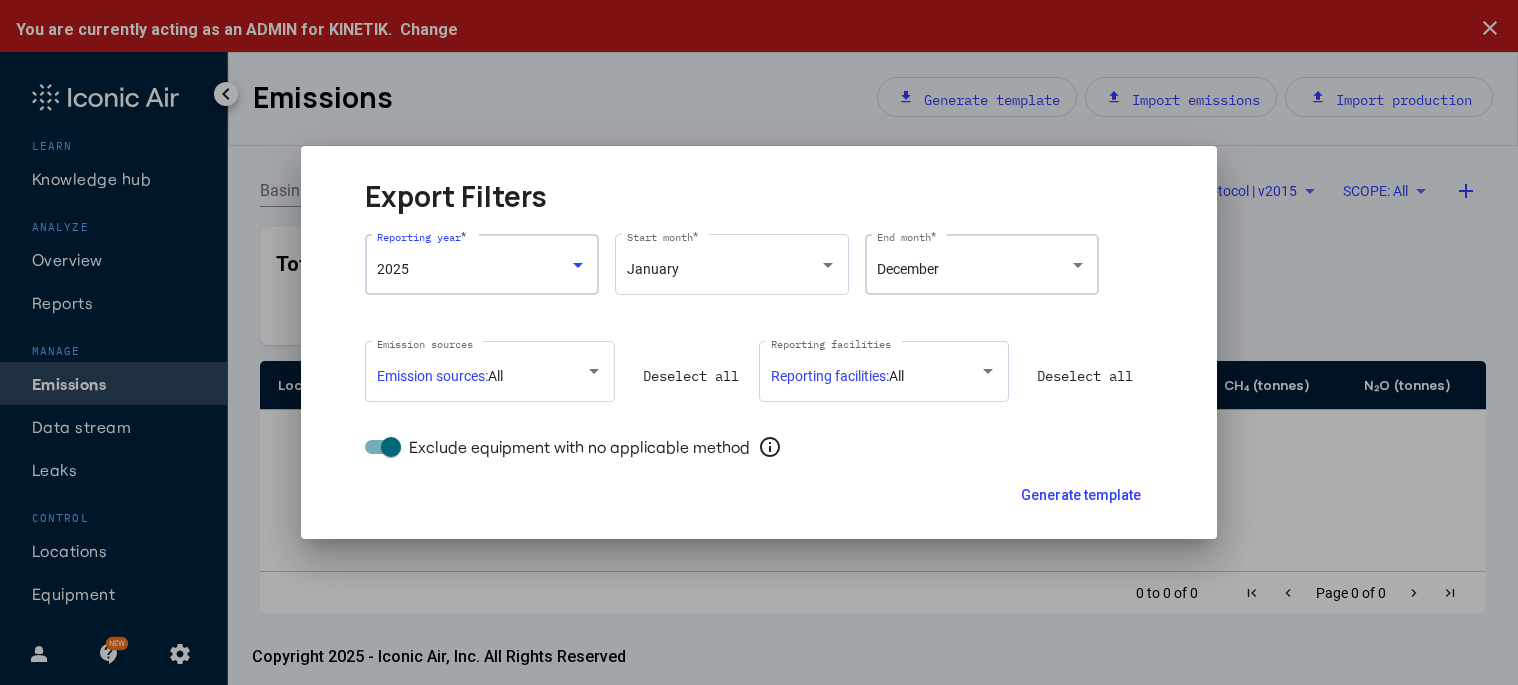 click on "December" at bounding box center (974, 269) 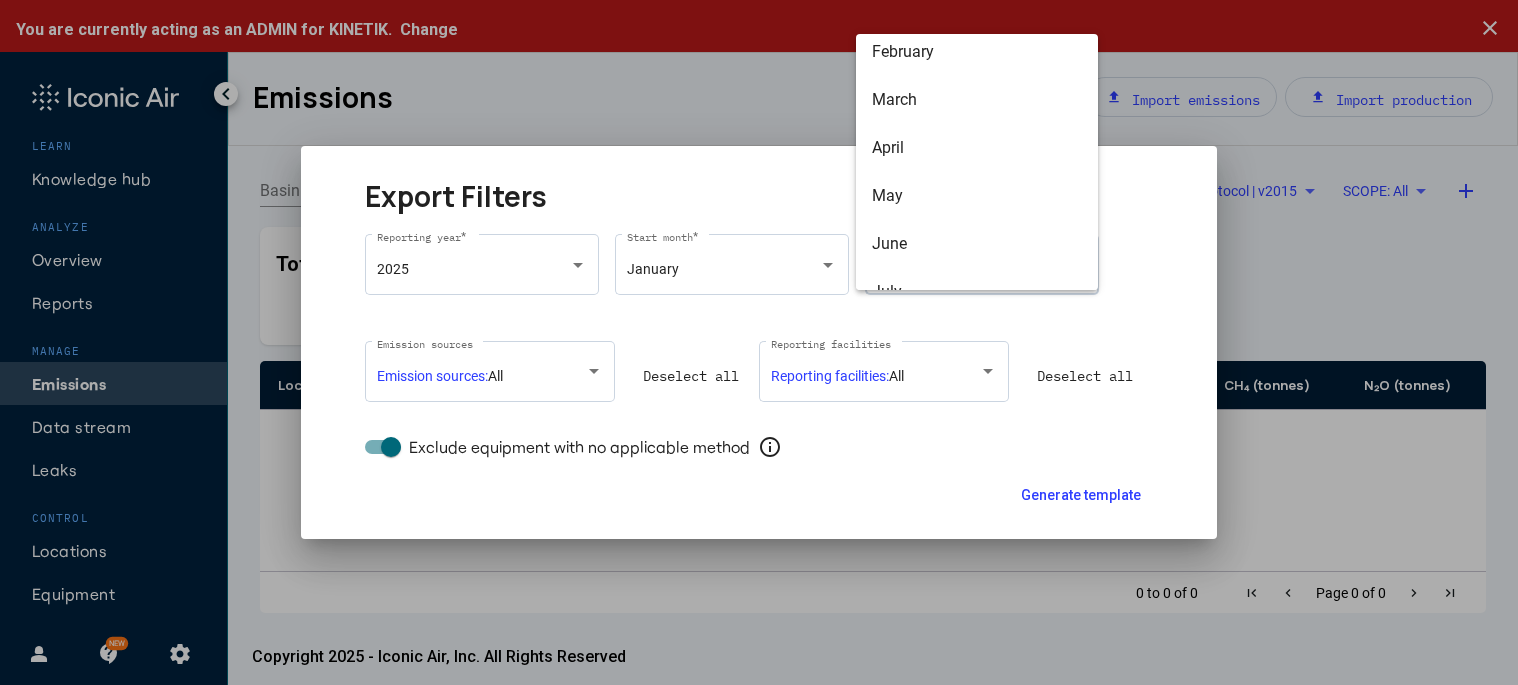 scroll, scrollTop: 48, scrollLeft: 0, axis: vertical 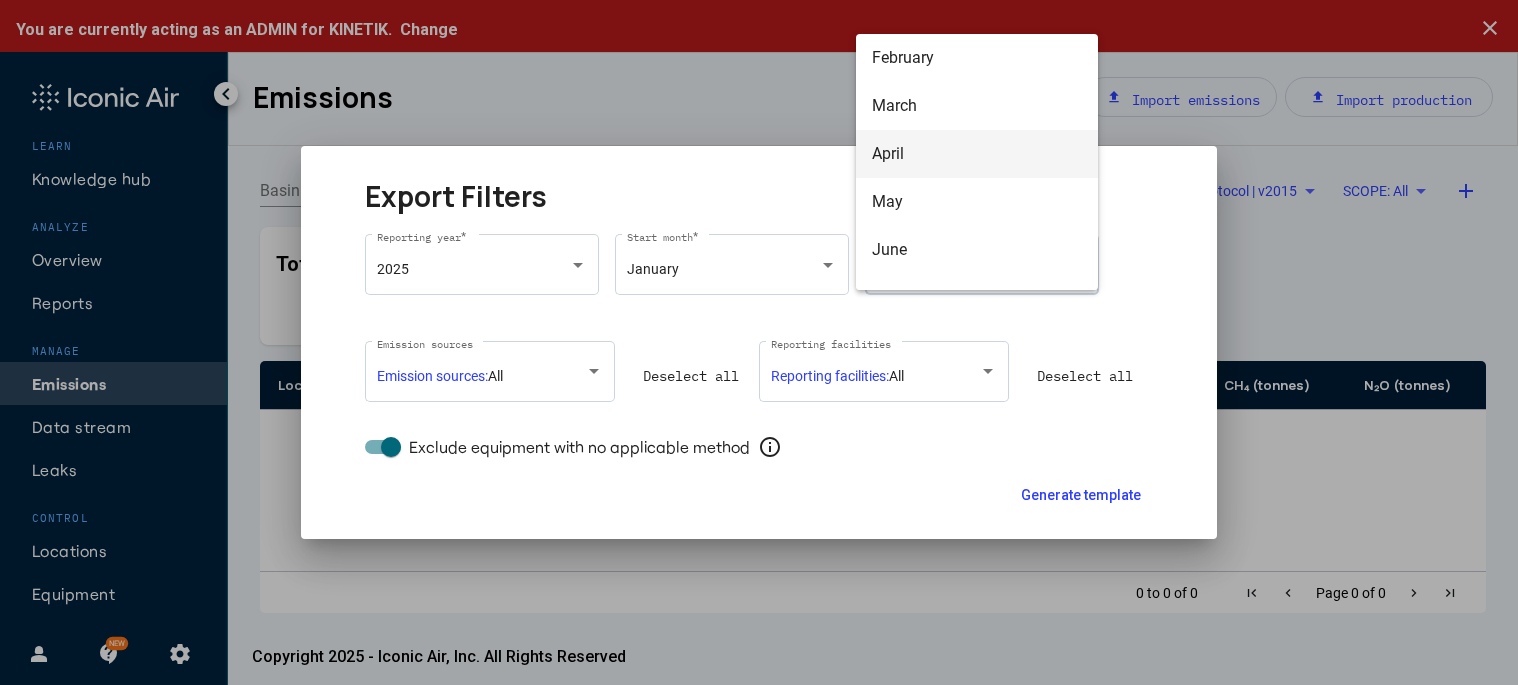 click on "April" at bounding box center (977, 154) 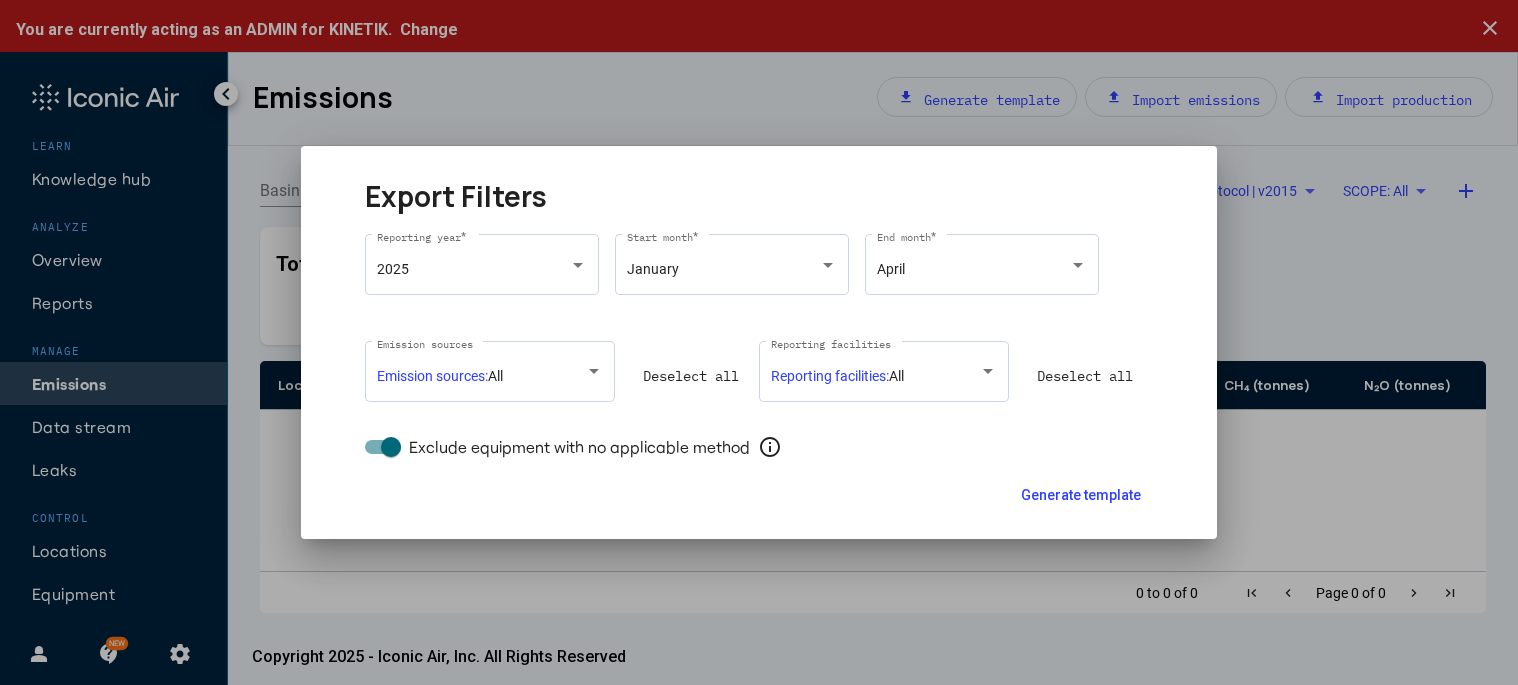 click on "Emission sources:   All  Emission sources  Deselect all  Reporting facilities:   All  Reporting facilities  Deselect all     Exclude equipment with no applicable method  info" at bounding box center (759, 402) 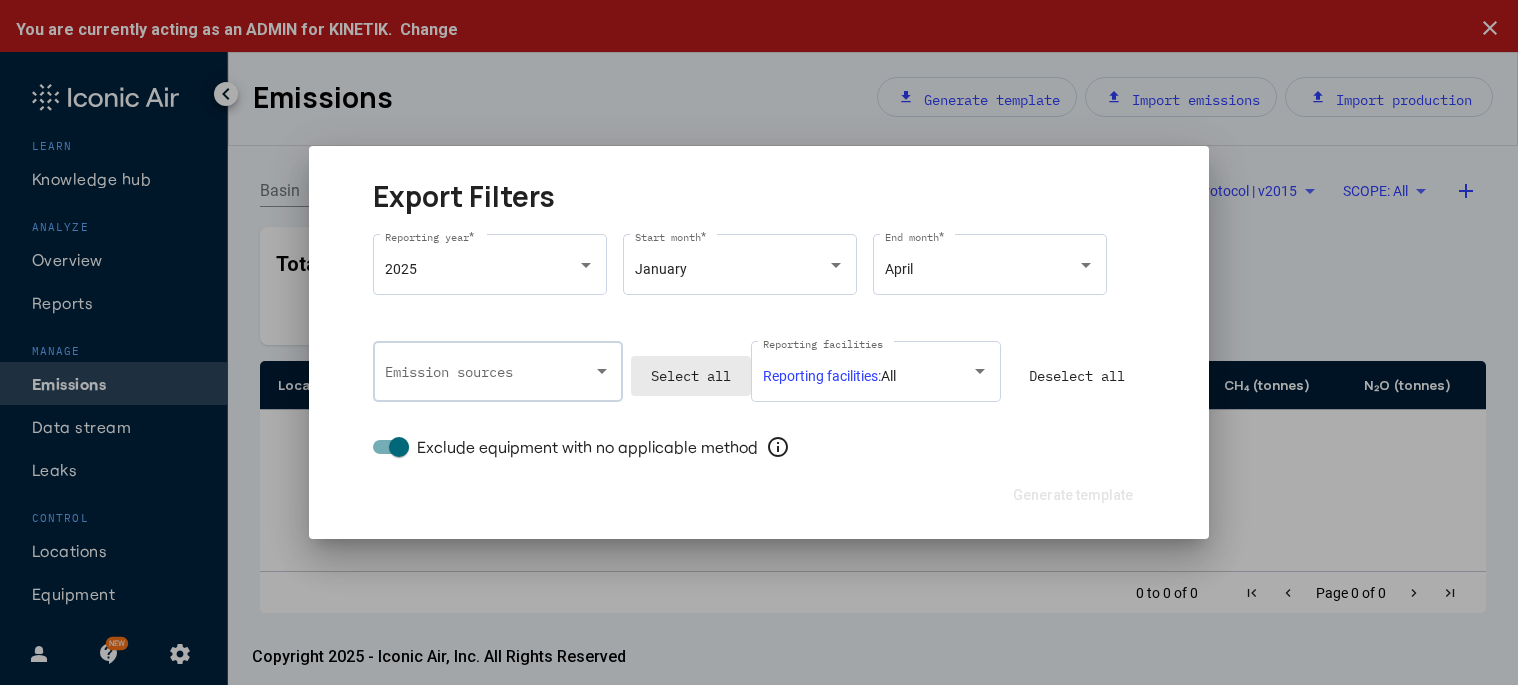 click at bounding box center (490, 376) 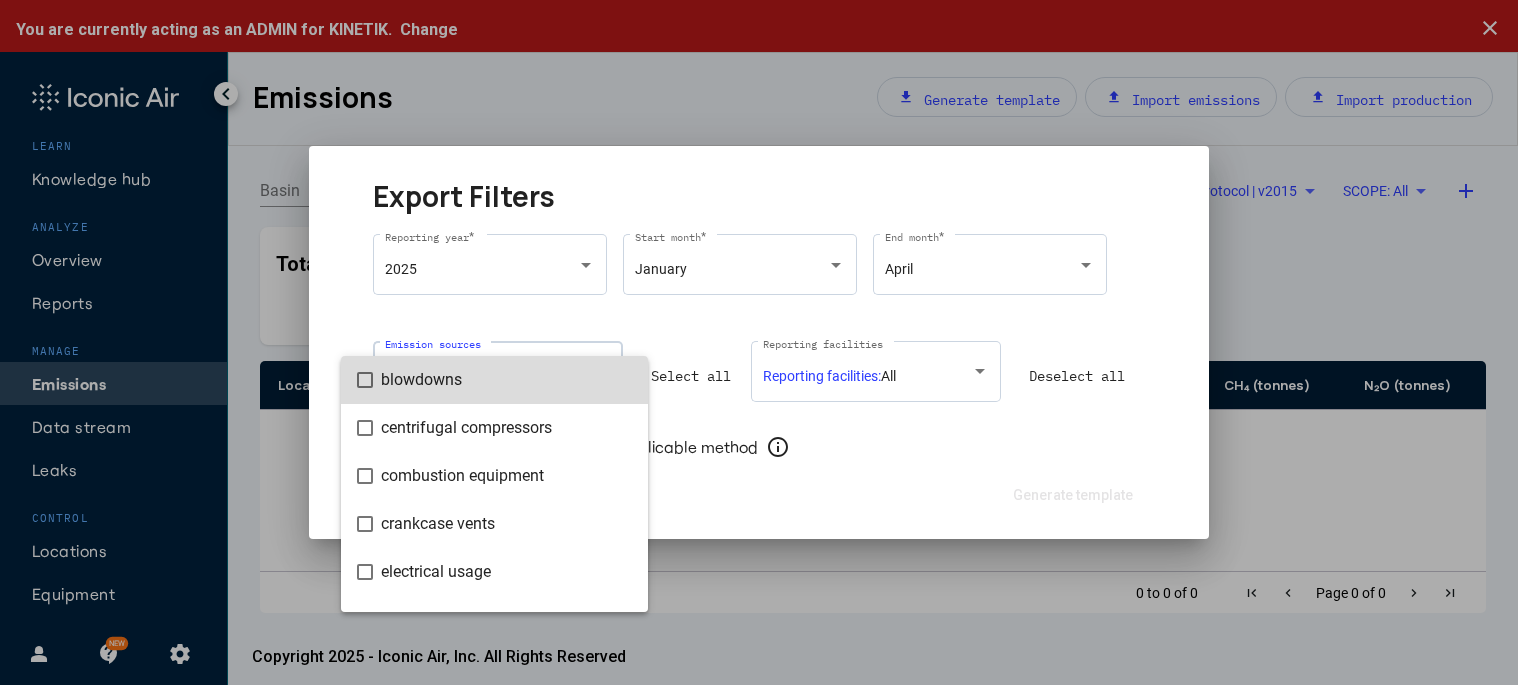 click on "blowdowns" at bounding box center (506, 380) 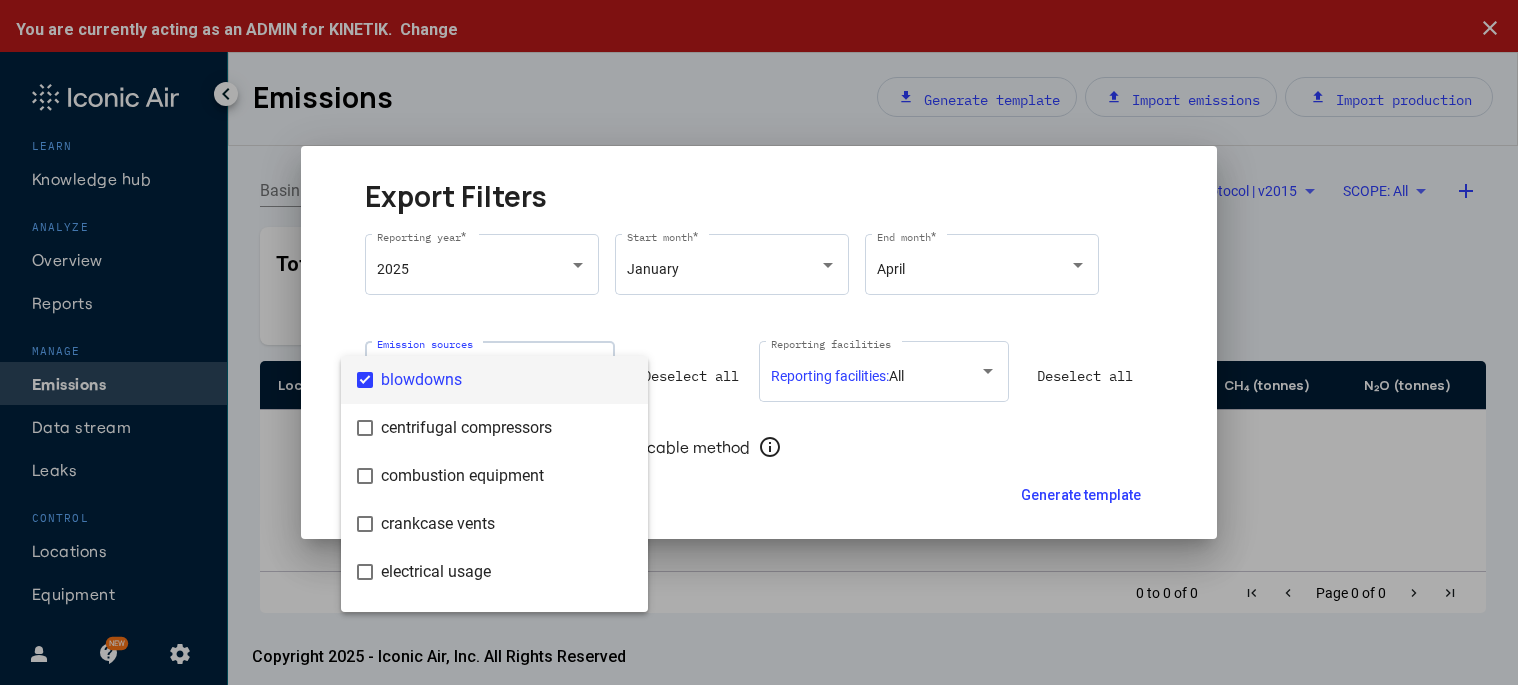 click at bounding box center (759, 342) 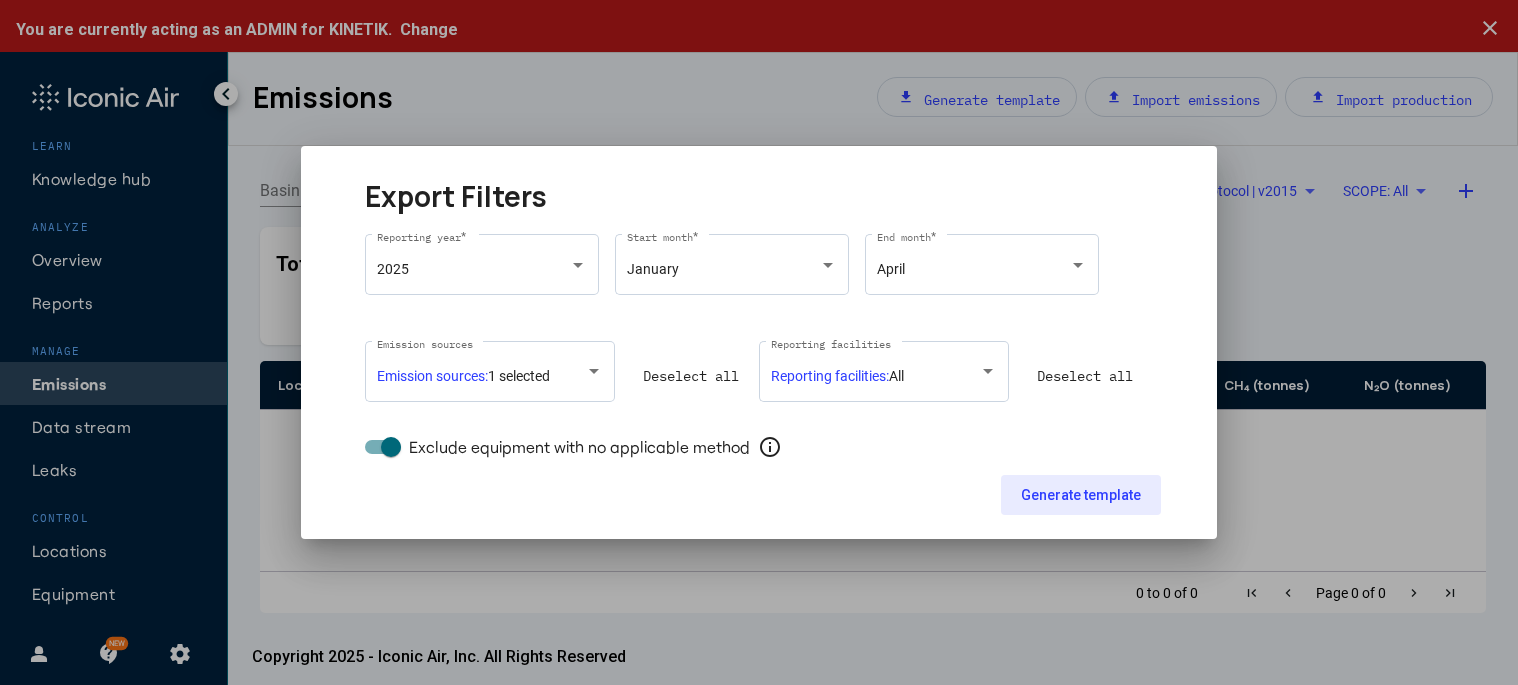 click on "Generate template" at bounding box center [1081, 495] 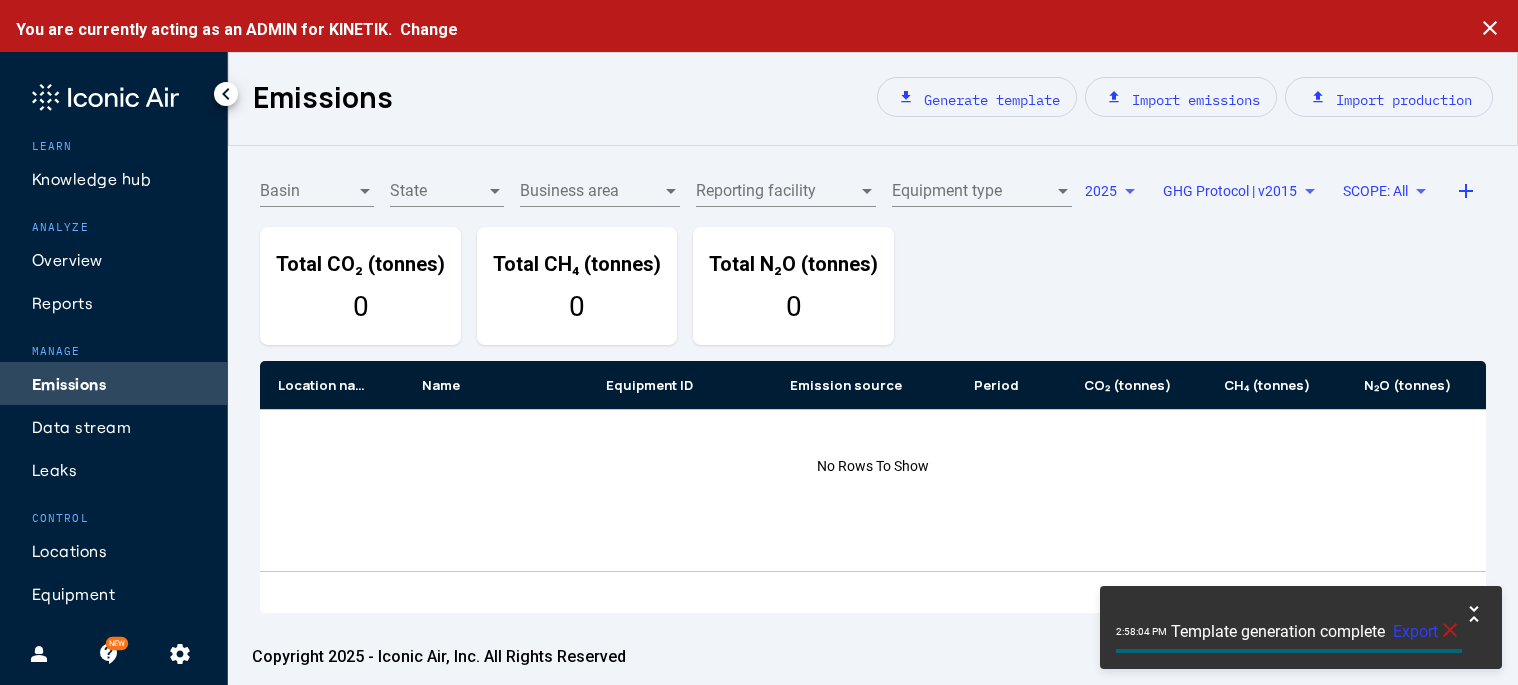 click on "Export" 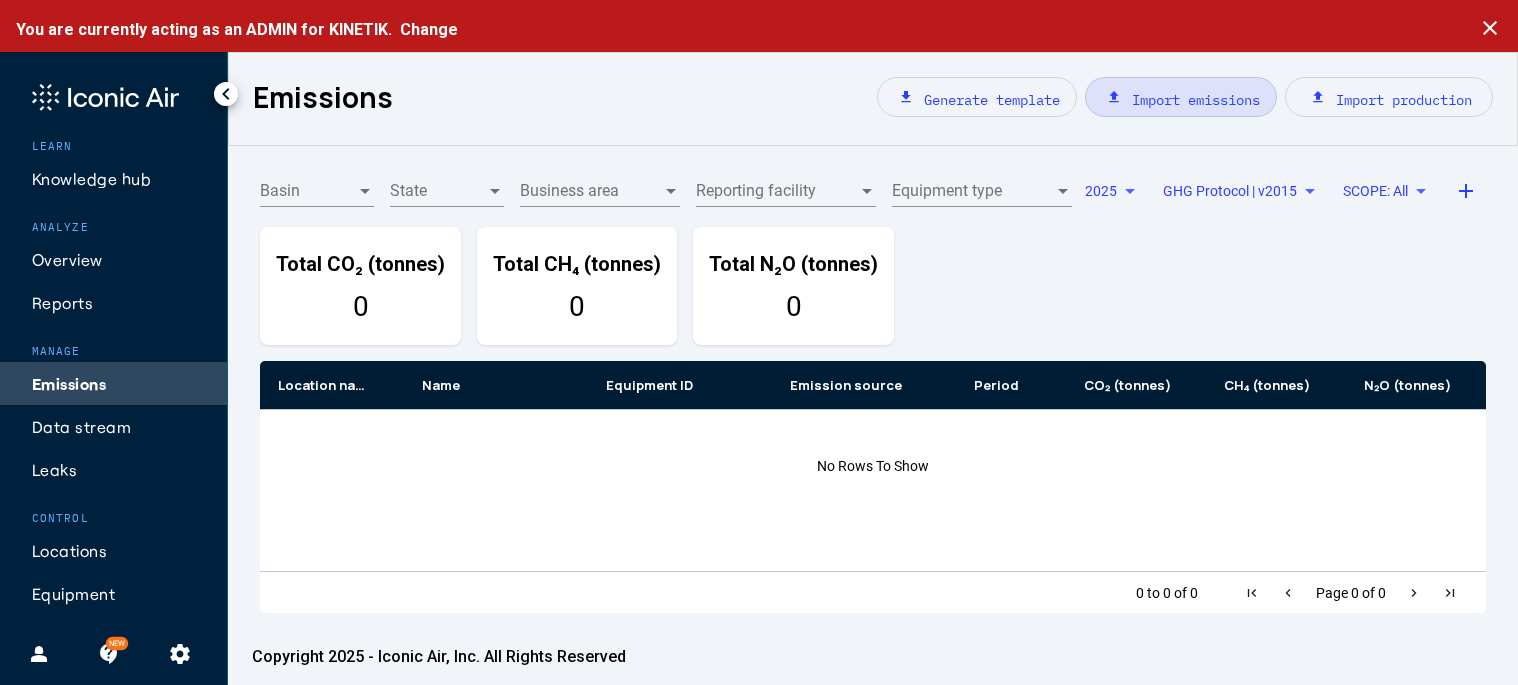 click on "upload  Import emissions" 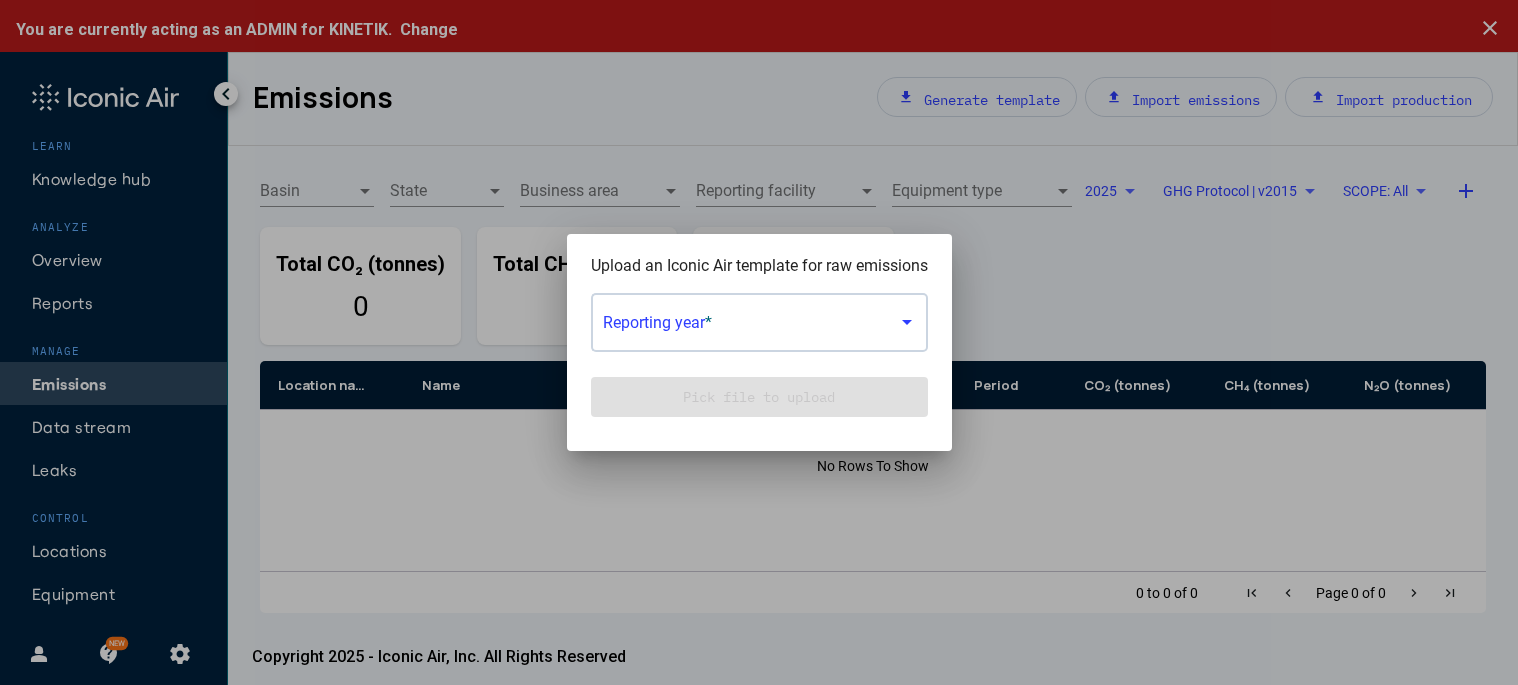 click at bounding box center (751, 327) 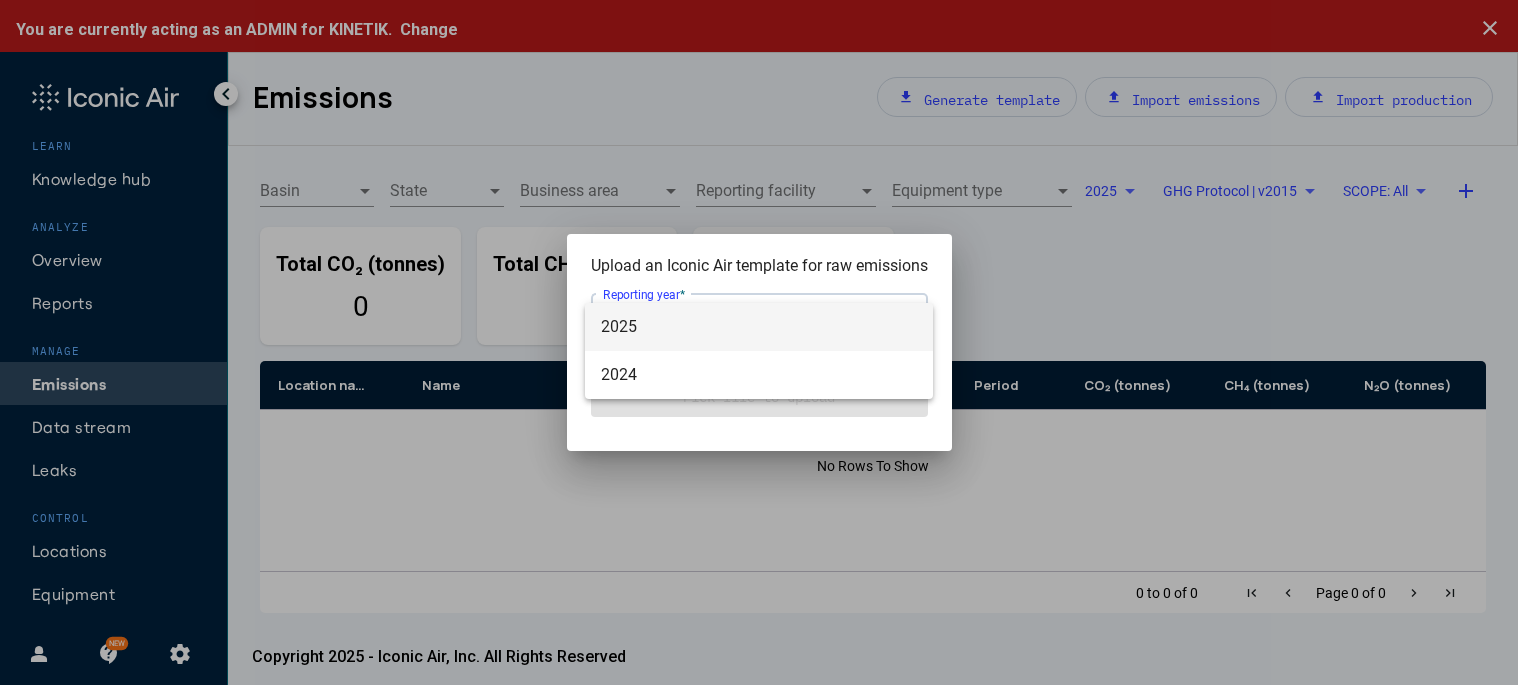 click on "2025" at bounding box center [759, 327] 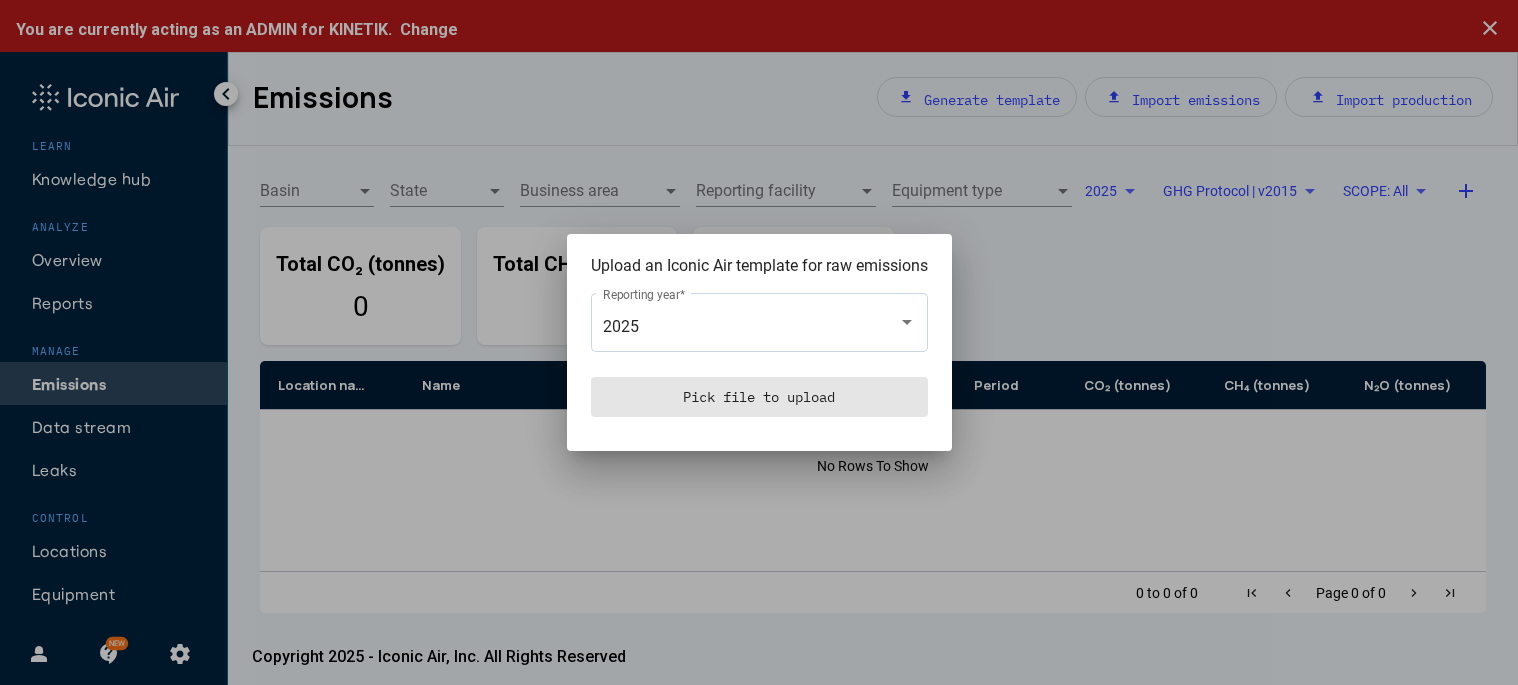 click on "Pick file to upload" at bounding box center [759, 397] 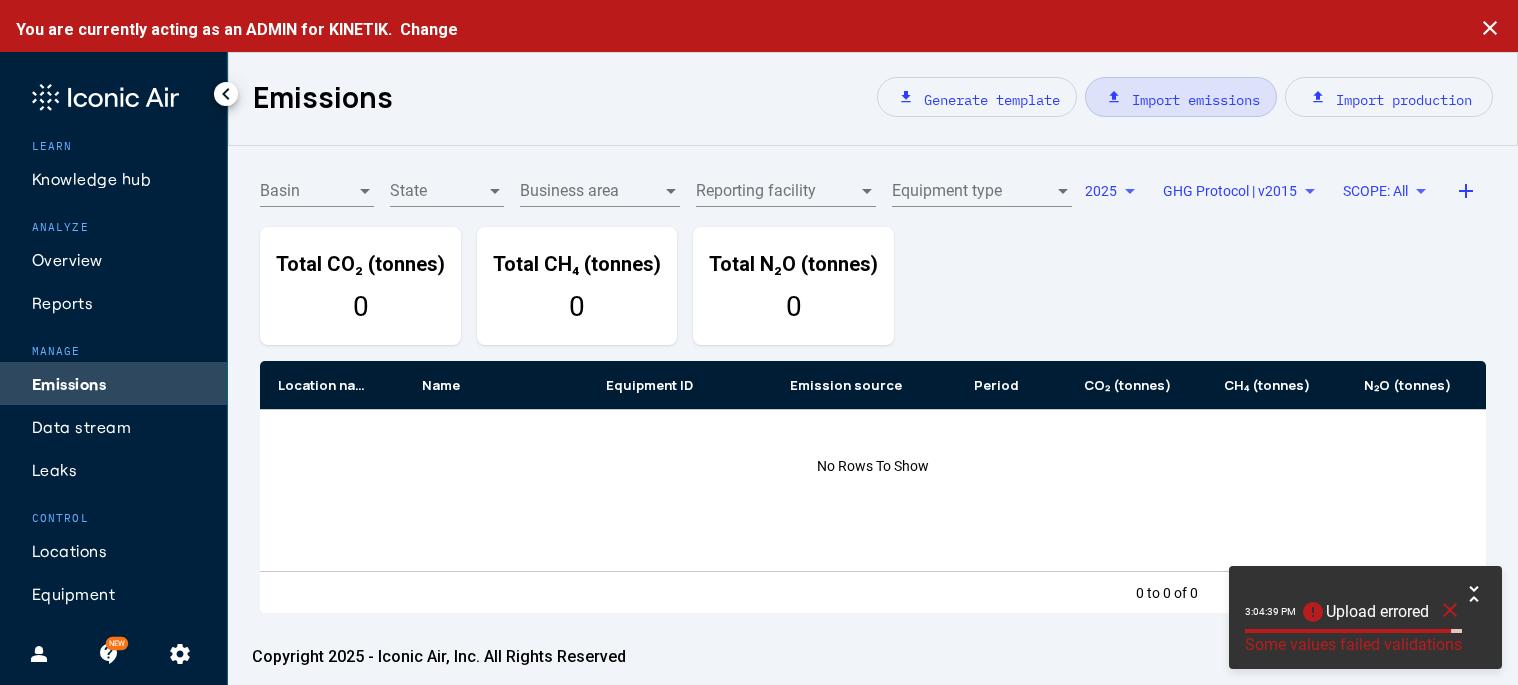 click on "Upload errored" 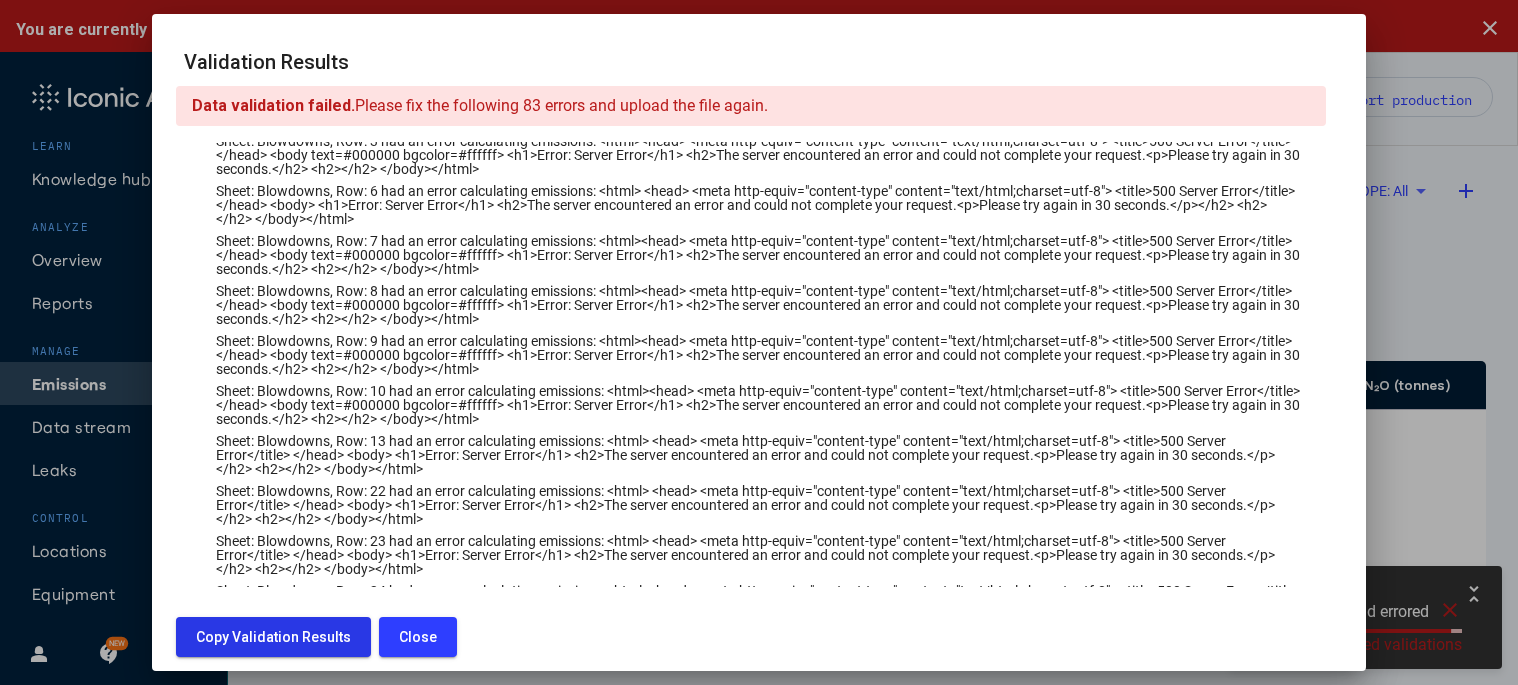 scroll, scrollTop: 100, scrollLeft: 0, axis: vertical 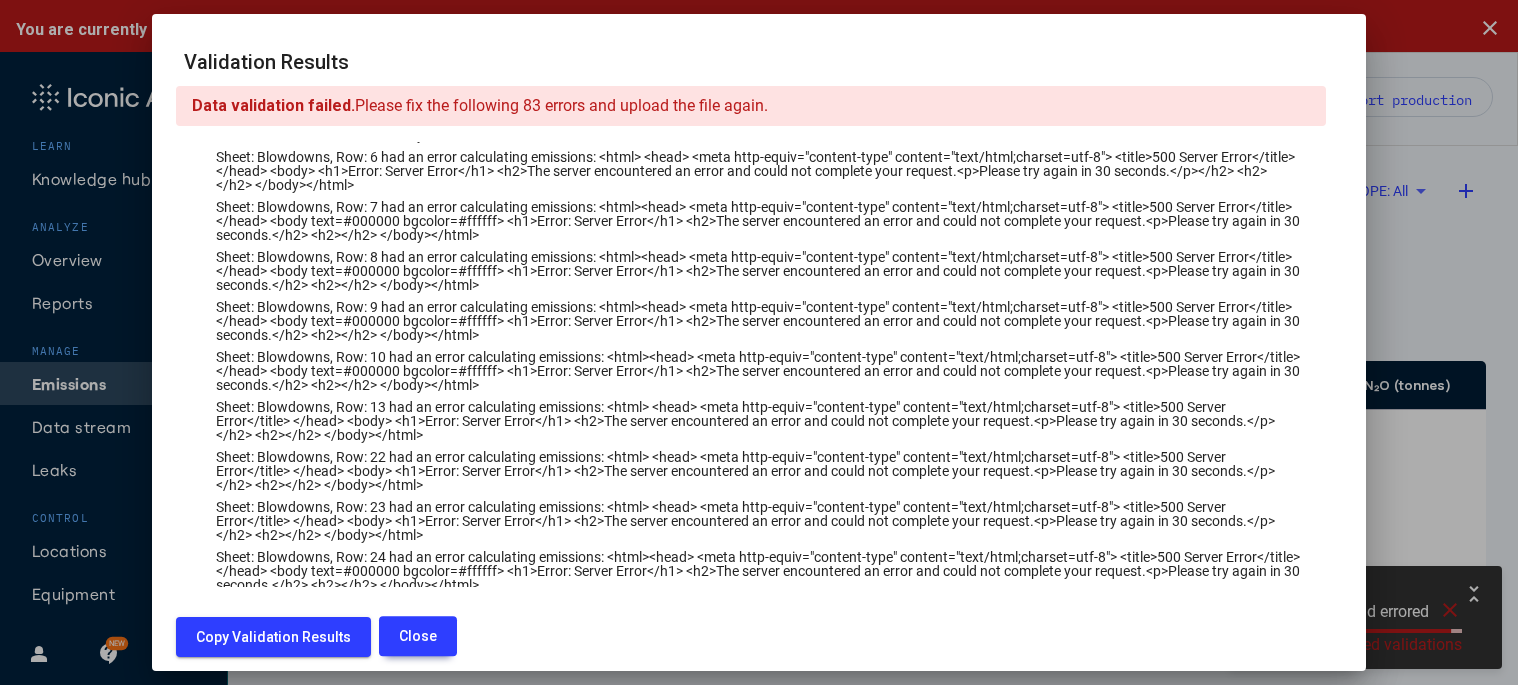 click on "Close" at bounding box center [418, 636] 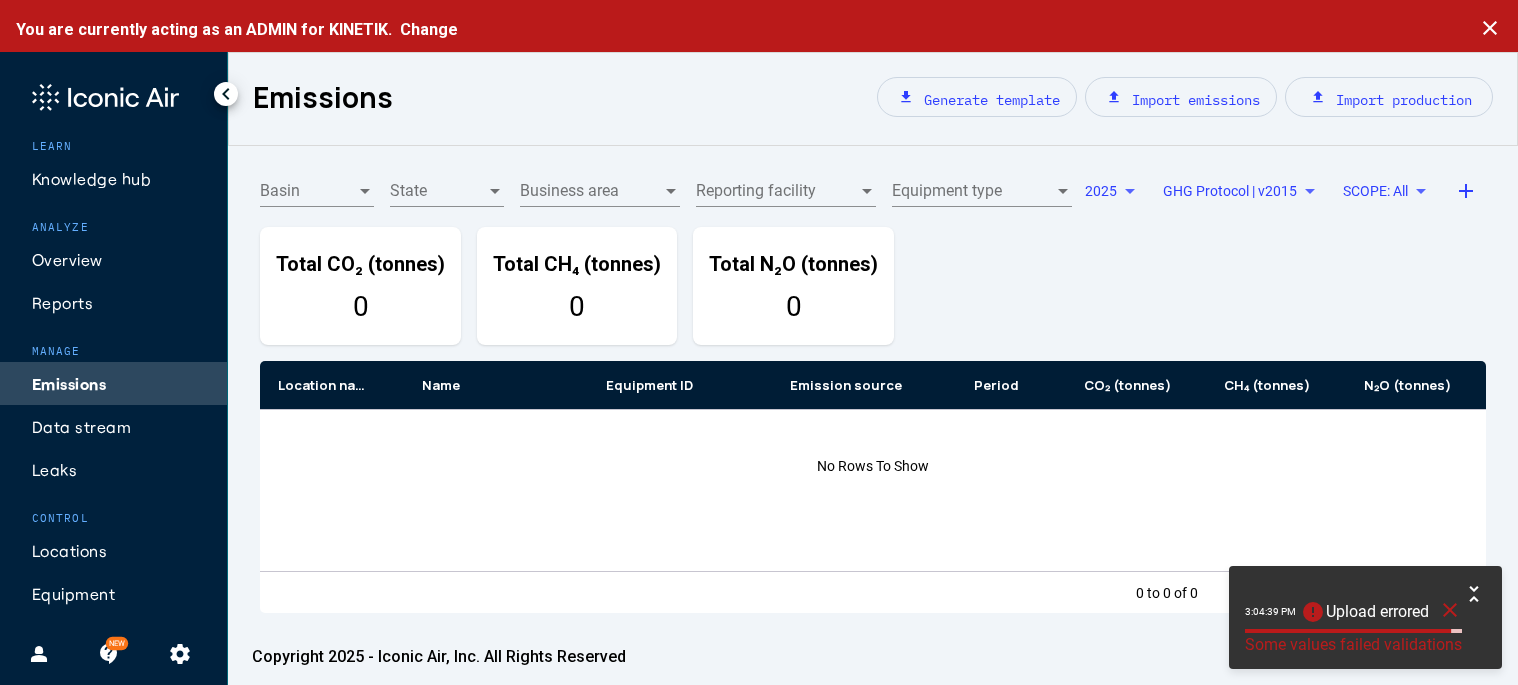 click on "close" 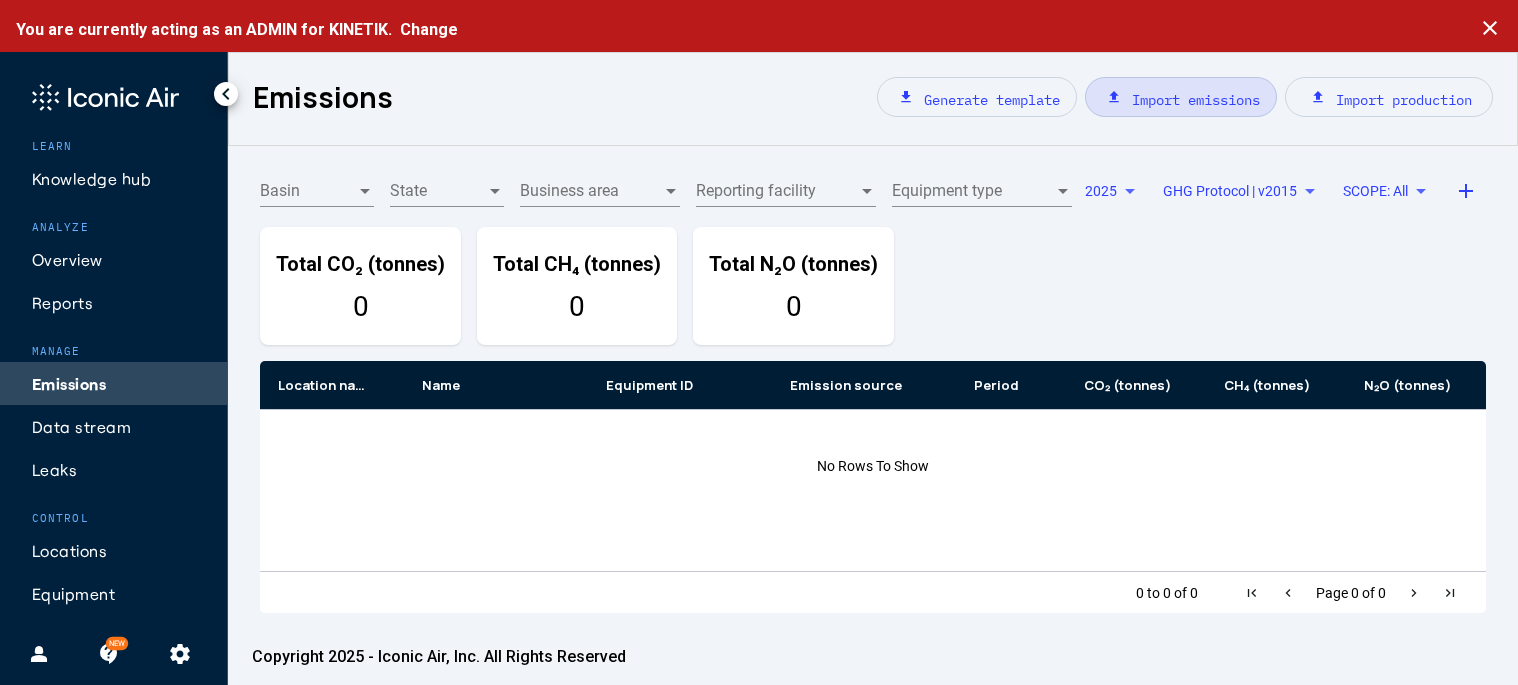 click on "upload  Import emissions" 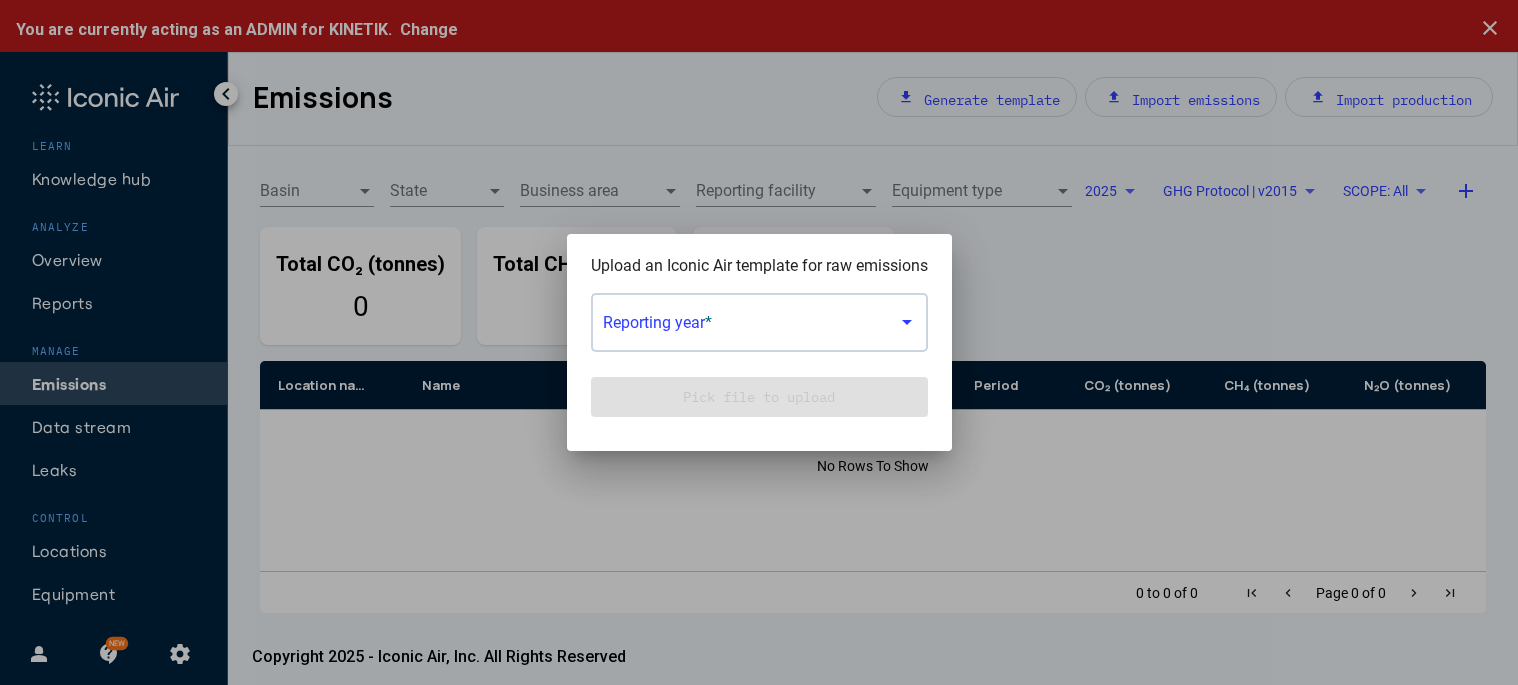 click on "Reporting year  *" at bounding box center (759, 320) 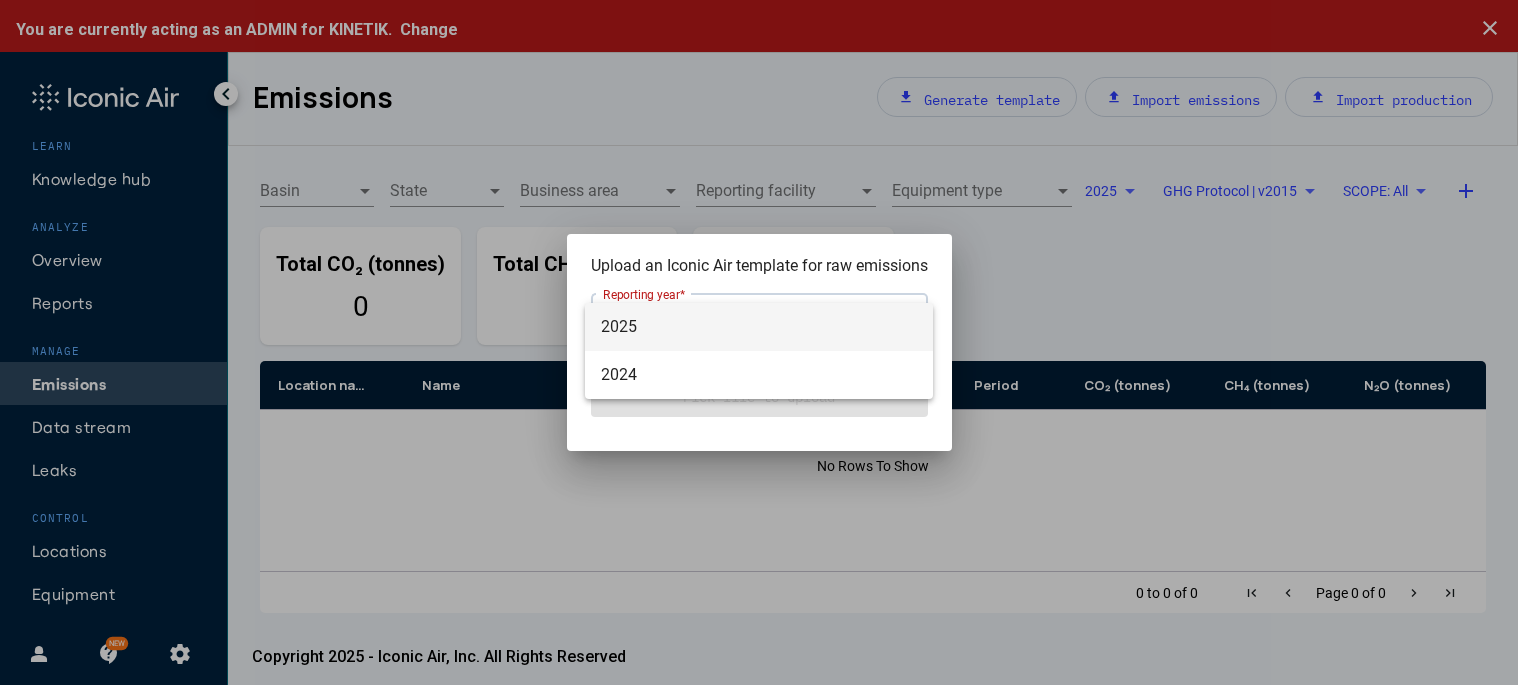 click on "2025" at bounding box center (759, 327) 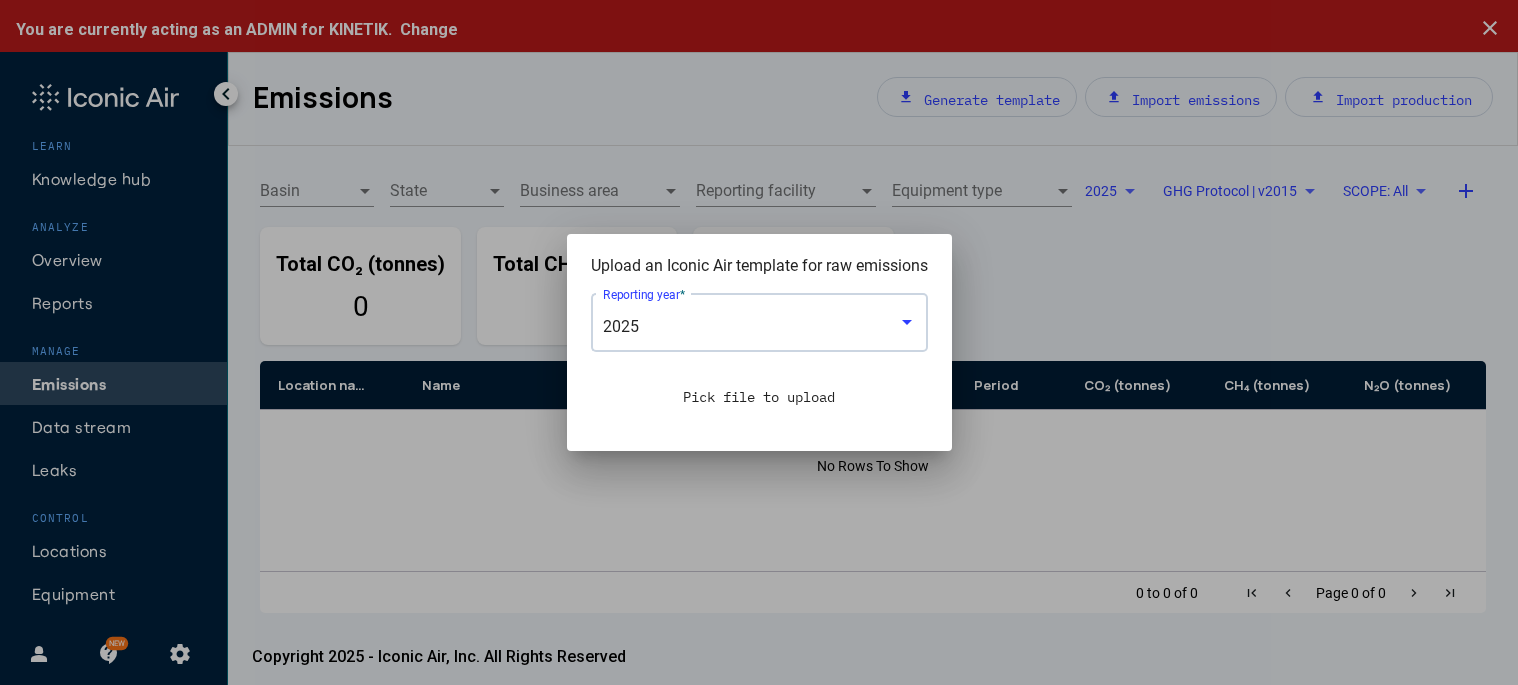 click on "Pick file to upload" at bounding box center (759, 397) 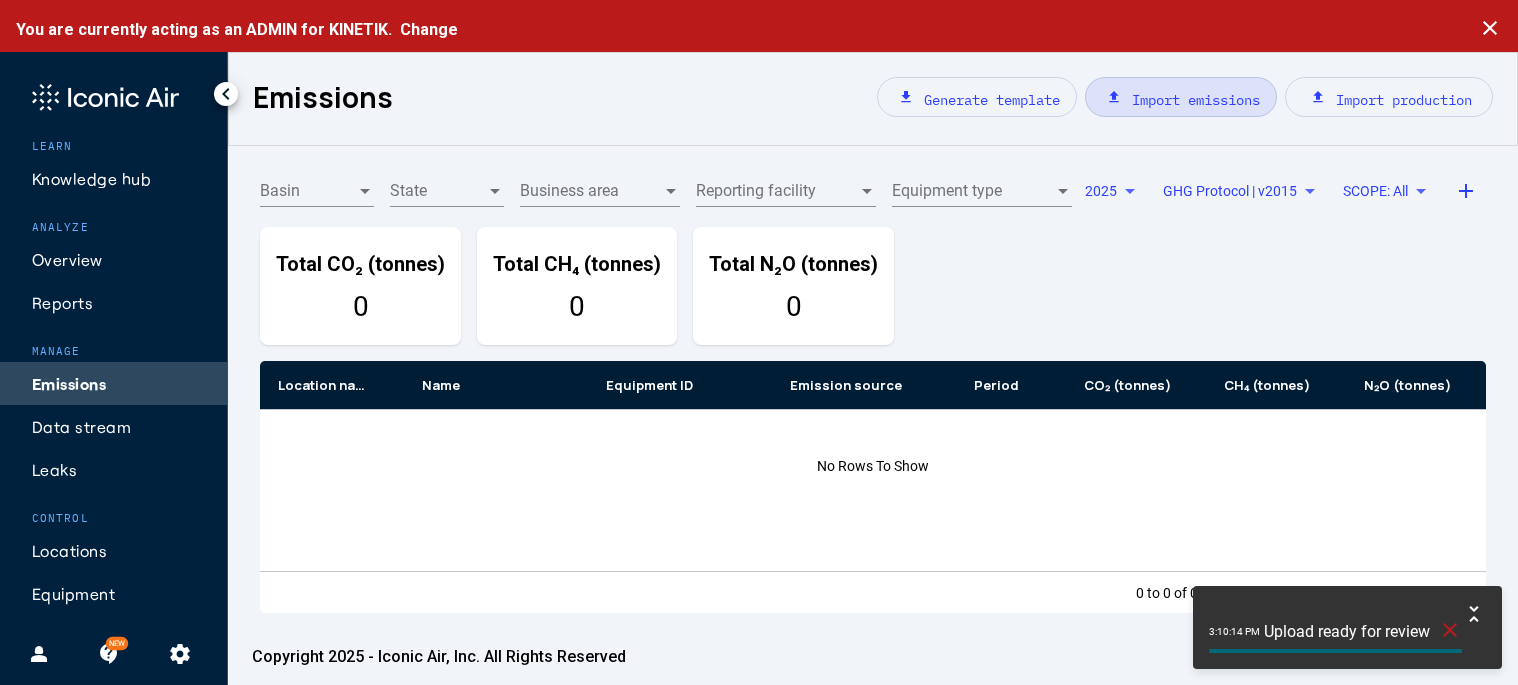 click on "Upload ready for review" 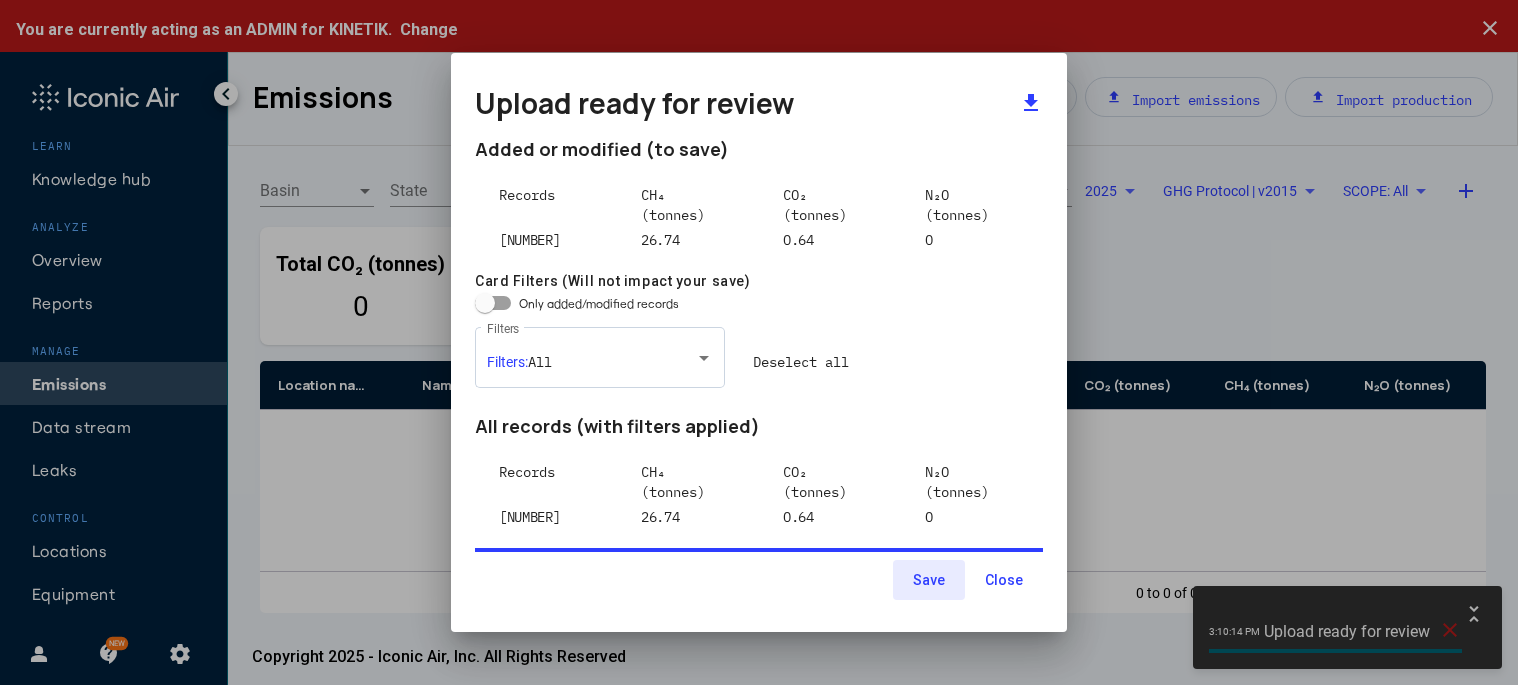 click on "Save" at bounding box center (929, 580) 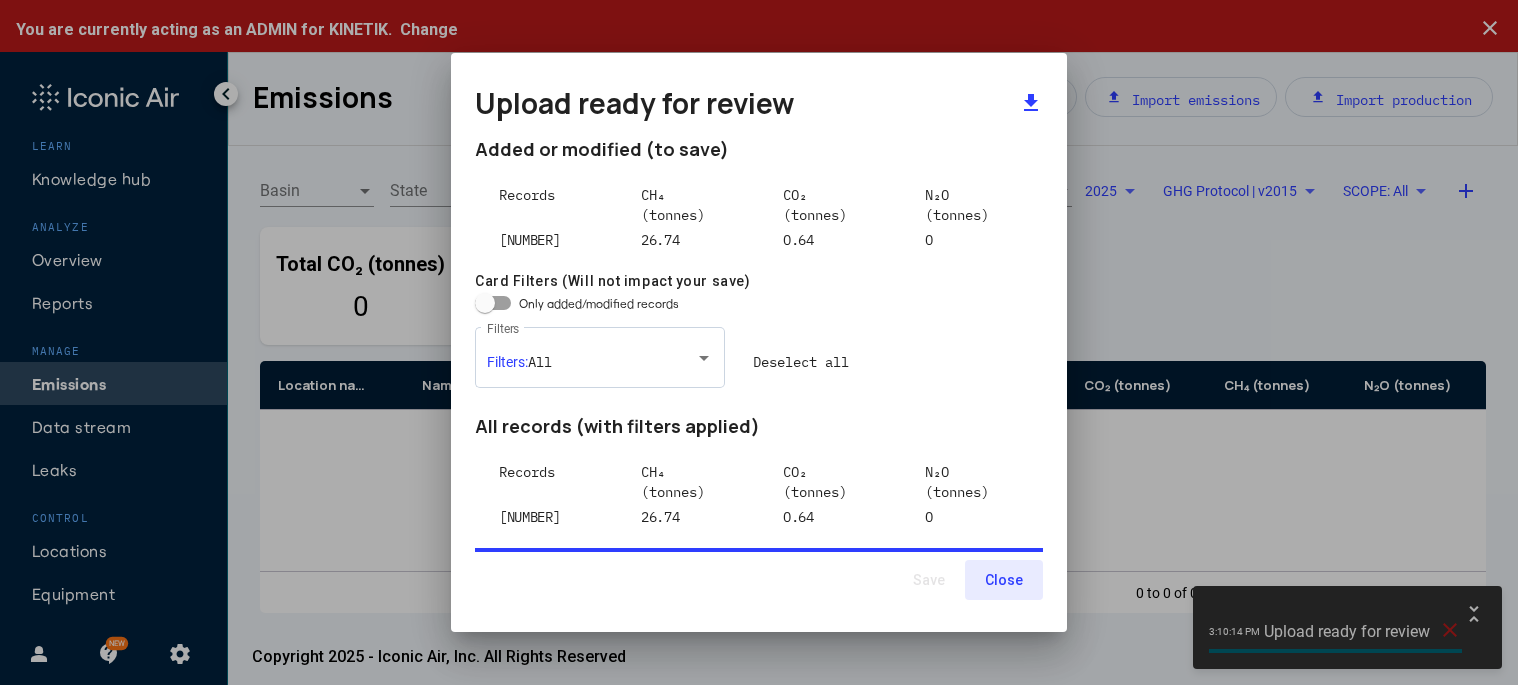 click on "Close" at bounding box center [1004, 580] 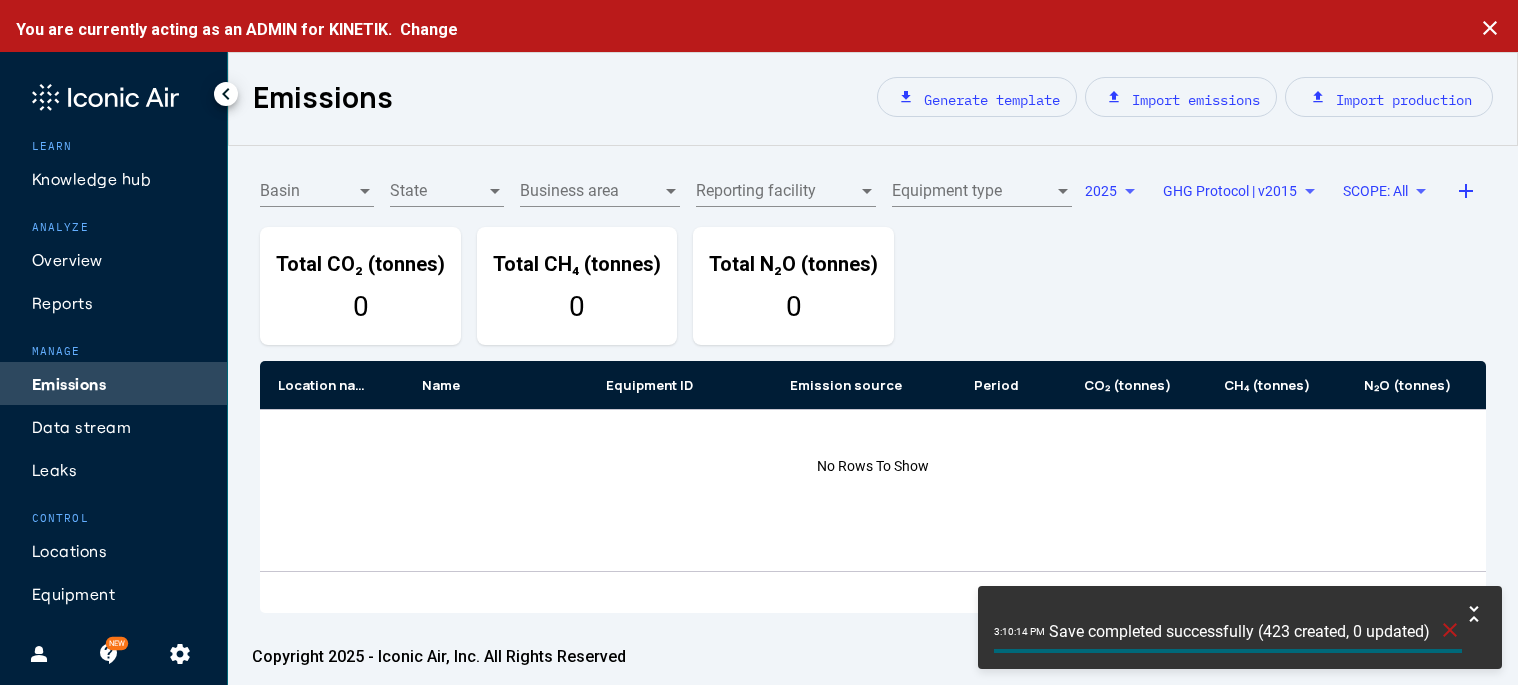 click on "close" 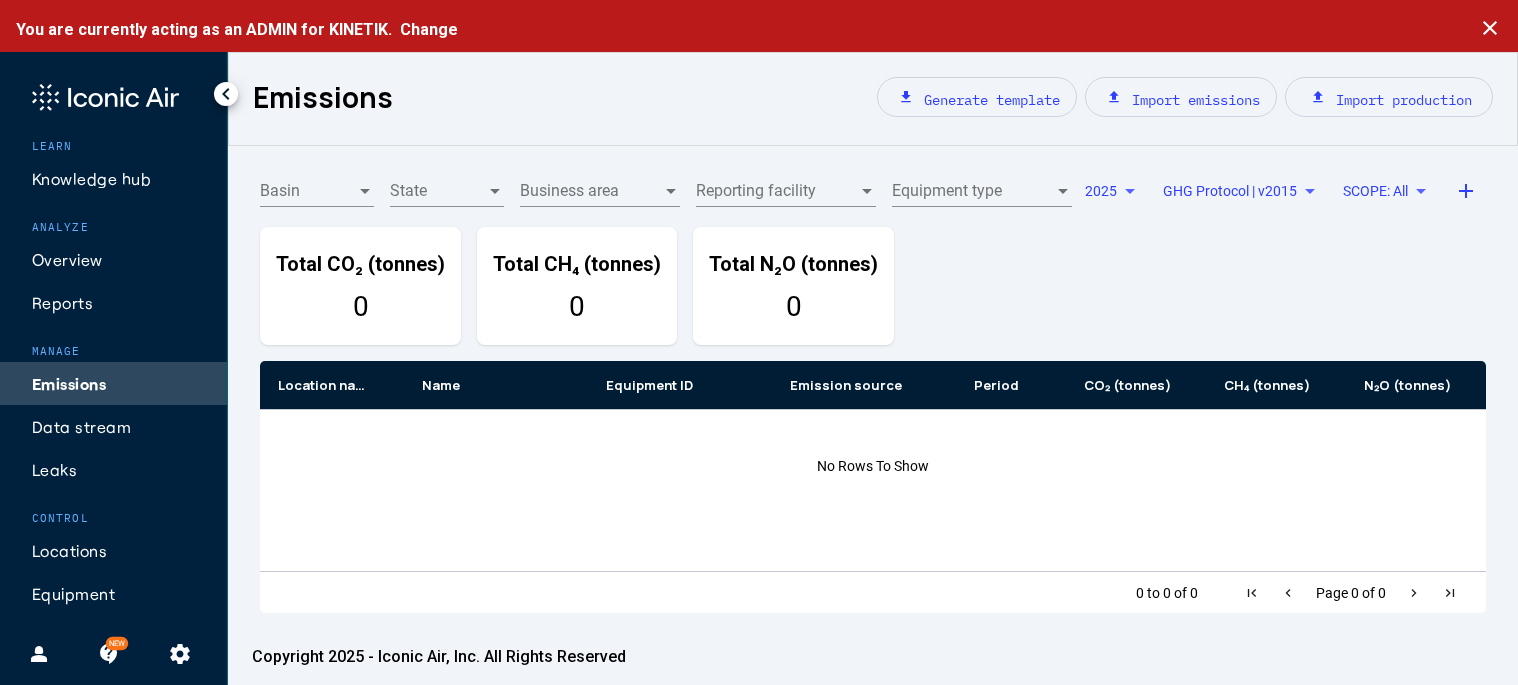 click on "Data stream" 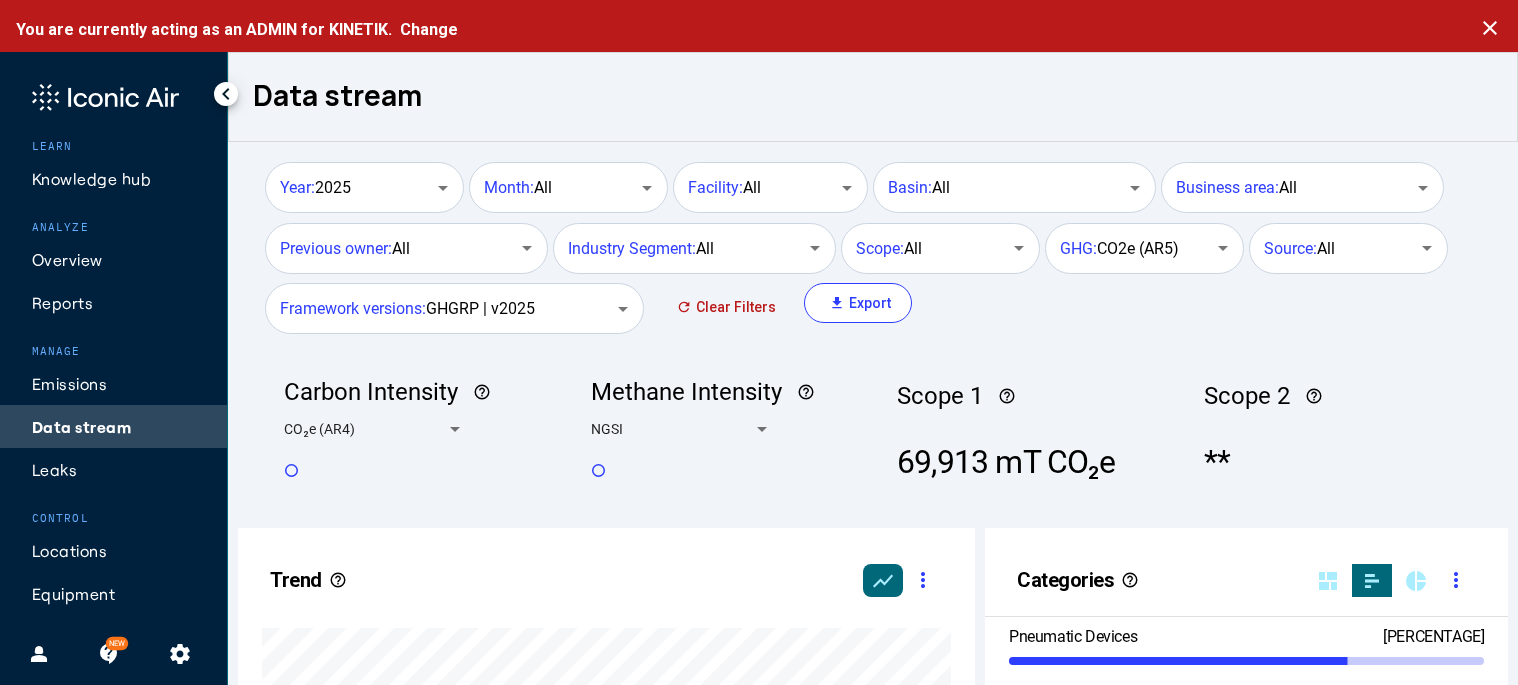 scroll, scrollTop: 999490, scrollLeft: 999263, axis: both 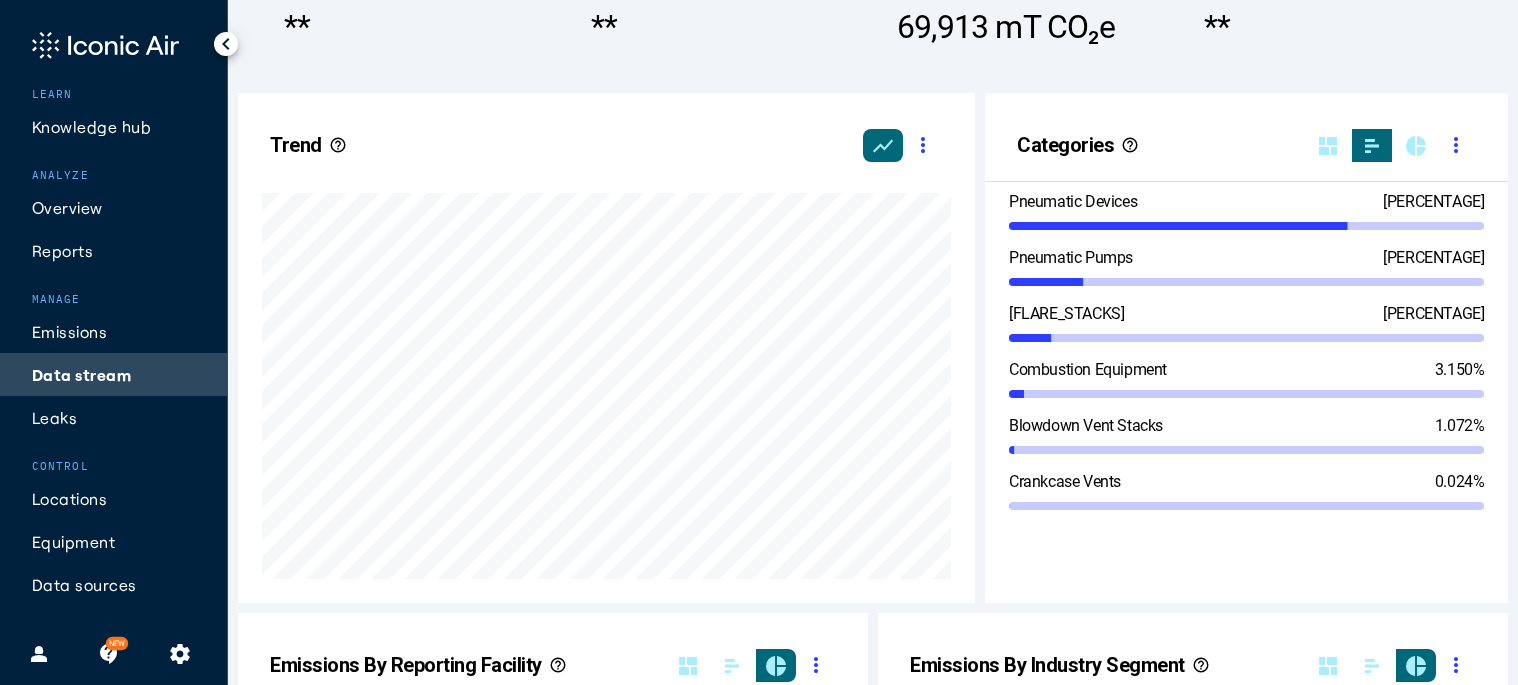 click on "Equipment" 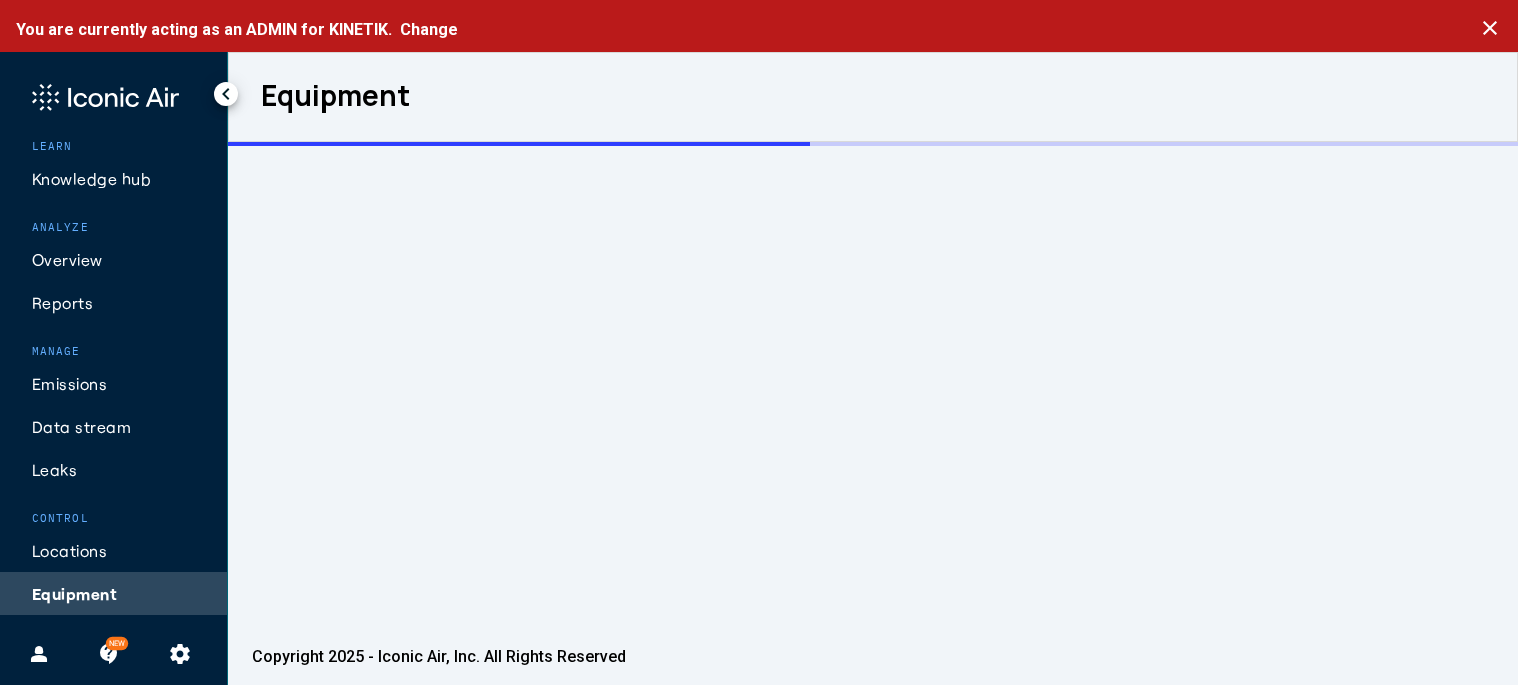 scroll, scrollTop: 0, scrollLeft: 0, axis: both 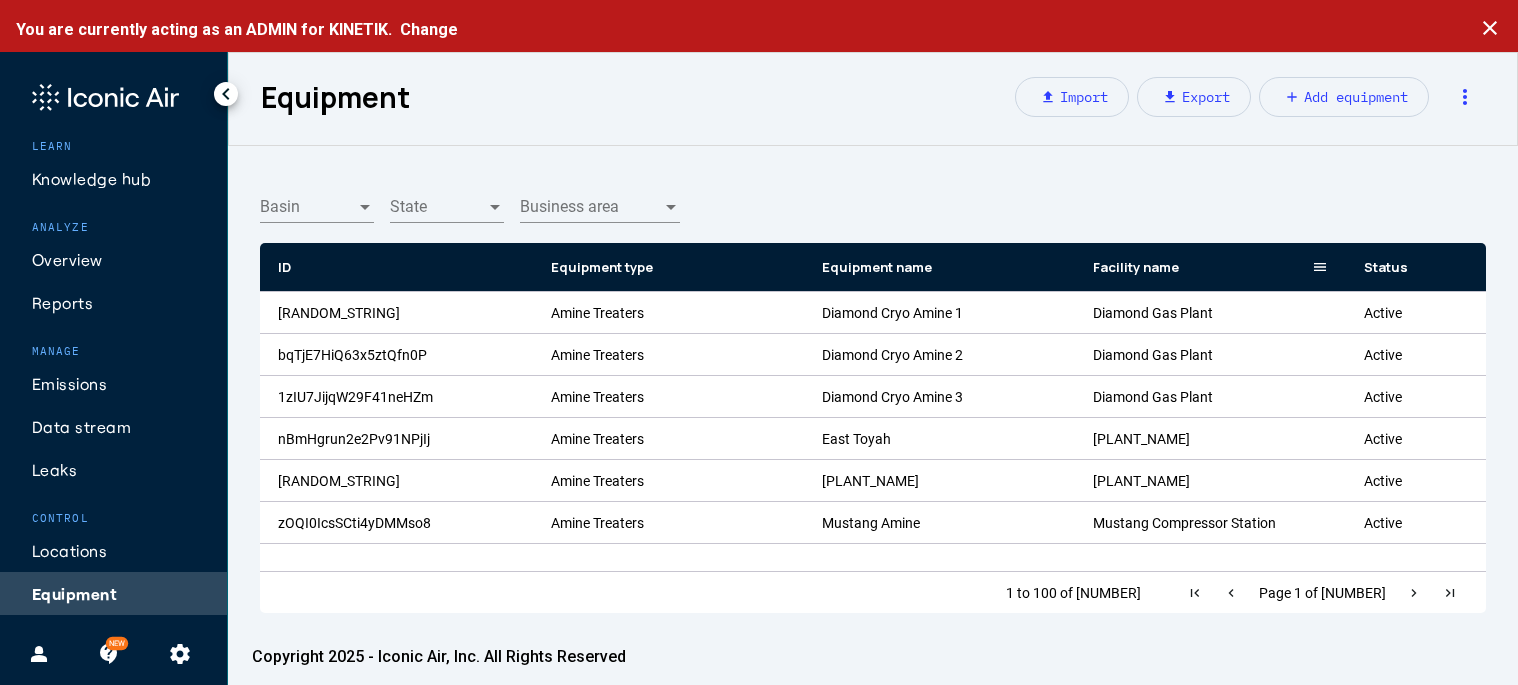 click 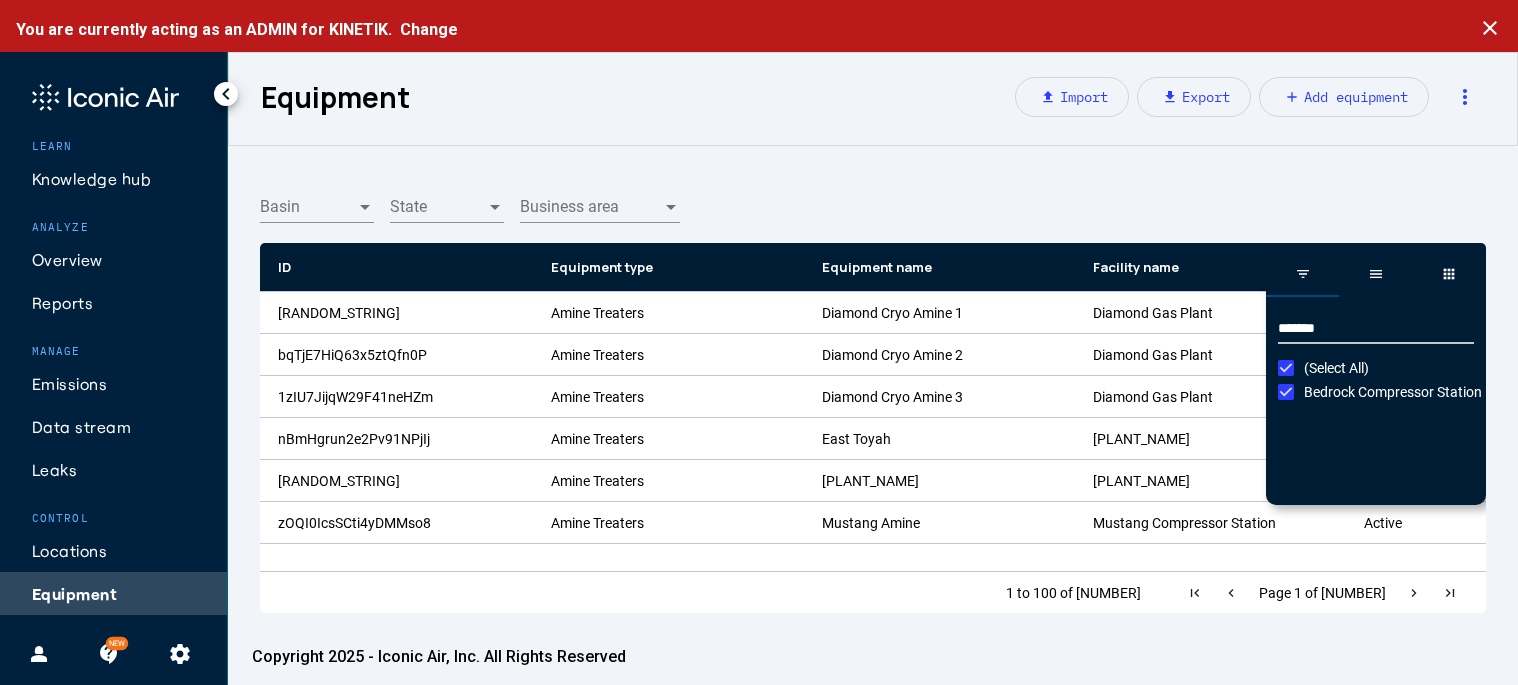 type on "*******" 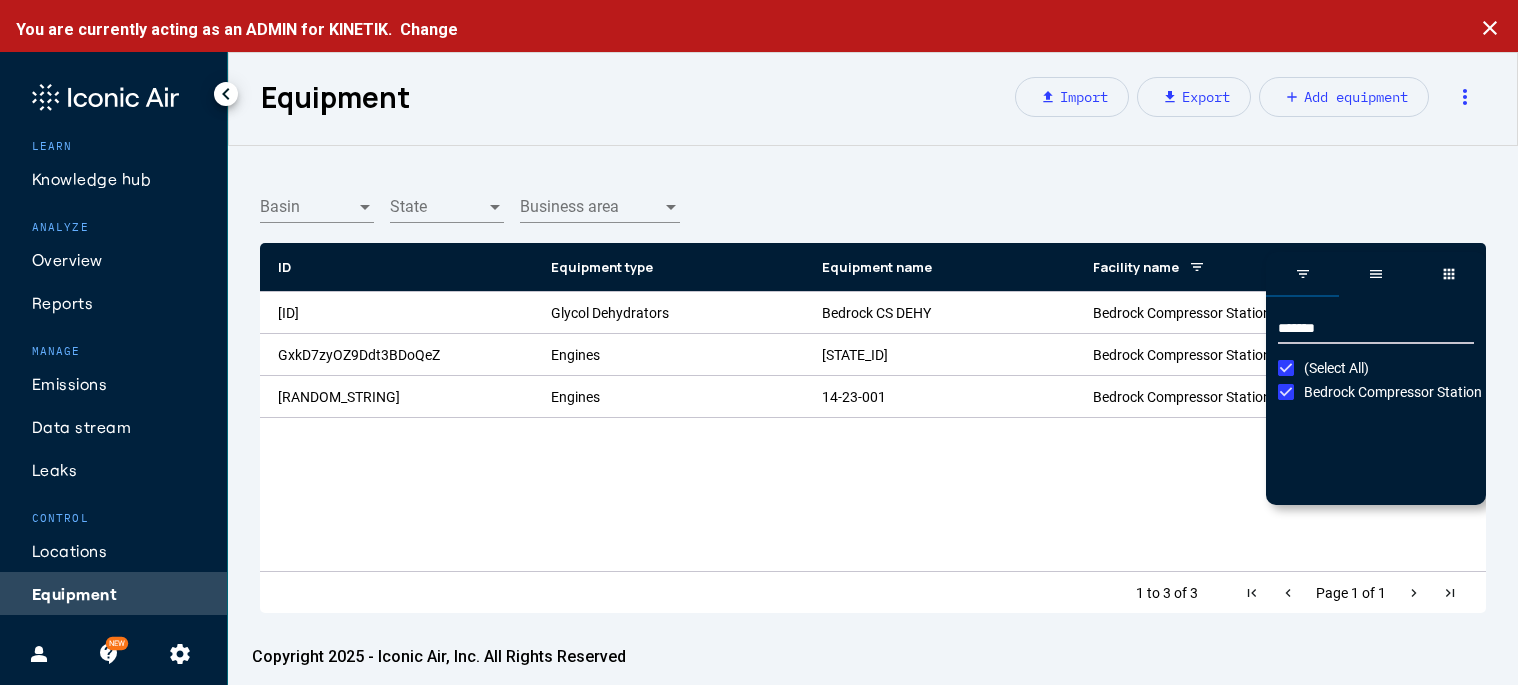 click on "[ID] Glycol Dehydrators Bedrock CS DEHY Bedrock Compressor Station Active -- [ID] Engines 11-18-061 Bedrock Compressor Station Active -- [ID] Engines 14-23-001 Bedrock Compressor Station Active --" 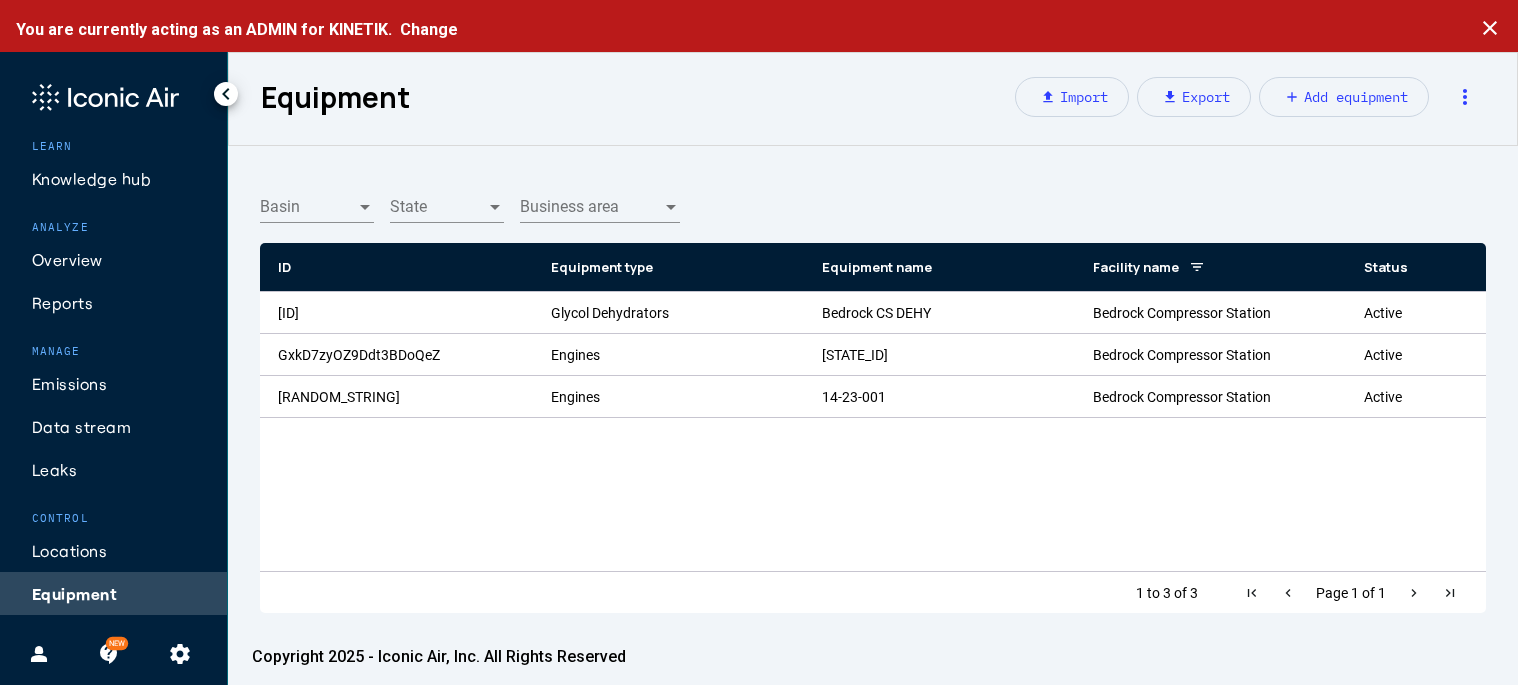 click on "[ID] Glycol Dehydrators Bedrock CS DEHY Bedrock Compressor Station Active -- [ID] Engines 11-18-061 Bedrock Compressor Station Active -- [ID] Engines 14-23-001 Bedrock Compressor Station Active --" 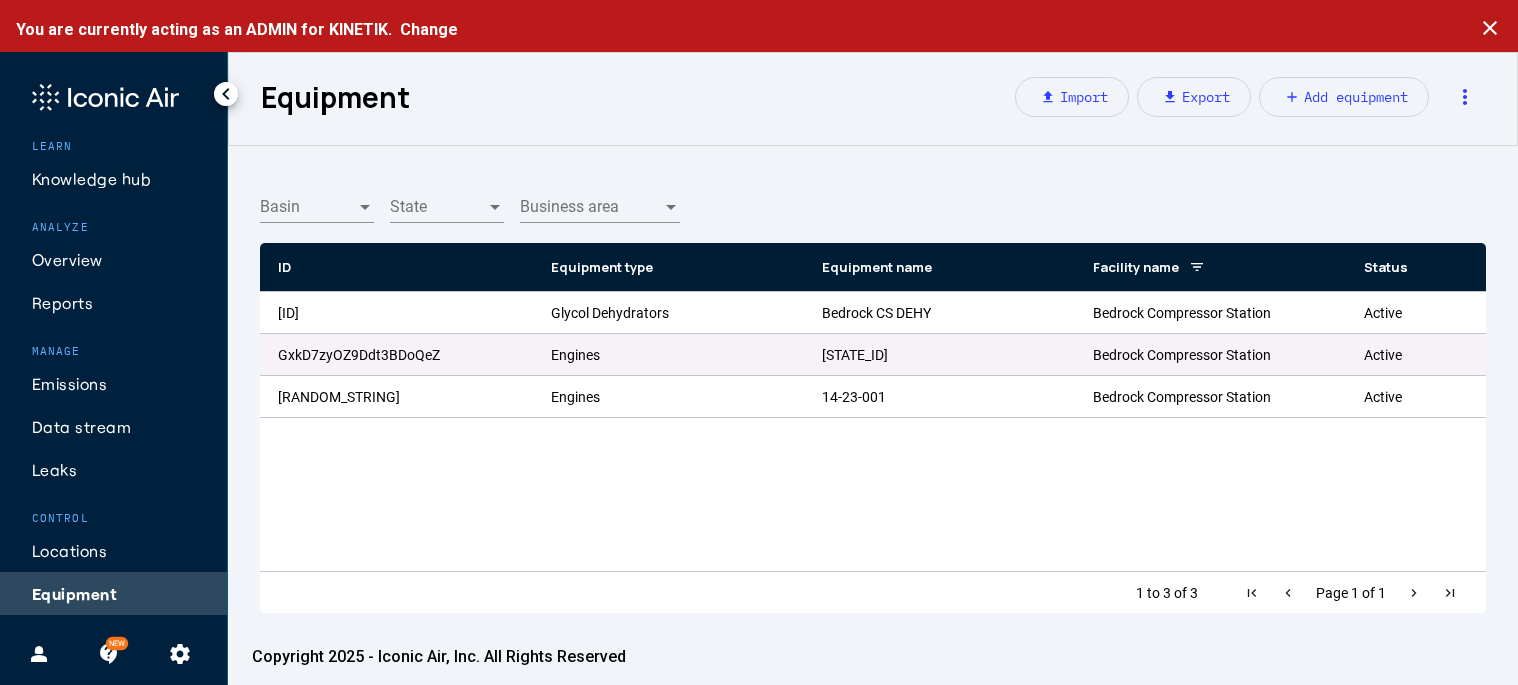 click on "GxkD7zyOZ9Ddt3BDoQeZ" 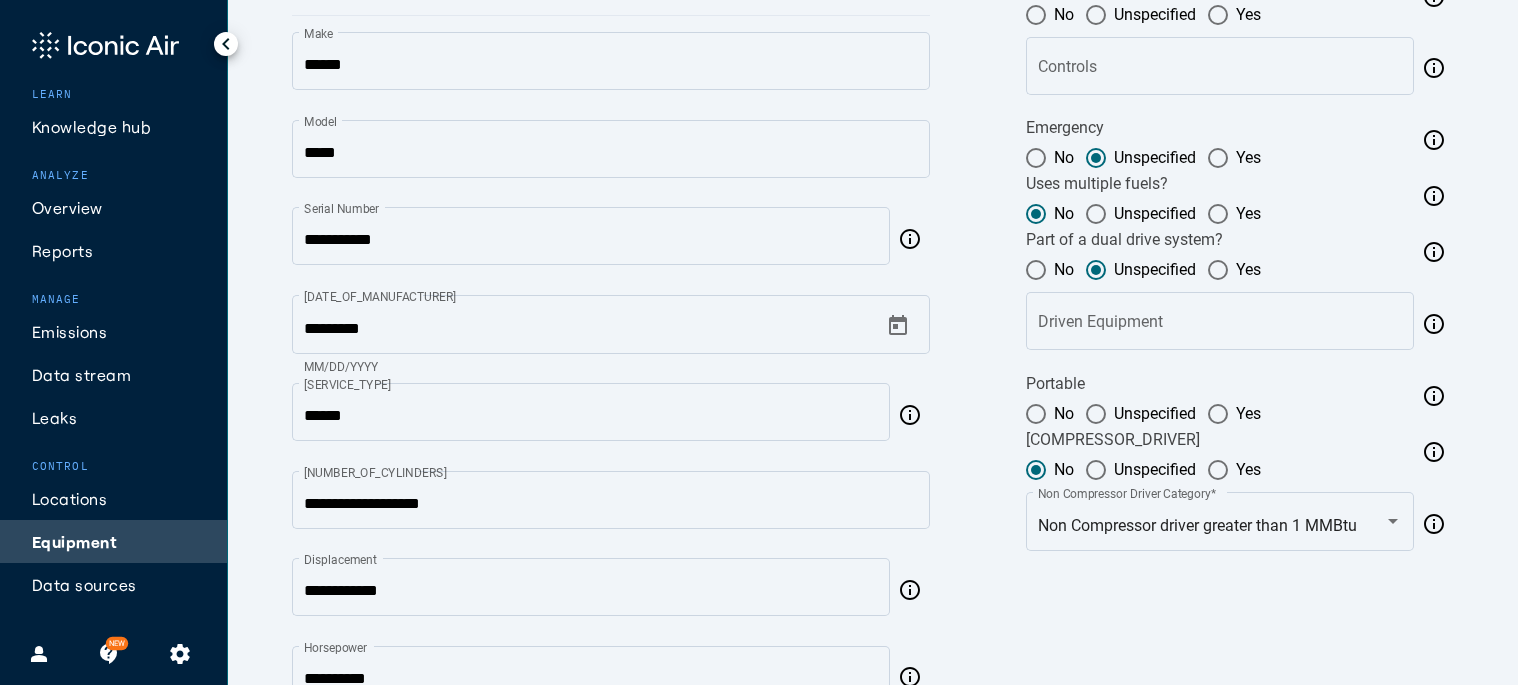 scroll, scrollTop: 1021, scrollLeft: 0, axis: vertical 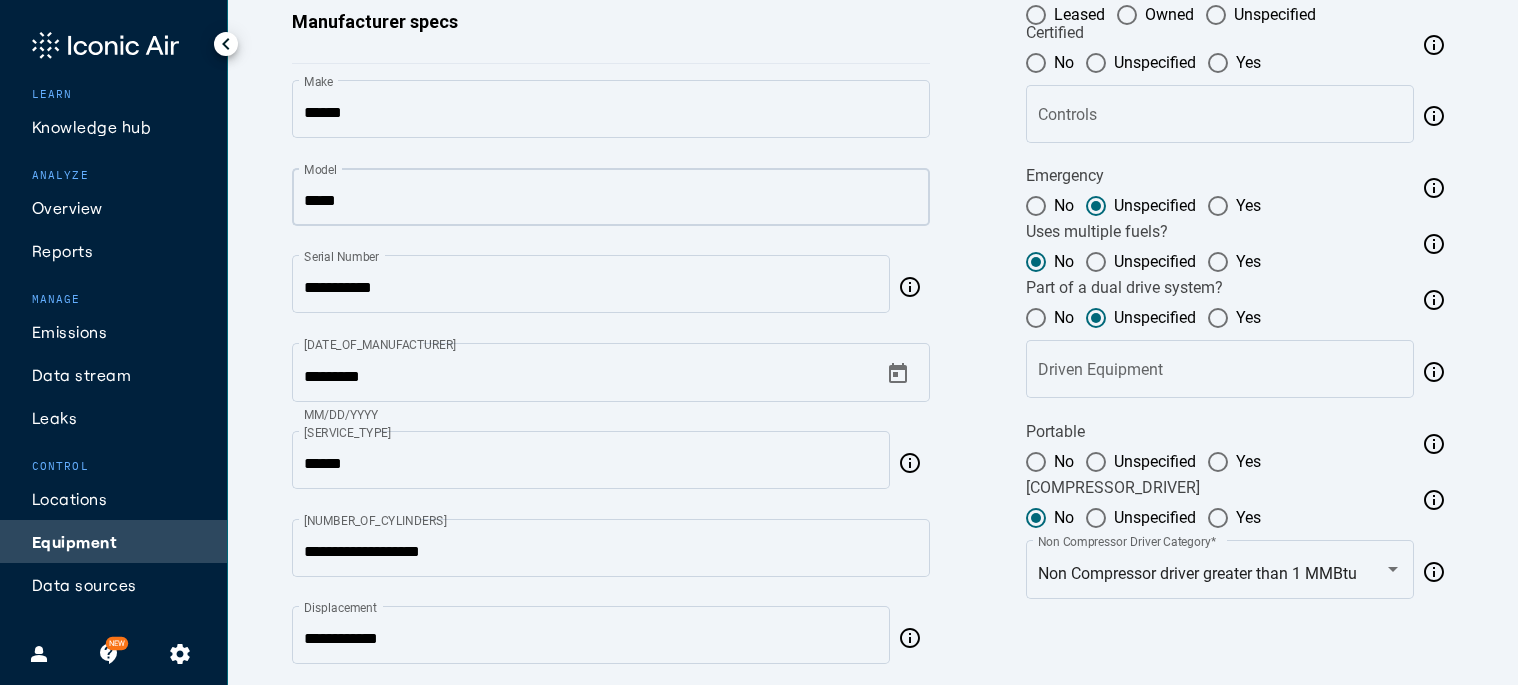 click on "*****" at bounding box center (611, 201) 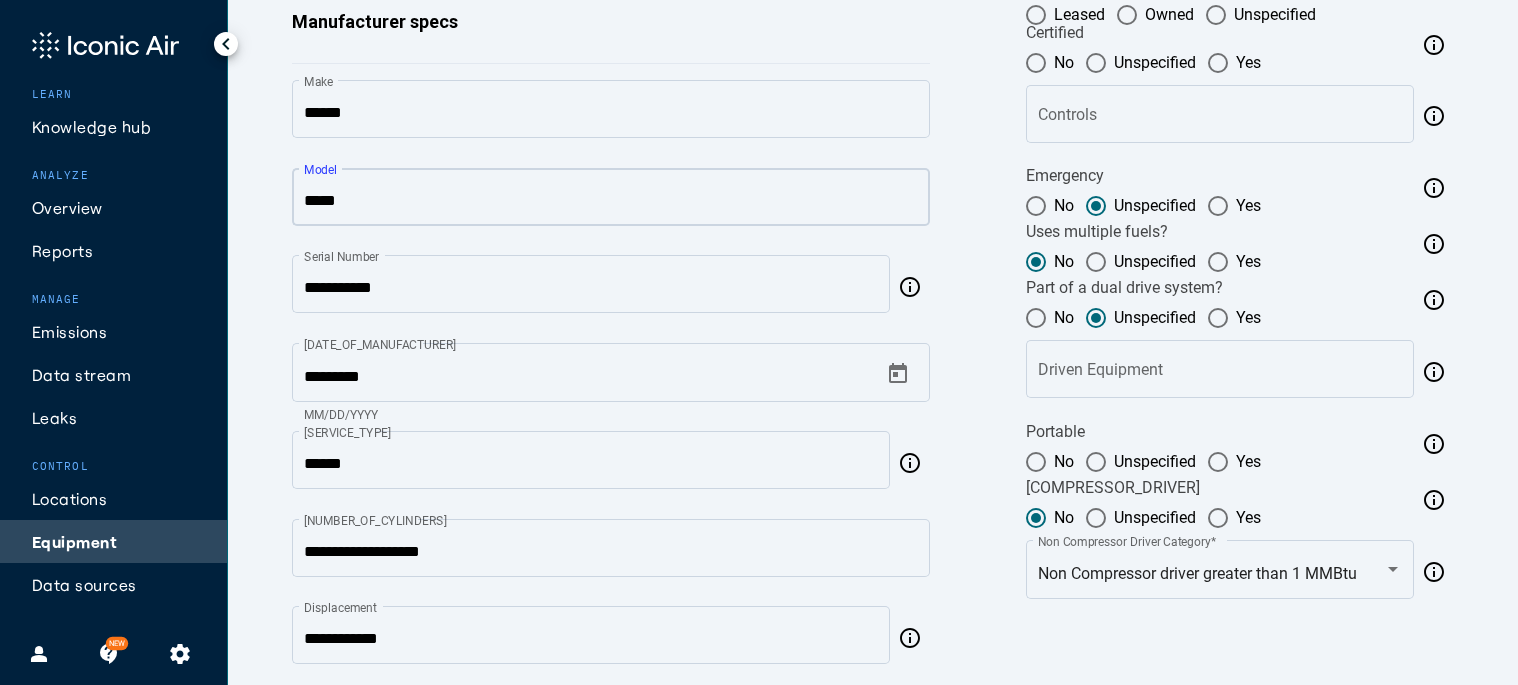click on "*****" at bounding box center (611, 201) 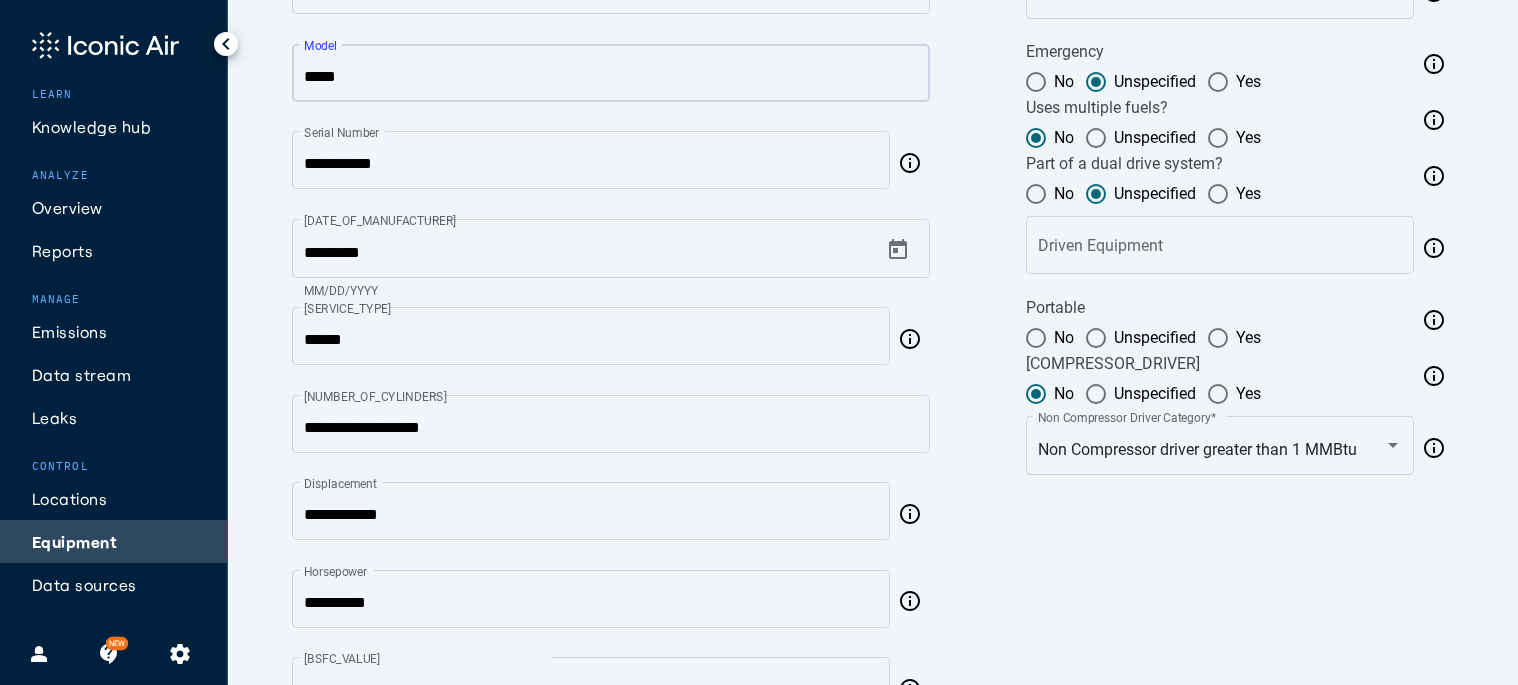 scroll, scrollTop: 1221, scrollLeft: 0, axis: vertical 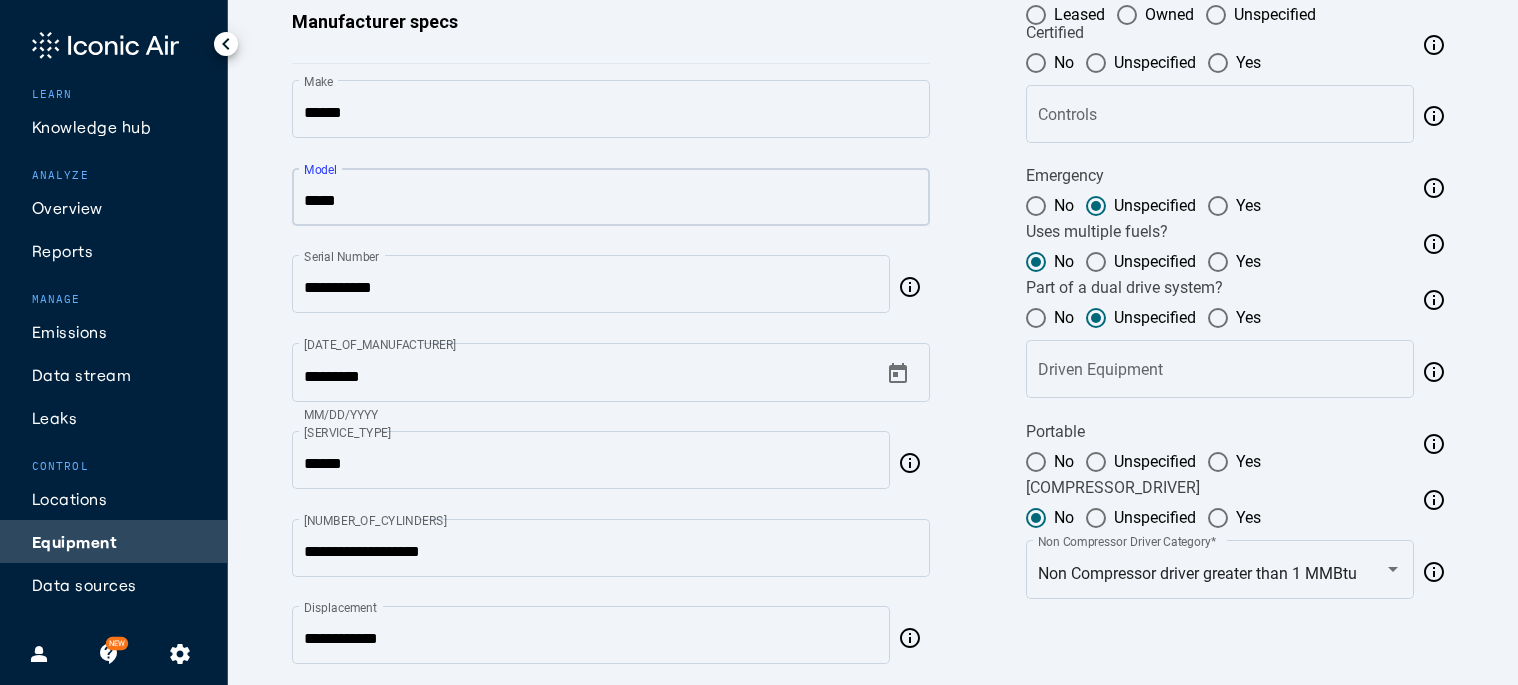 click on "*****" at bounding box center [611, 201] 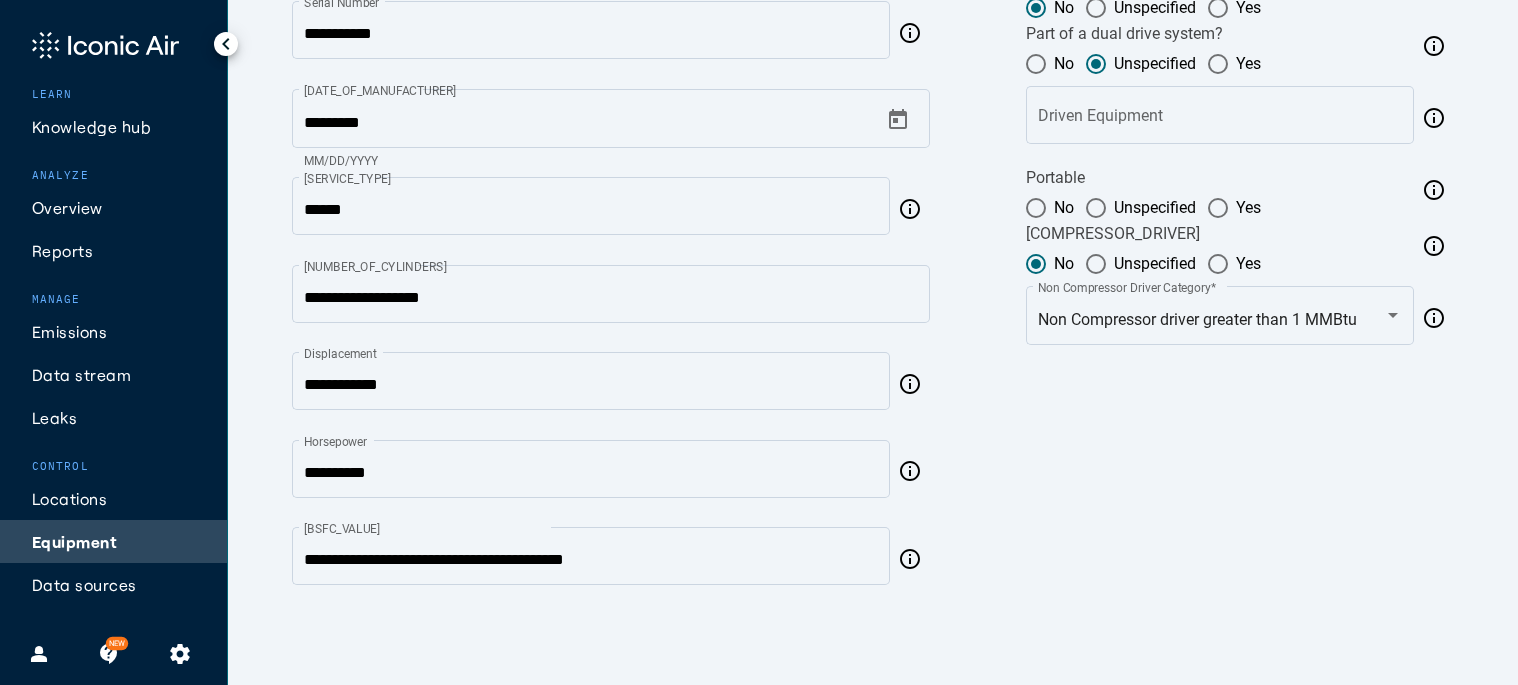 scroll, scrollTop: 1321, scrollLeft: 0, axis: vertical 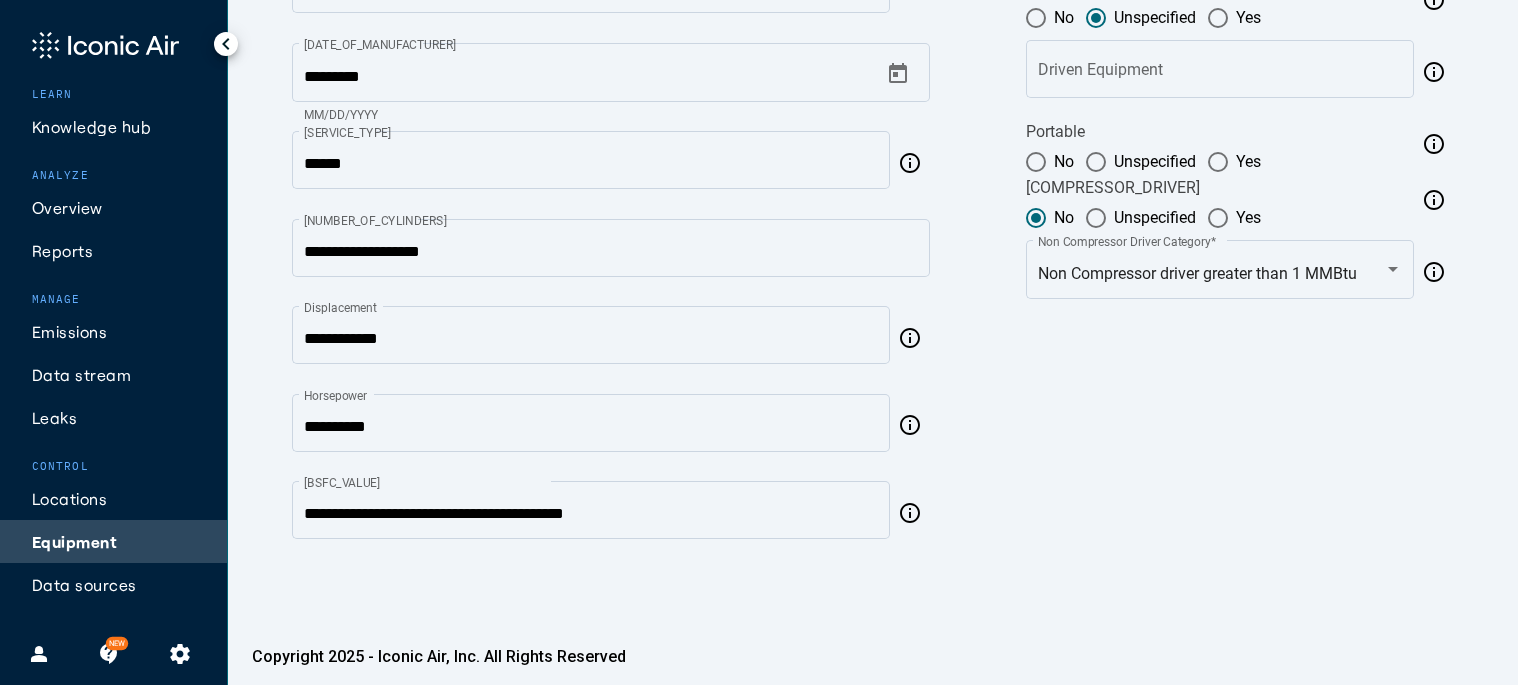 drag, startPoint x: 338, startPoint y: 515, endPoint x: 196, endPoint y: 499, distance: 142.89856 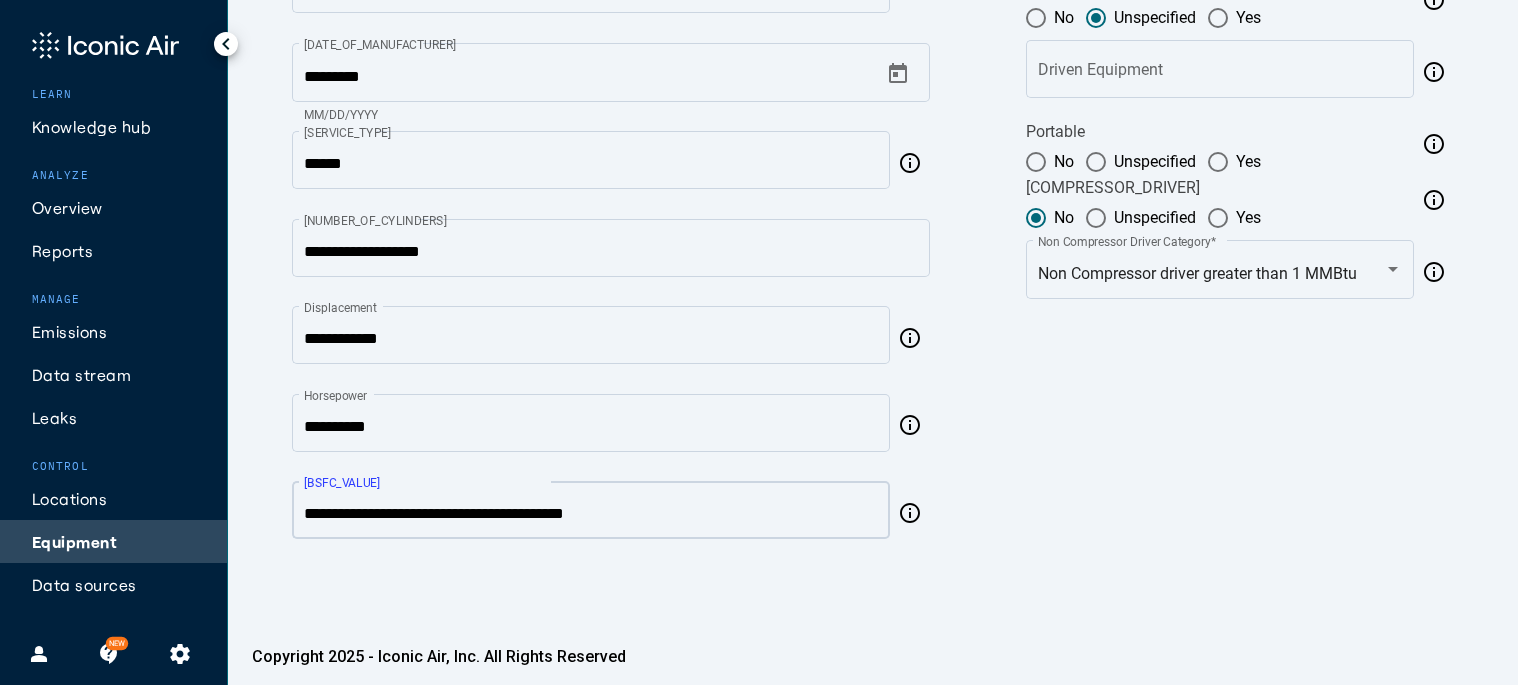 type on "*" 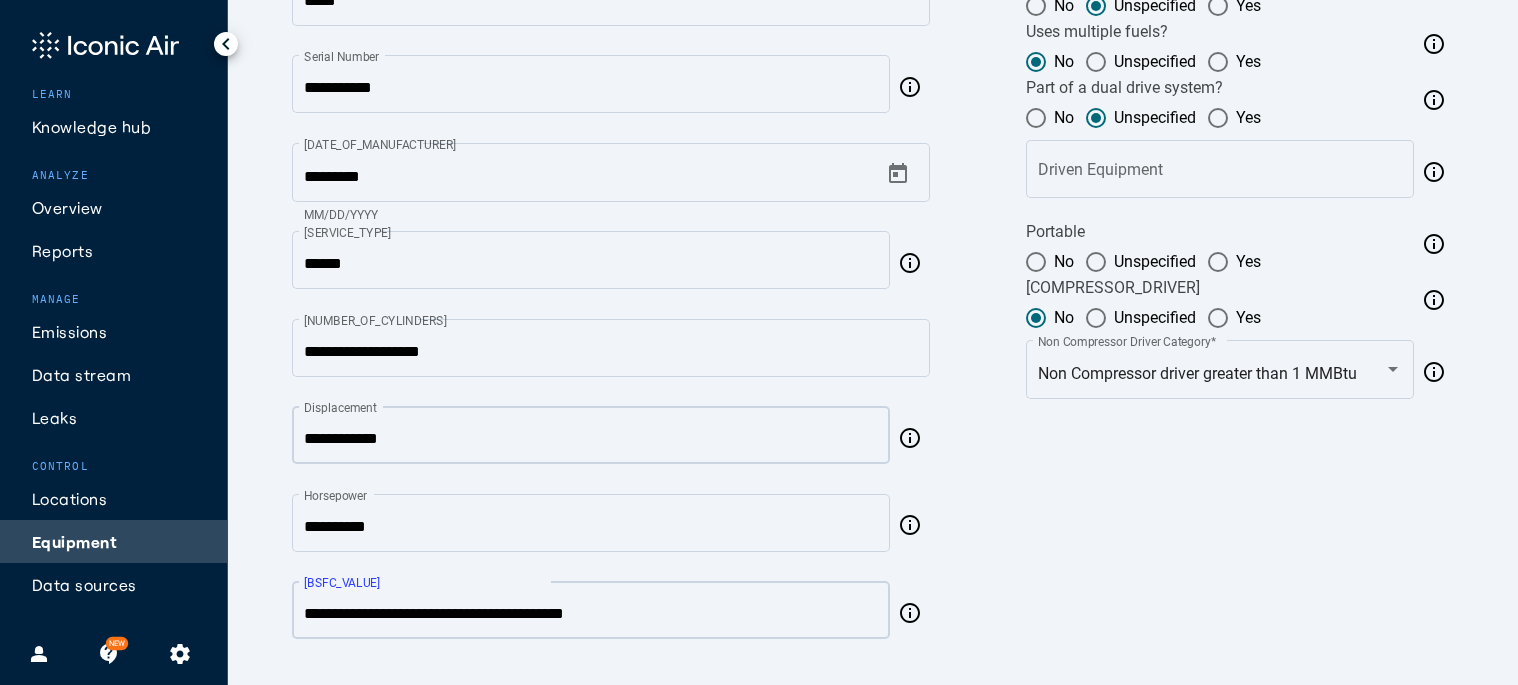 type on "****" 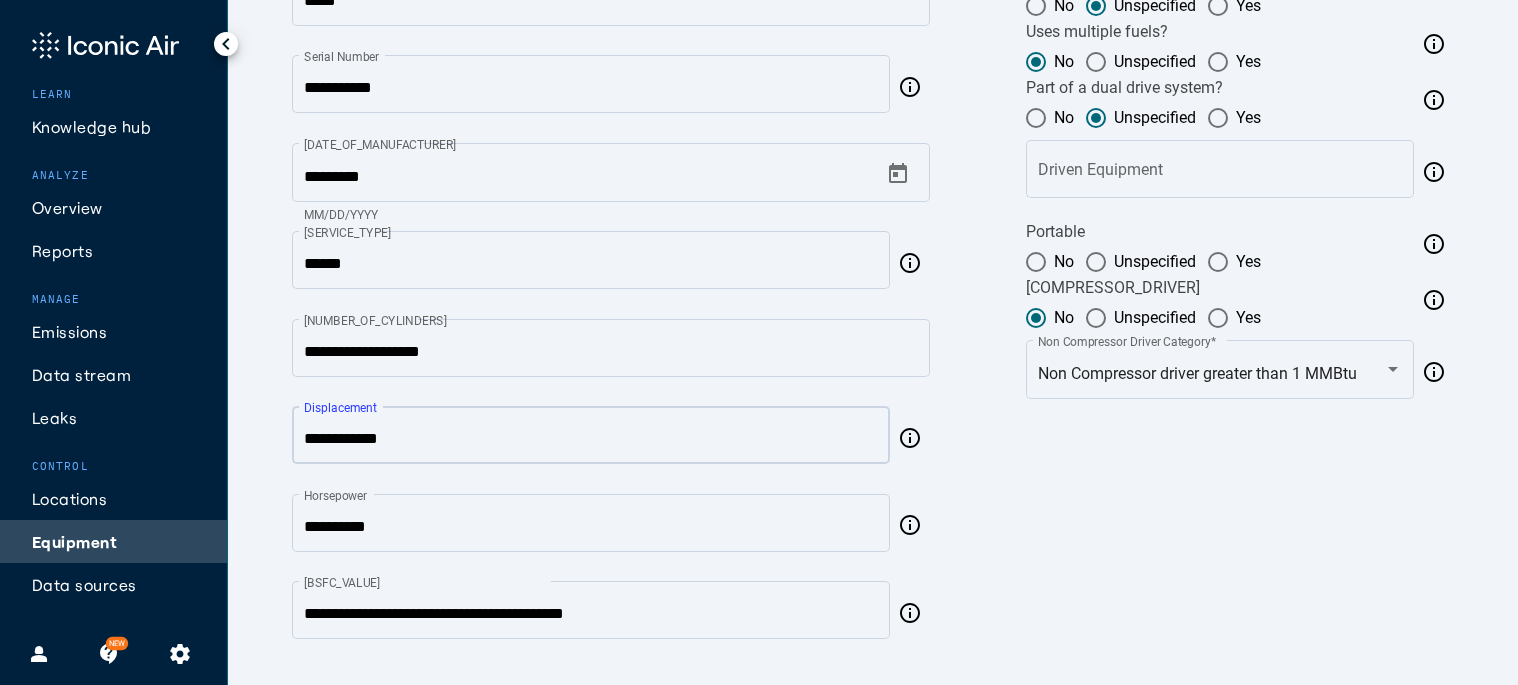 click on "*" at bounding box center [591, 439] 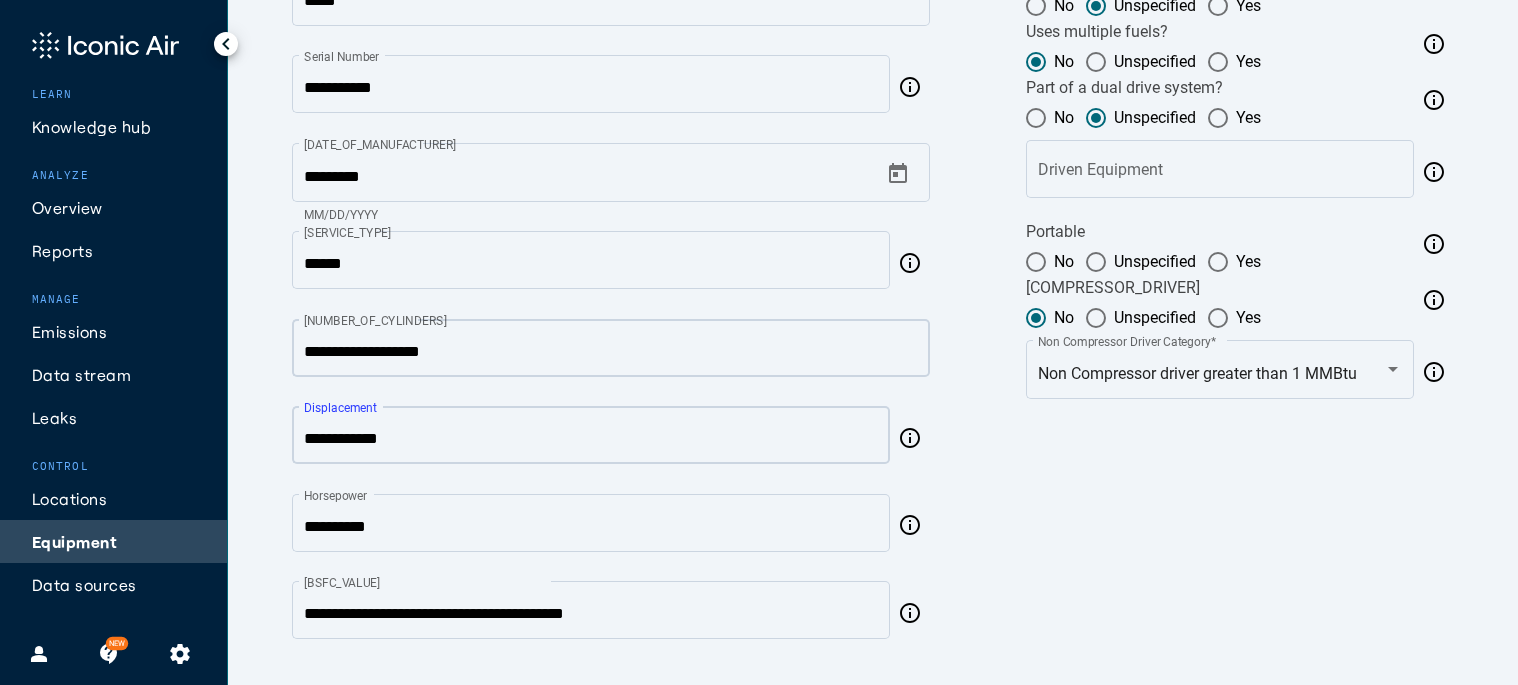 type 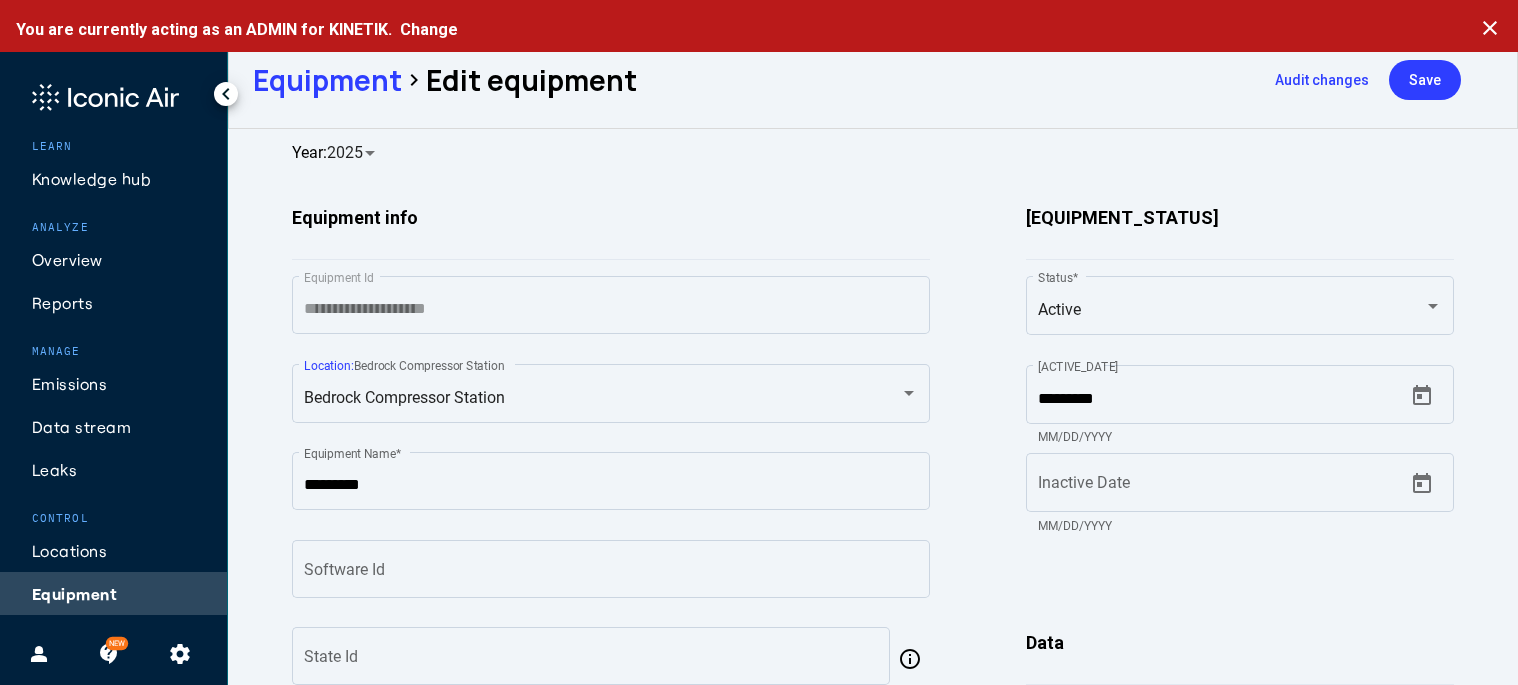 scroll, scrollTop: 0, scrollLeft: 0, axis: both 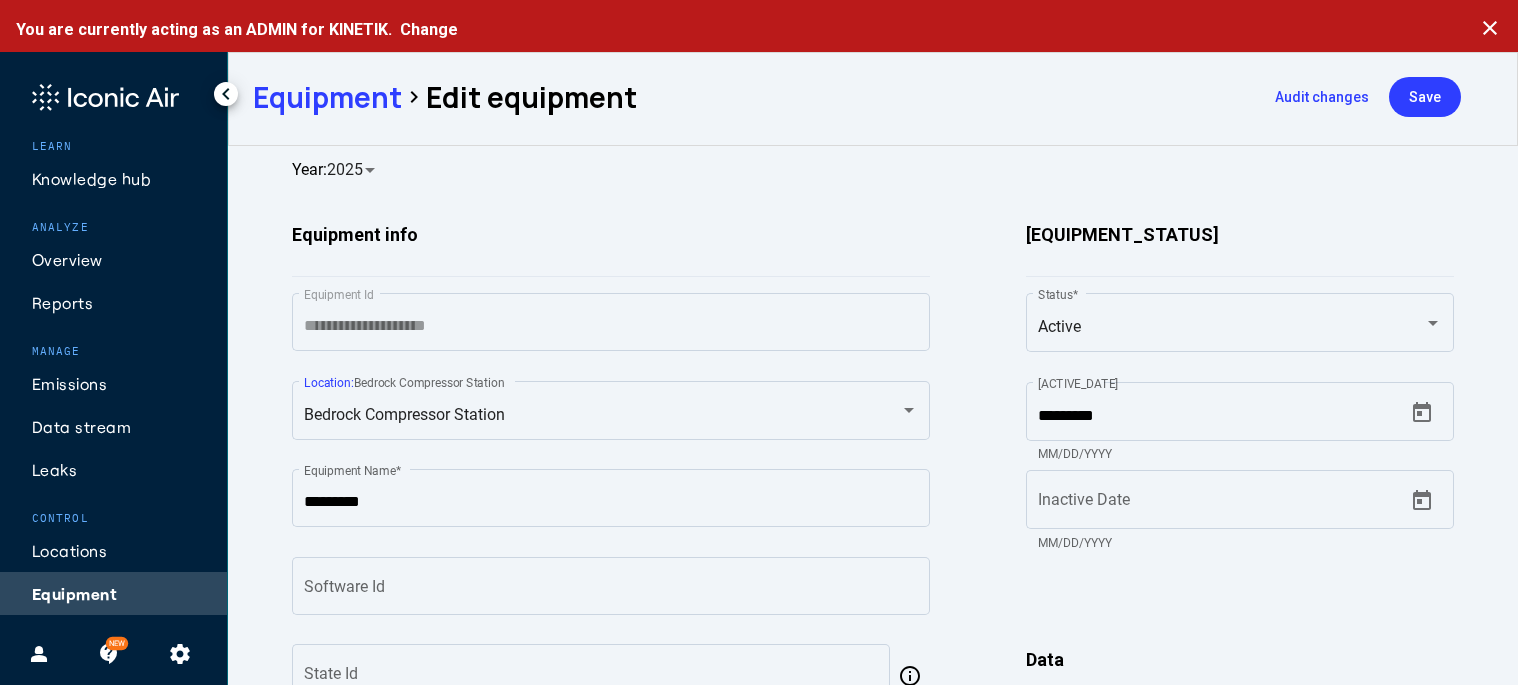 type 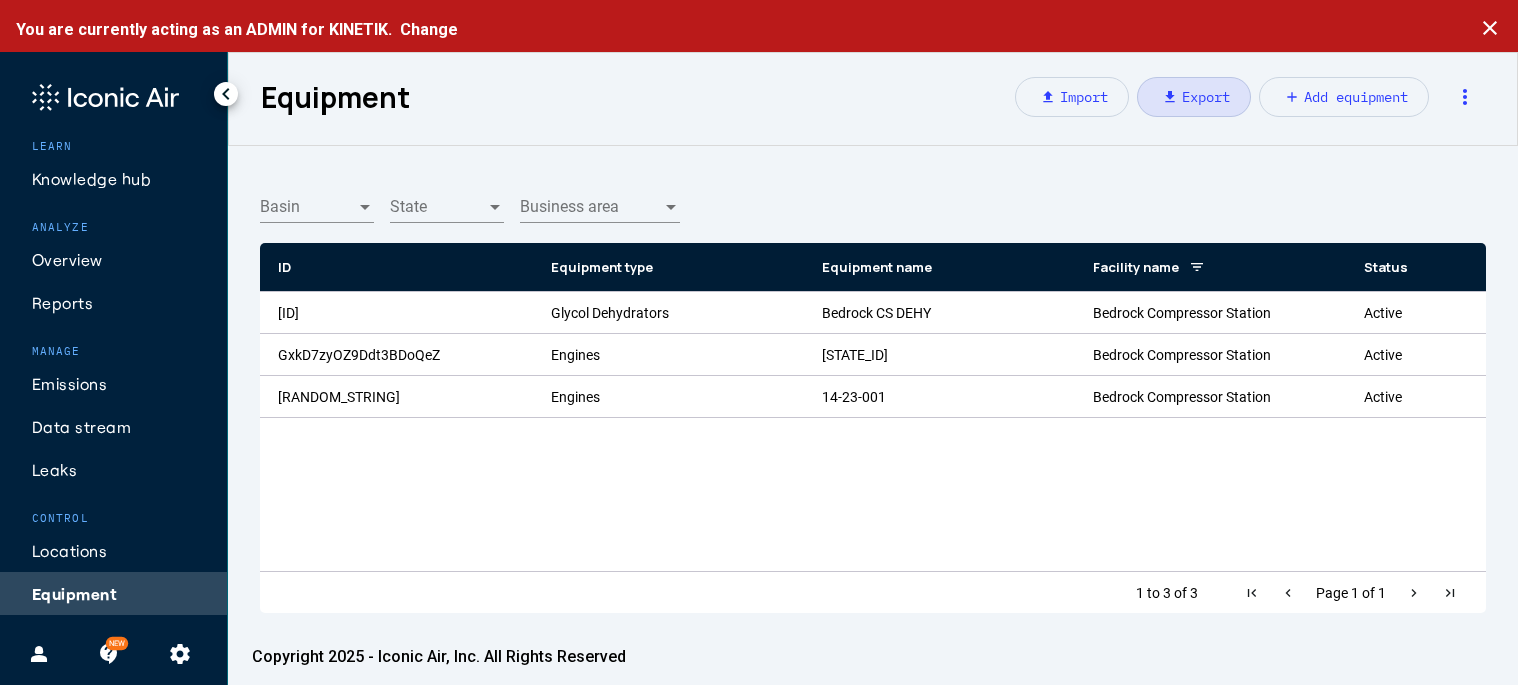 click on "download   Export" 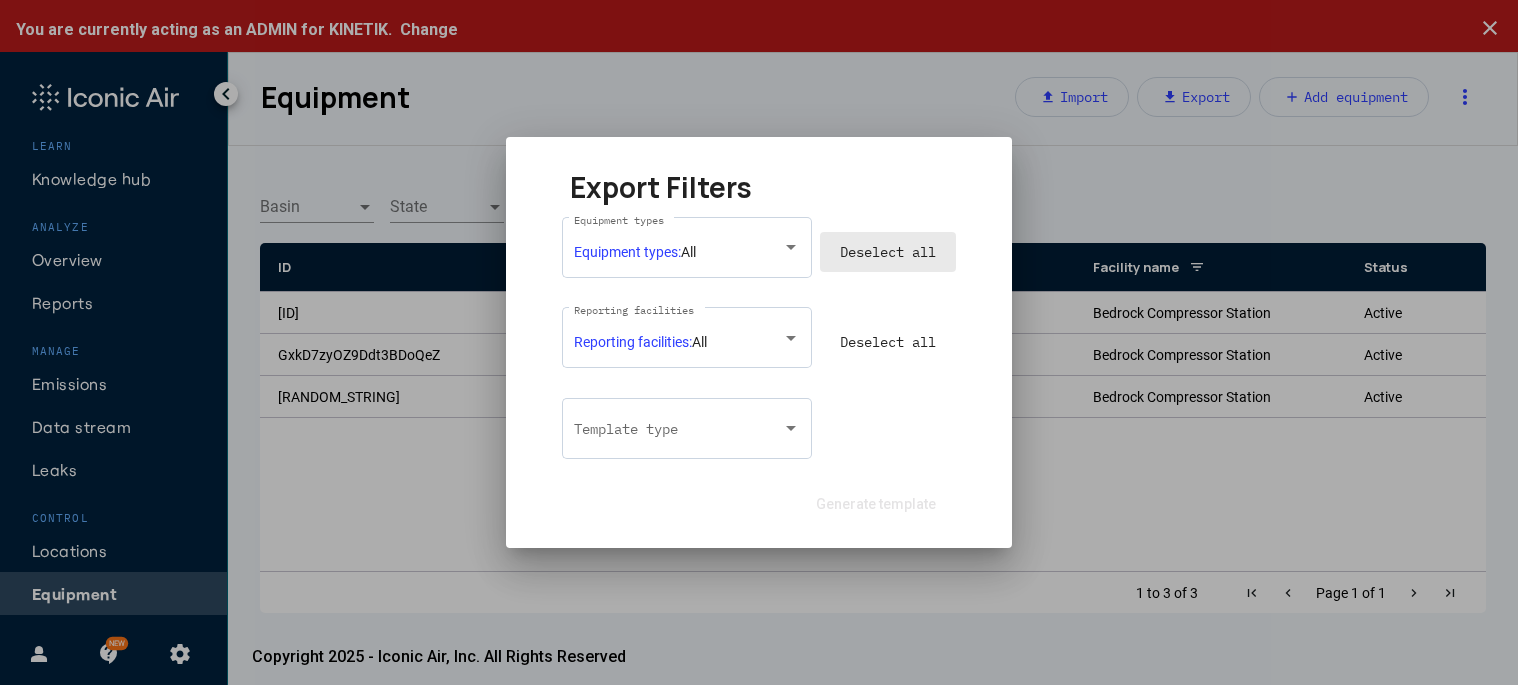 click on "Deselect all" at bounding box center [888, 252] 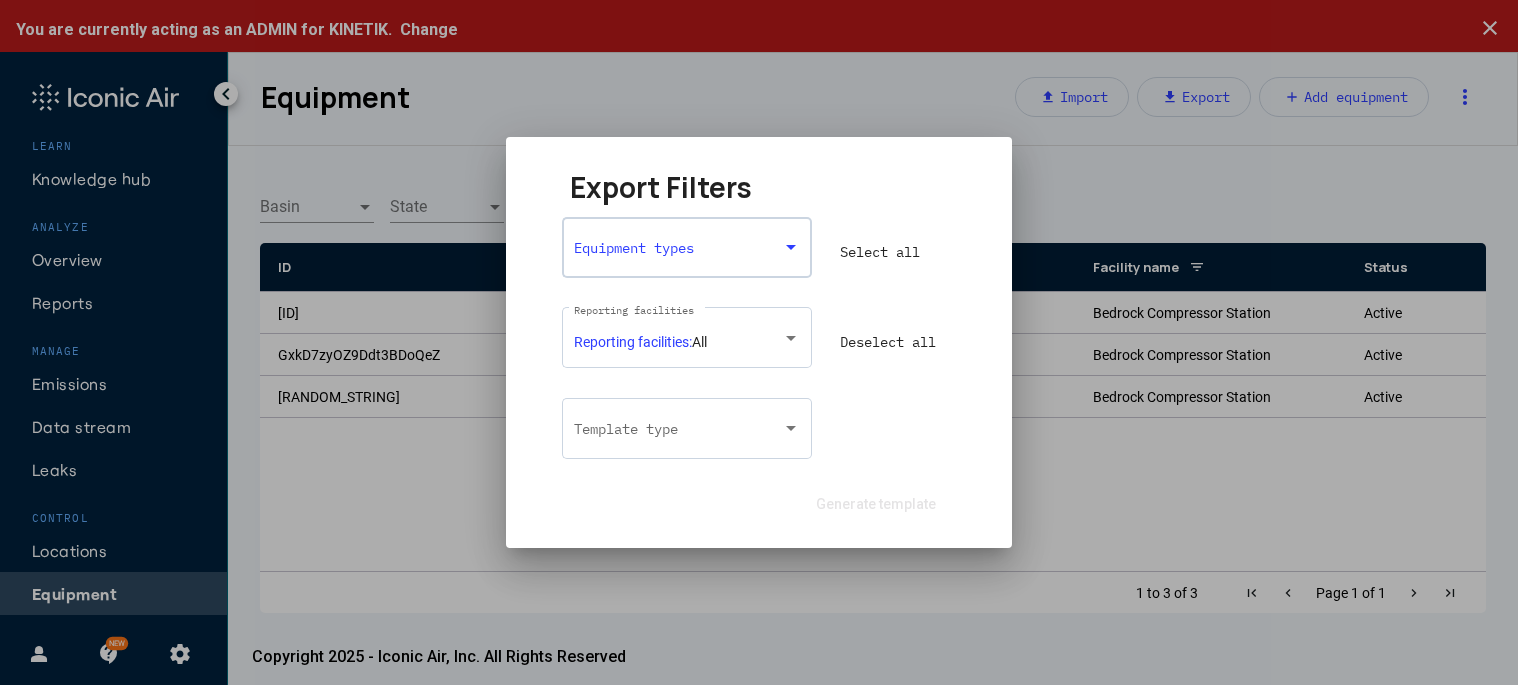 click at bounding box center (679, 252) 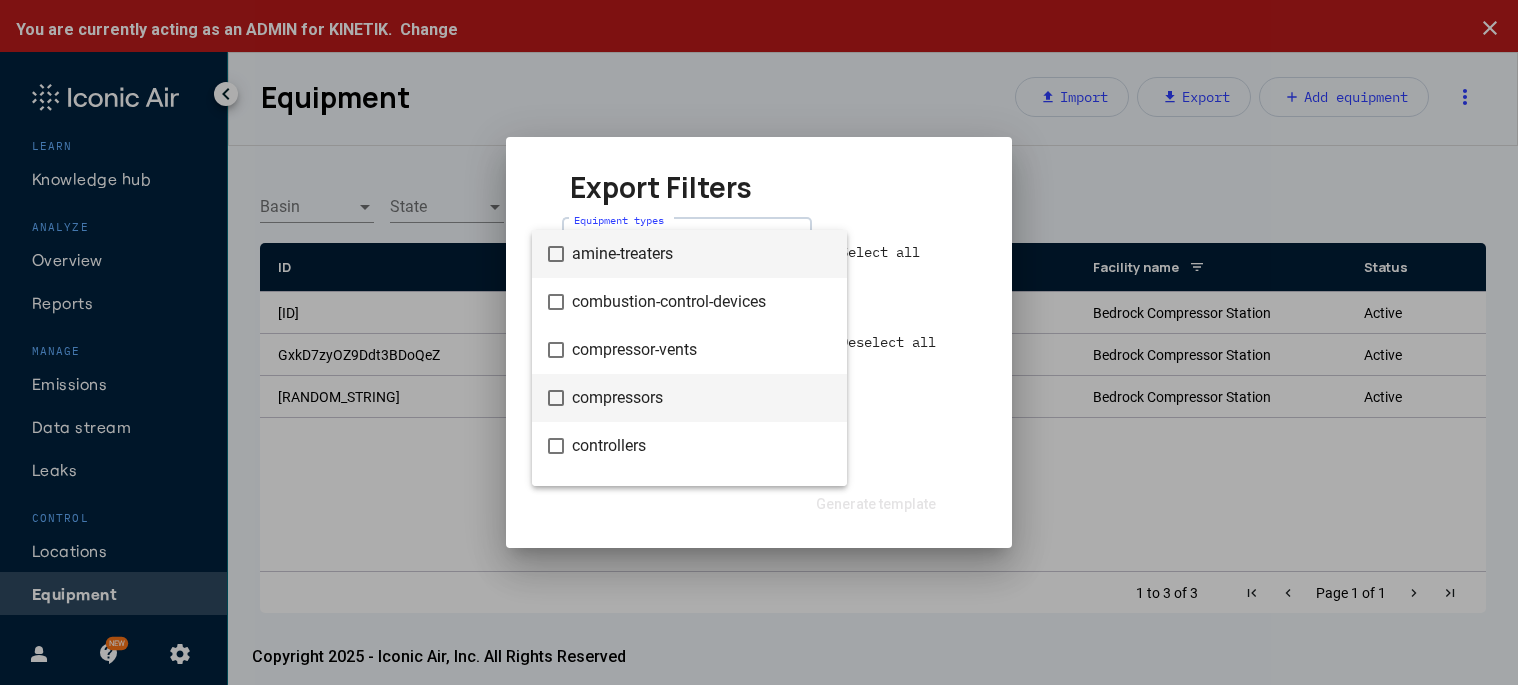 click on "compressors" at bounding box center (701, 398) 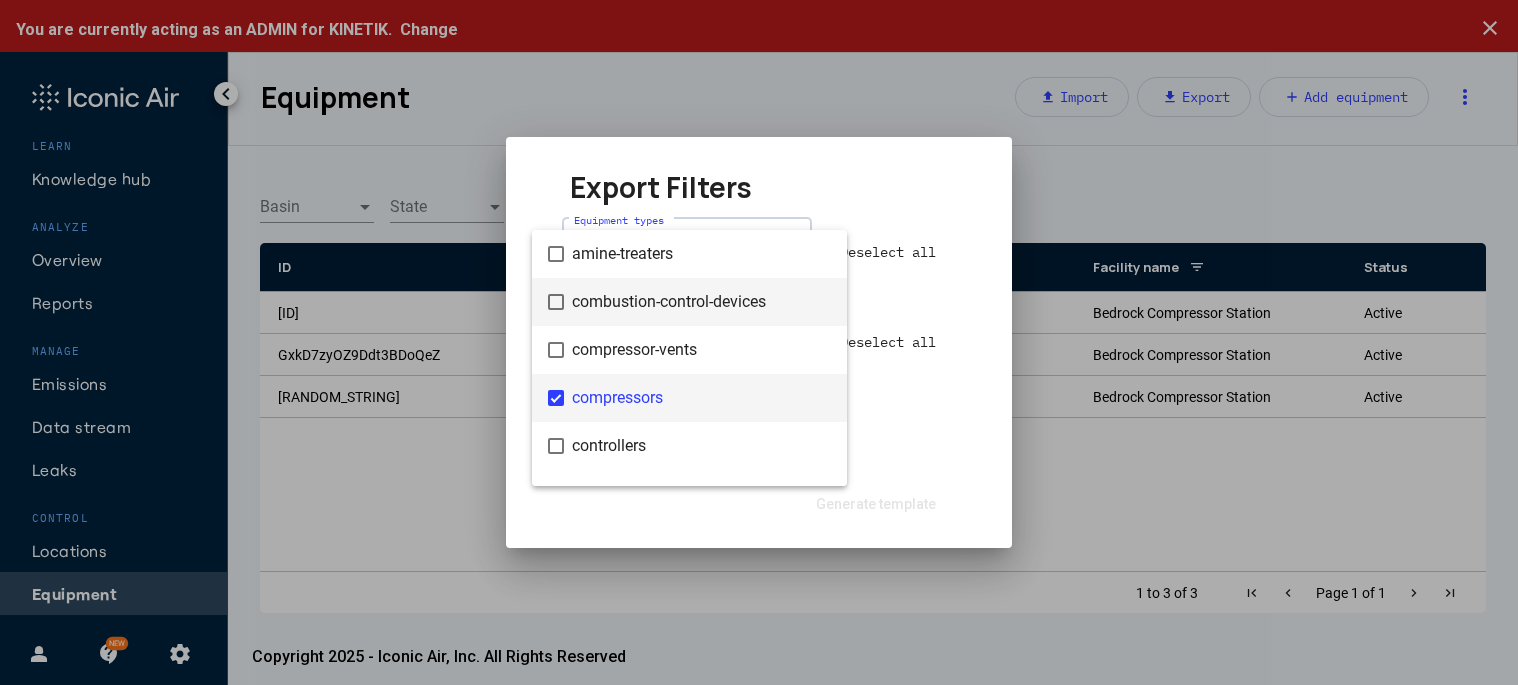 click on "combustion-control-devices" at bounding box center (701, 302) 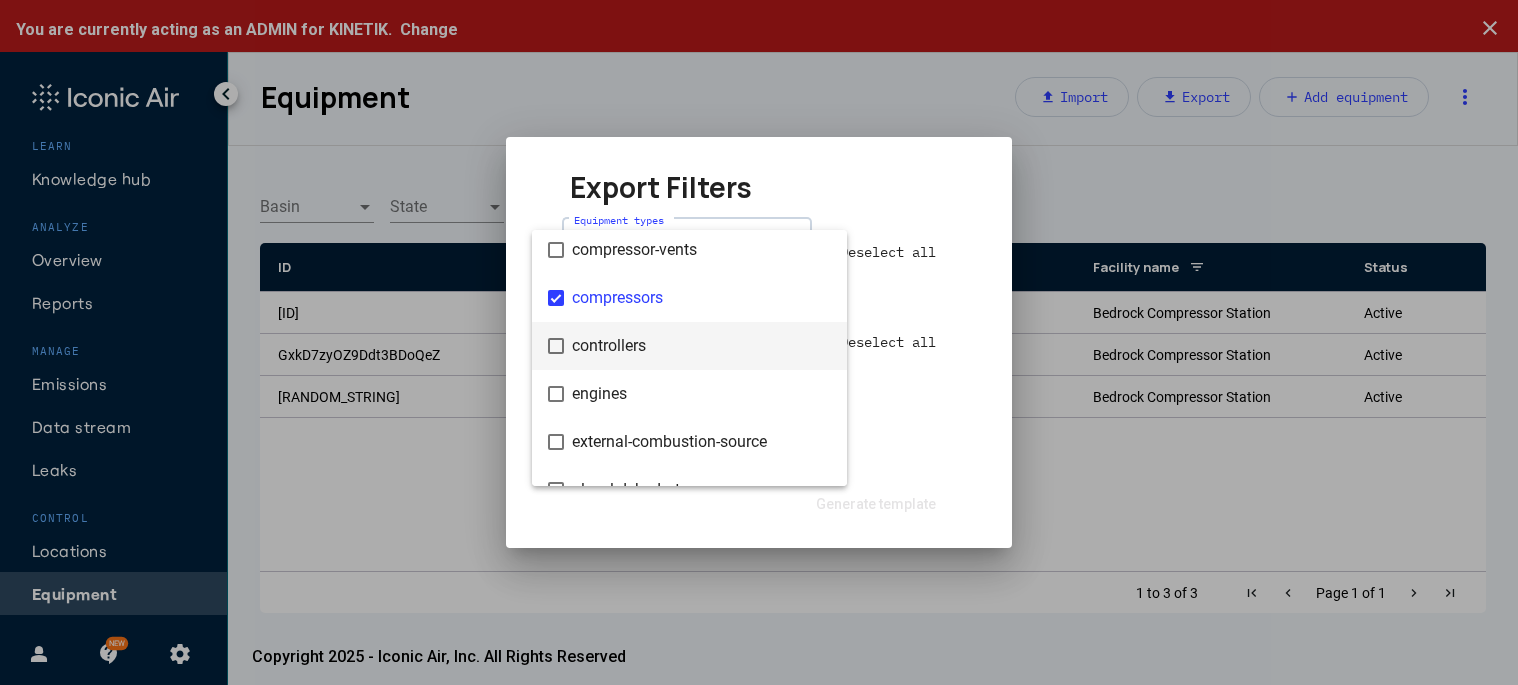 scroll, scrollTop: 200, scrollLeft: 0, axis: vertical 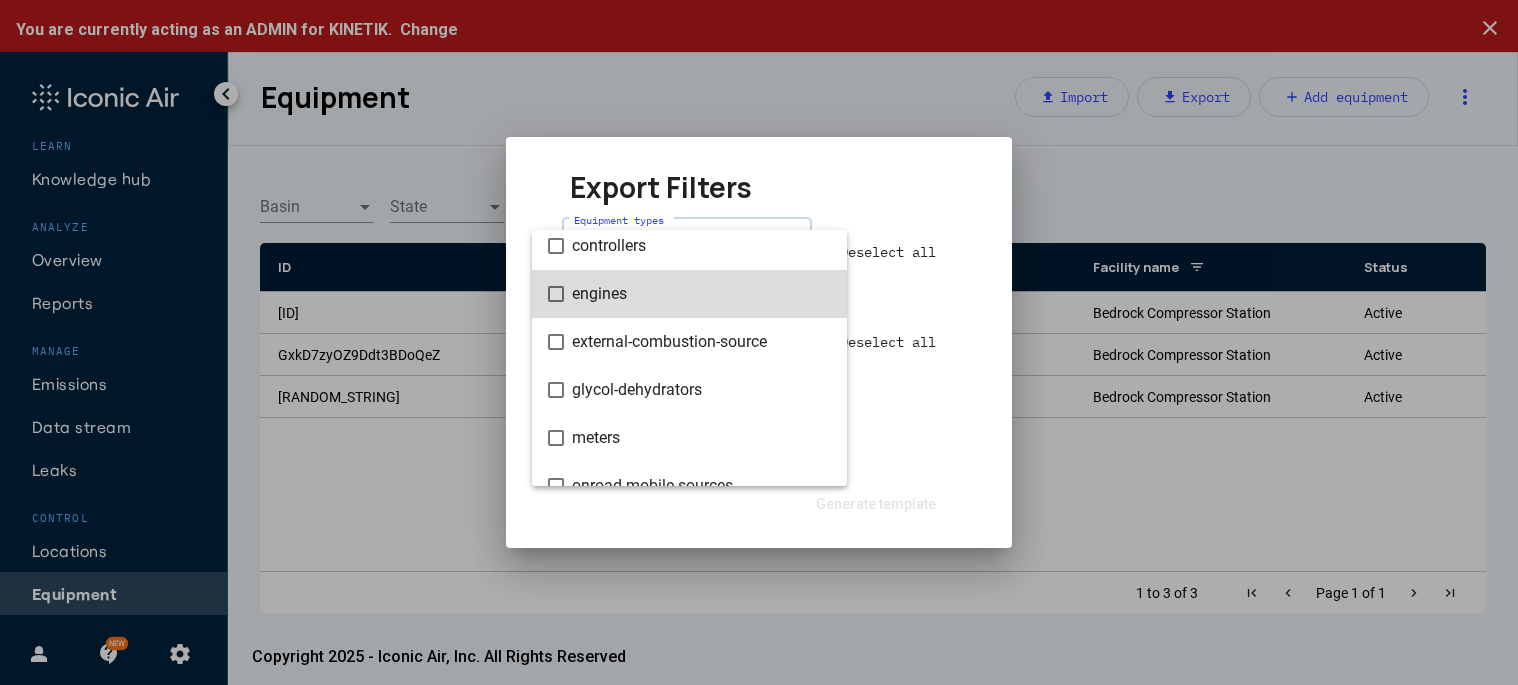 click on "engines" at bounding box center (701, 294) 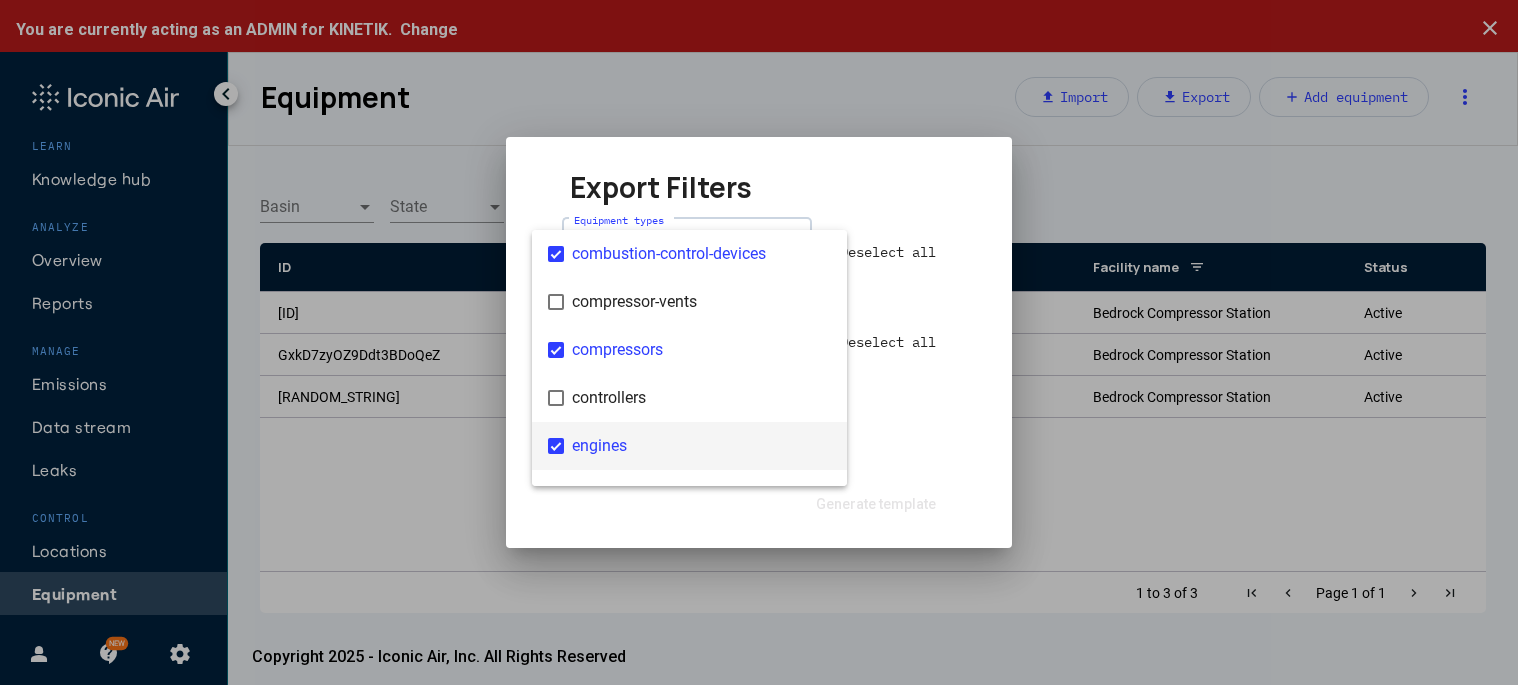 scroll, scrollTop: 0, scrollLeft: 0, axis: both 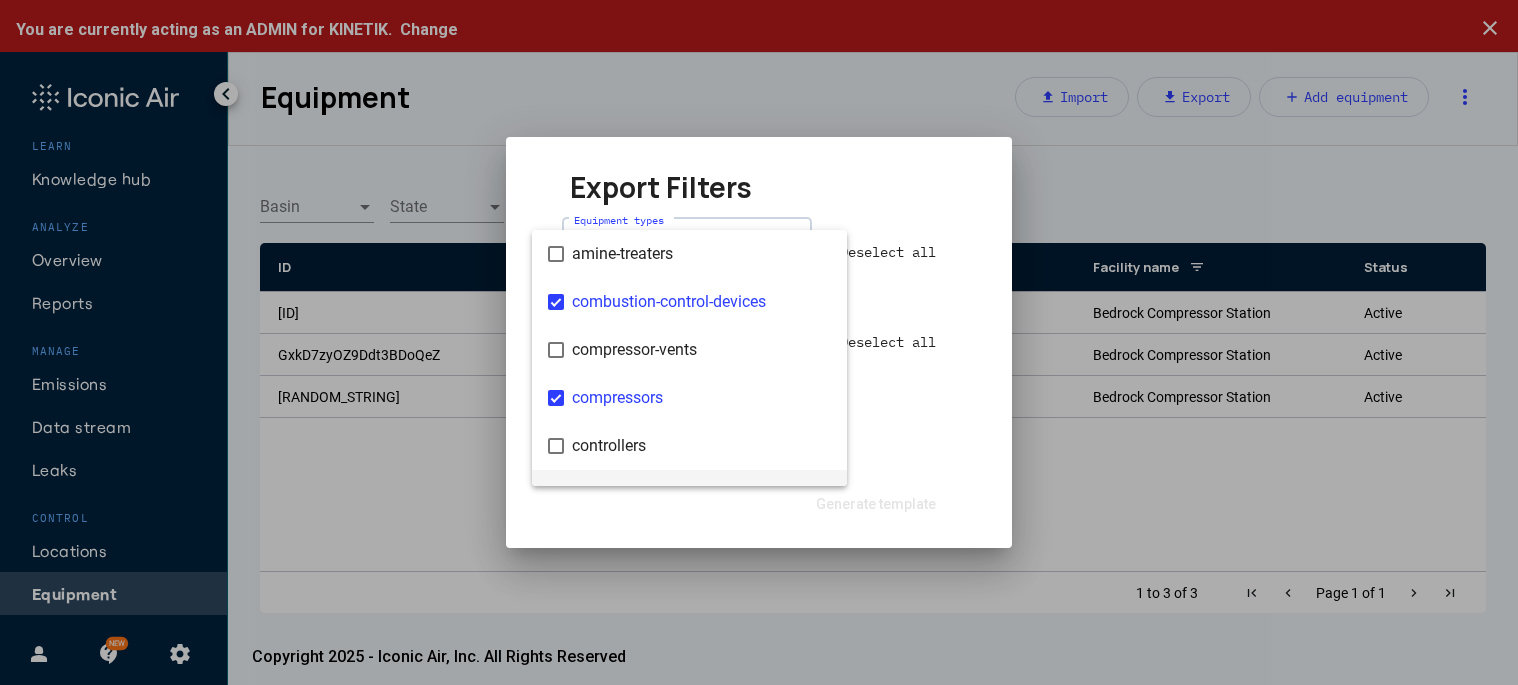click at bounding box center (759, 342) 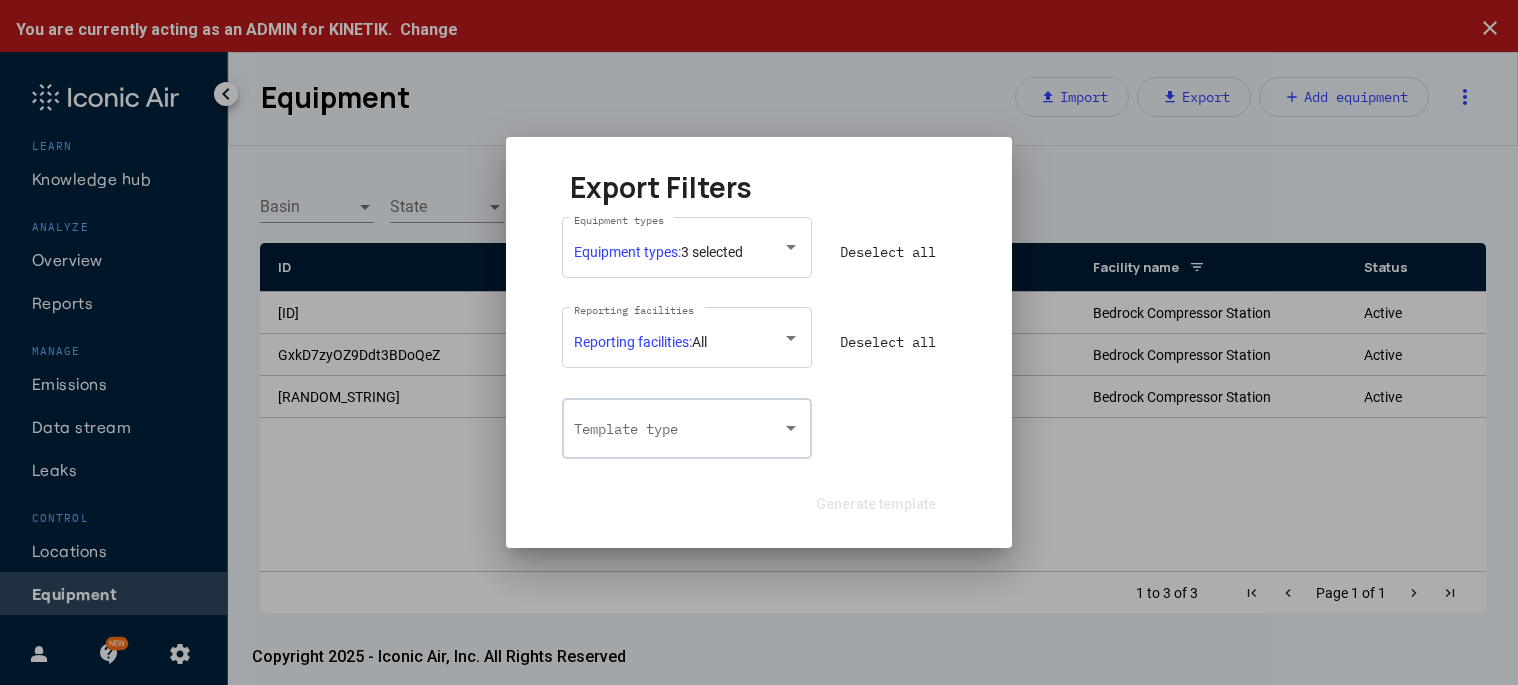 click on "Template type" at bounding box center (687, 426) 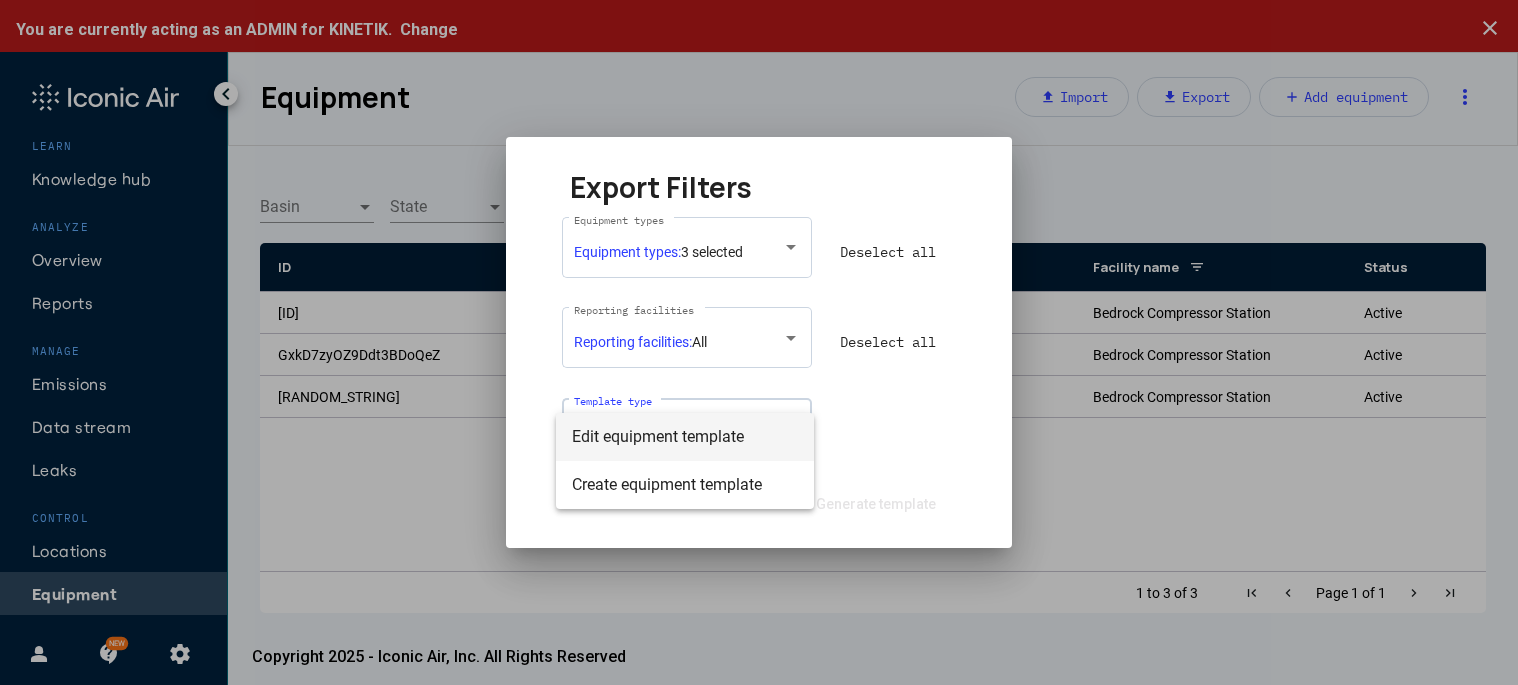 click on "Edit equipment template" at bounding box center (685, 437) 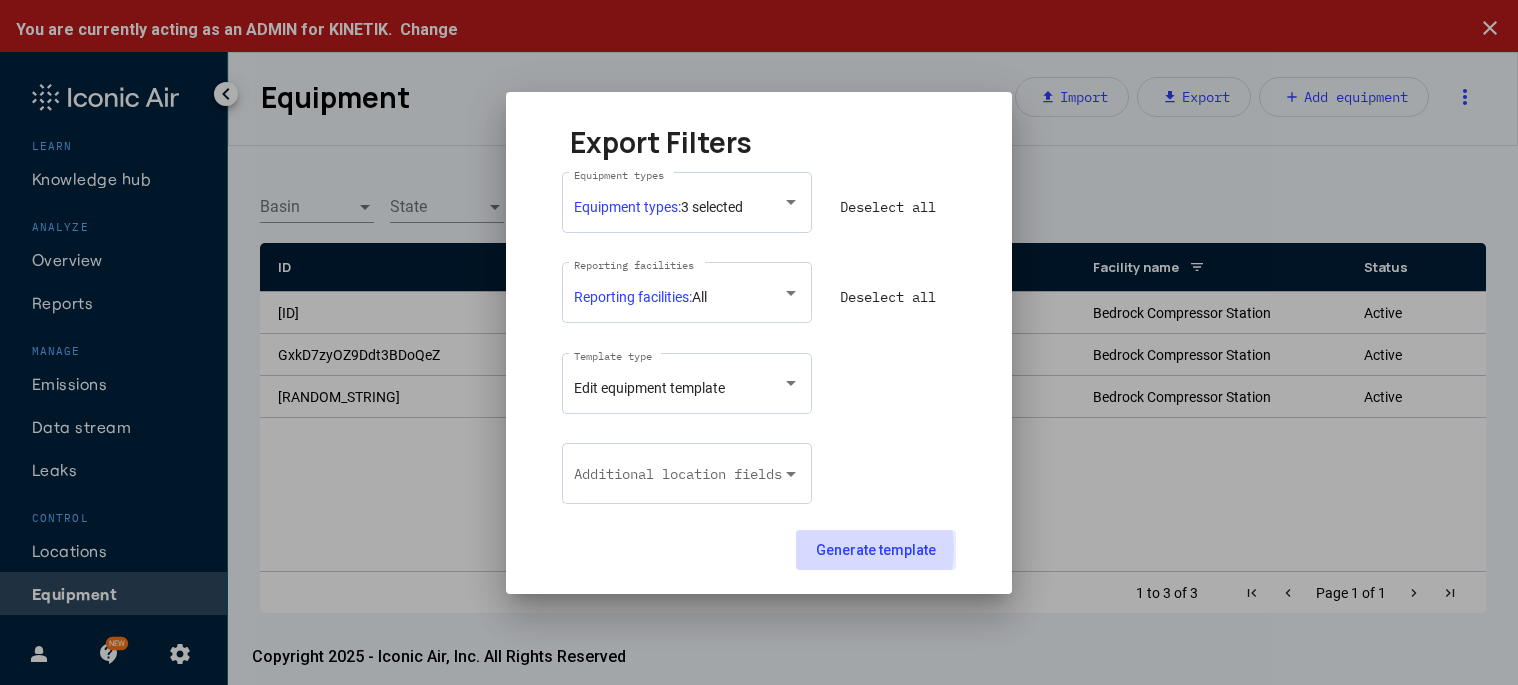 click on "Generate template" at bounding box center (876, 550) 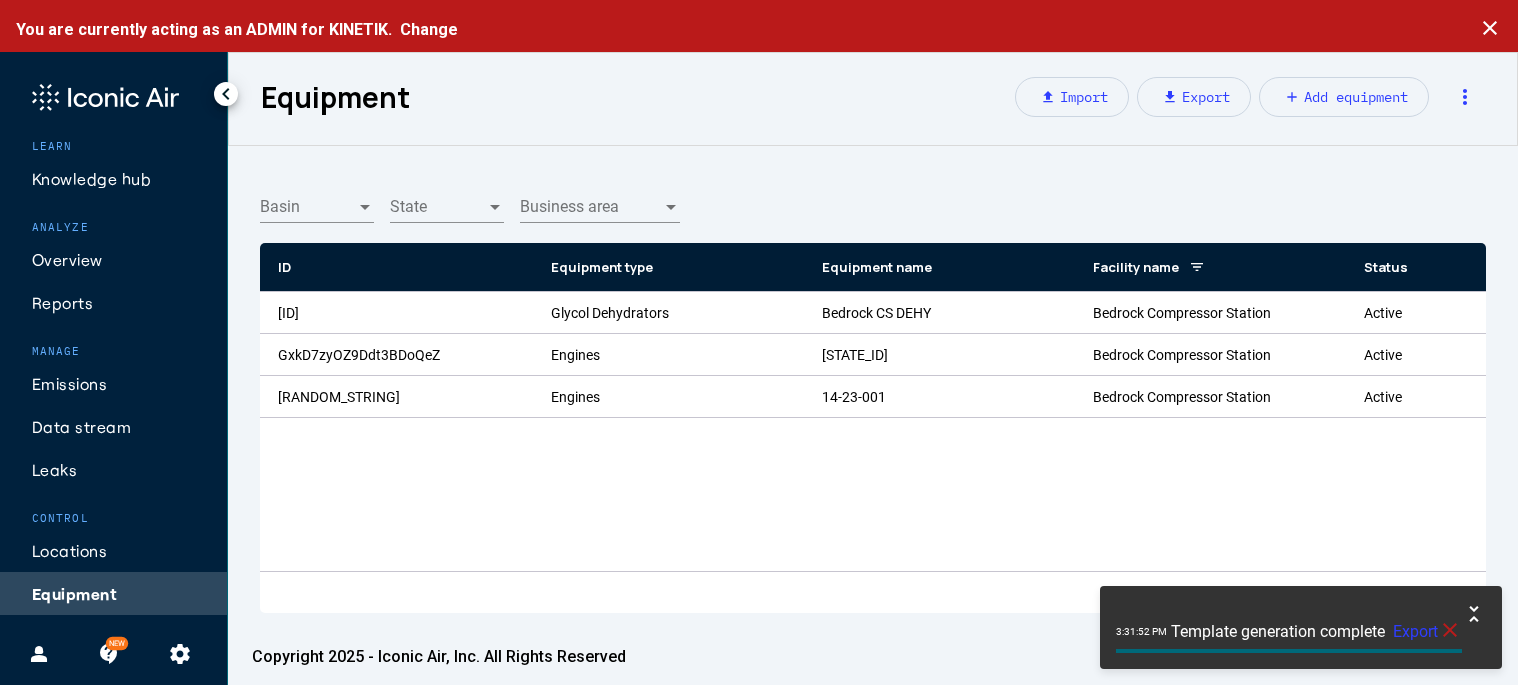 click on "Export" 